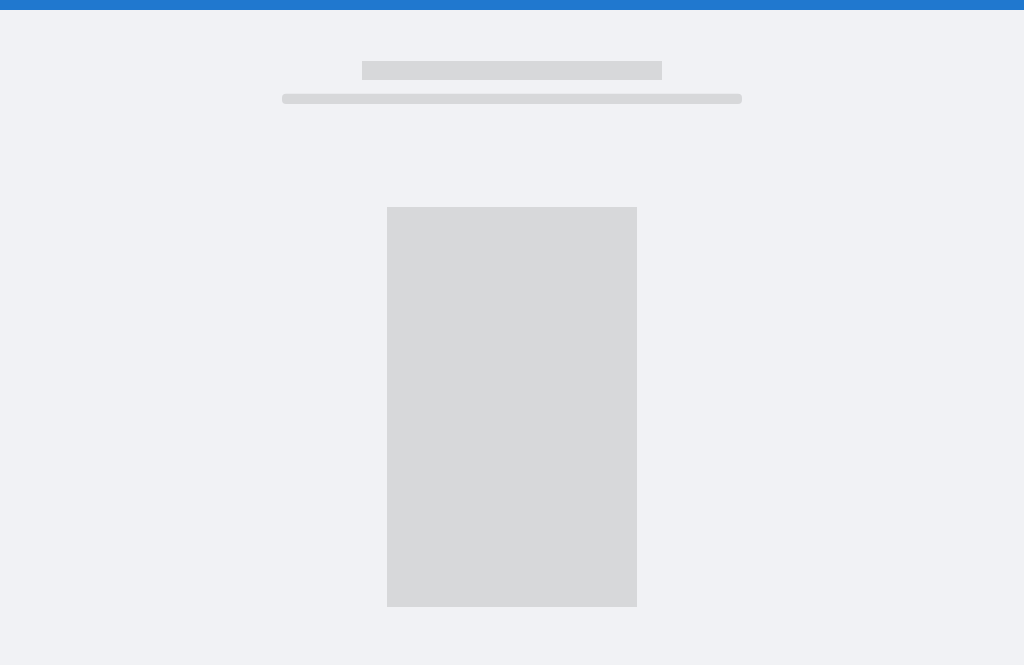 scroll, scrollTop: 0, scrollLeft: 0, axis: both 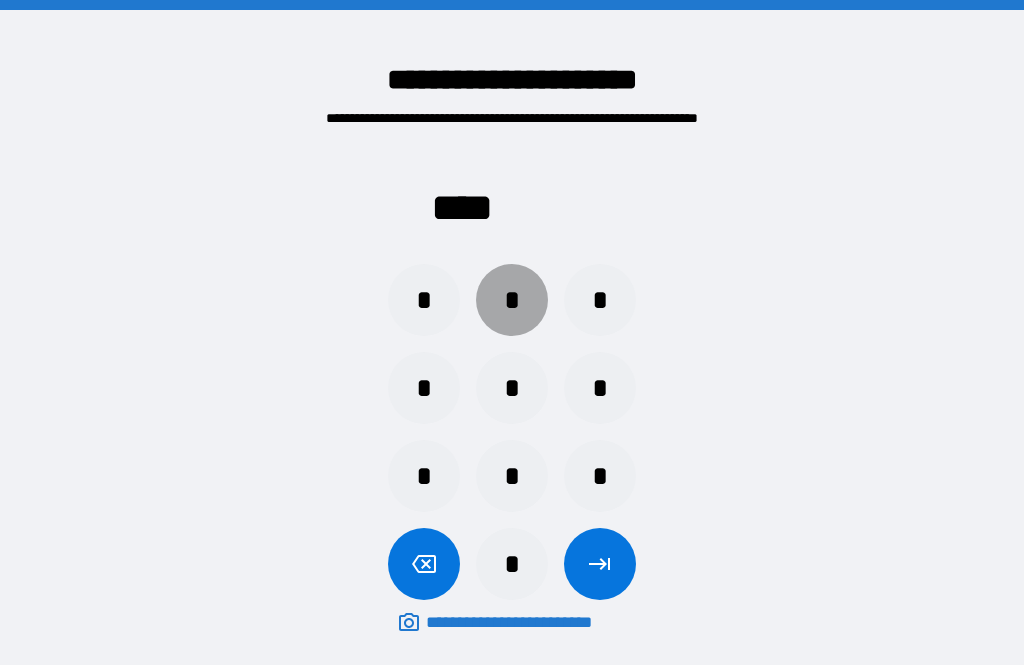 click on "*" at bounding box center (512, 300) 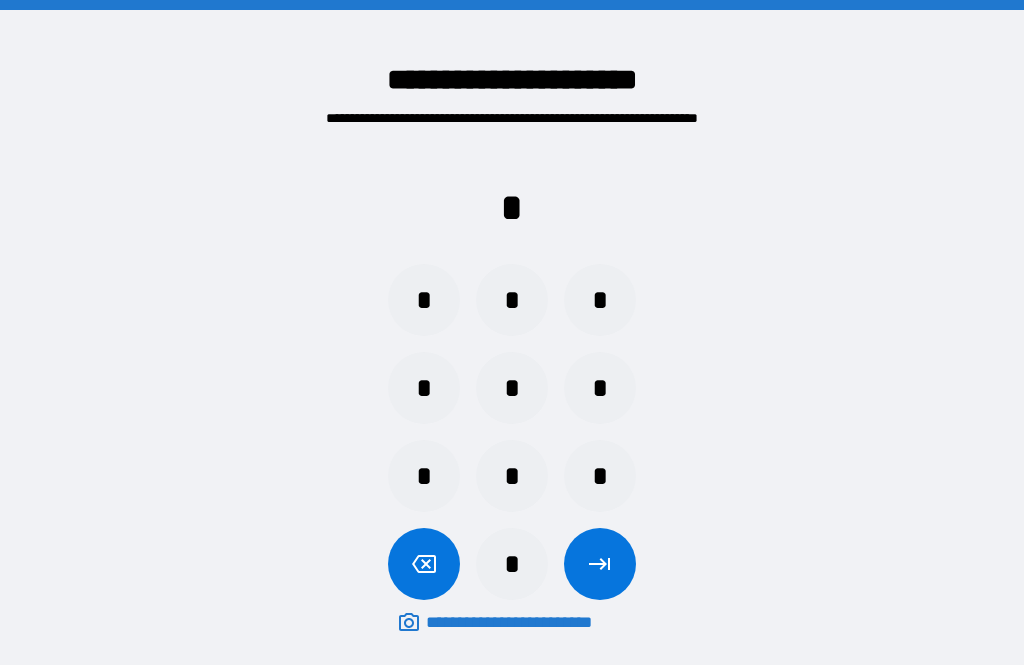 click on "*" at bounding box center (512, 564) 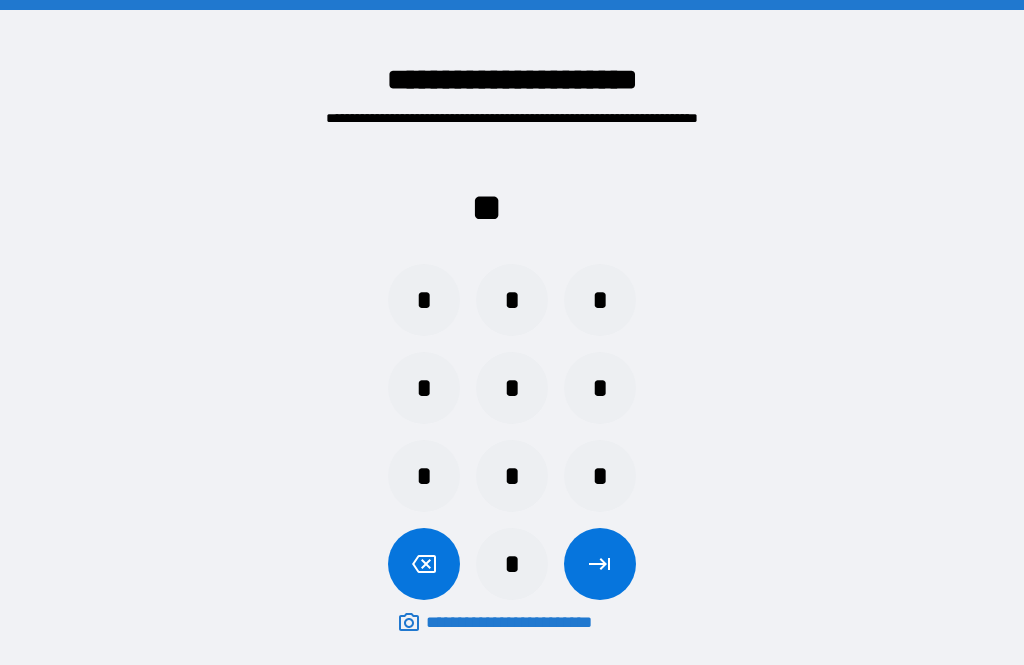 click on "*" at bounding box center [512, 564] 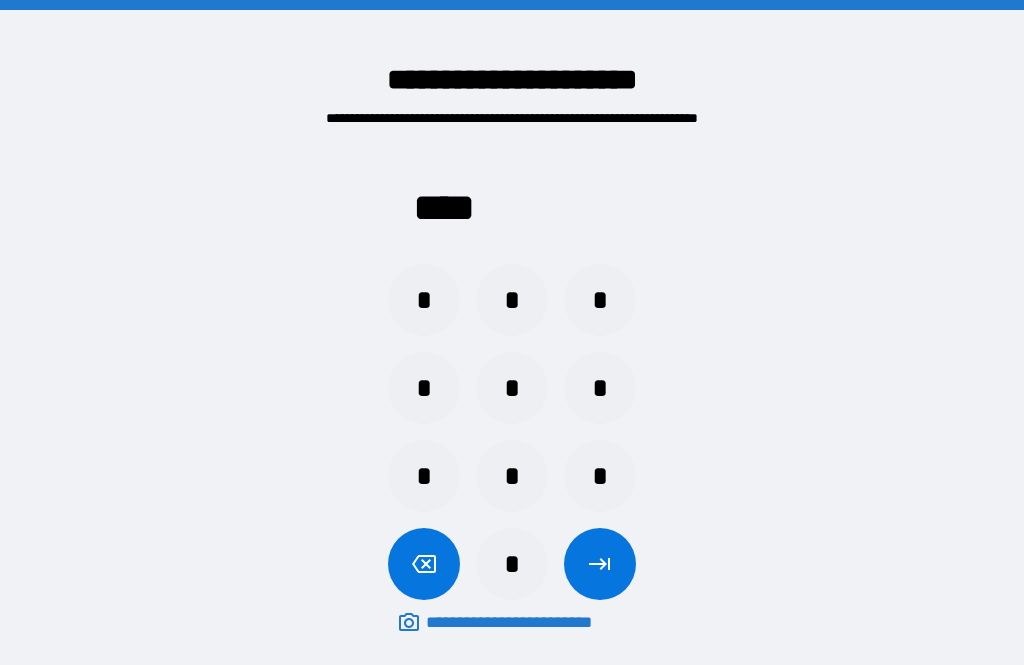 click at bounding box center [600, 564] 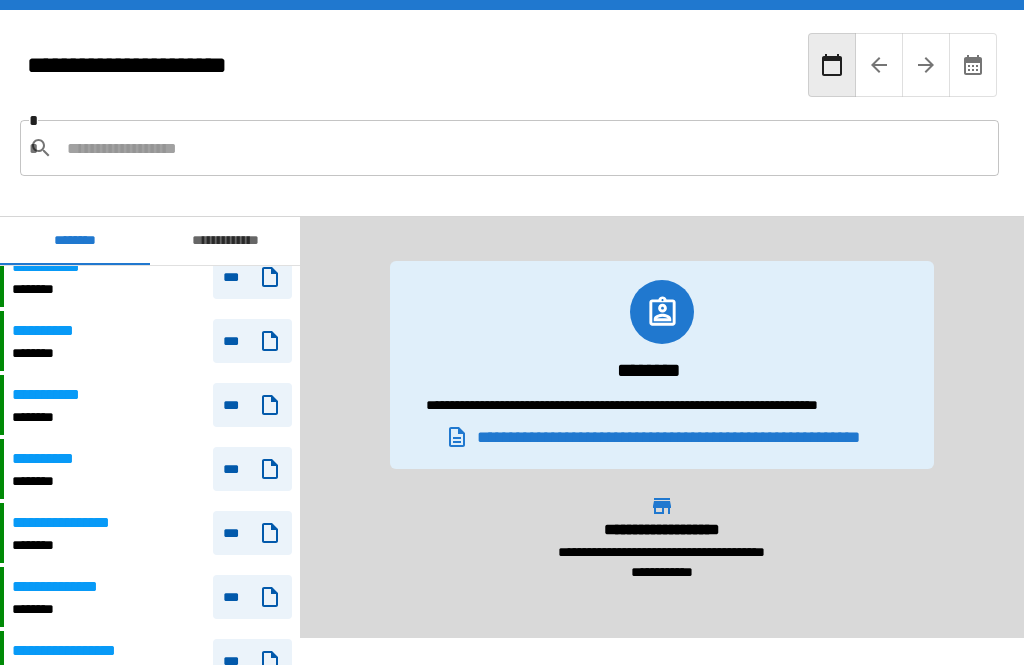 scroll, scrollTop: 926, scrollLeft: 0, axis: vertical 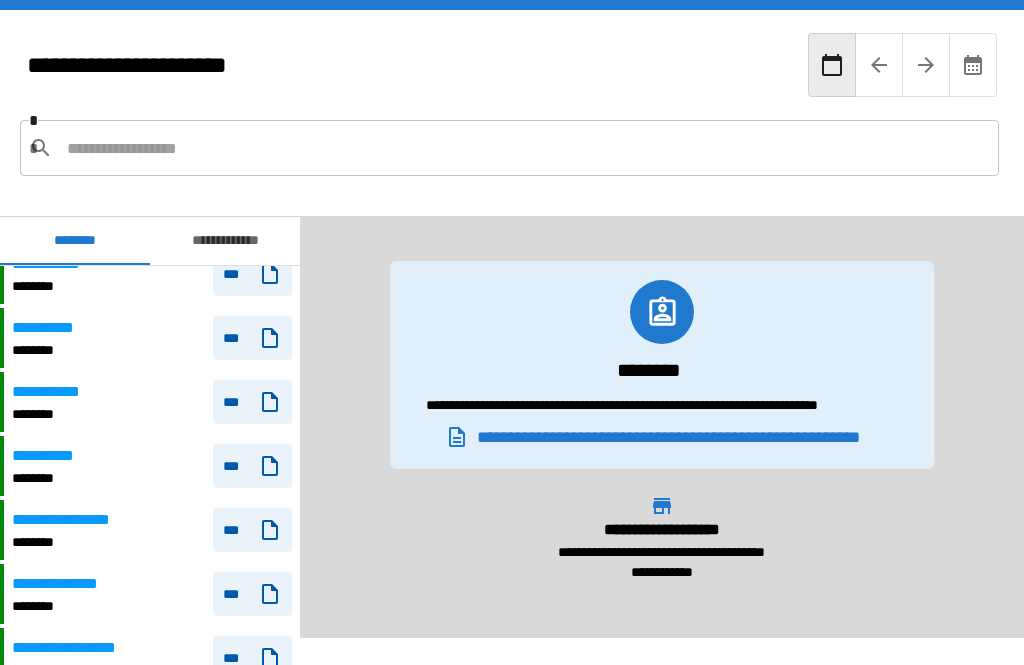 click on "***" at bounding box center [252, 402] 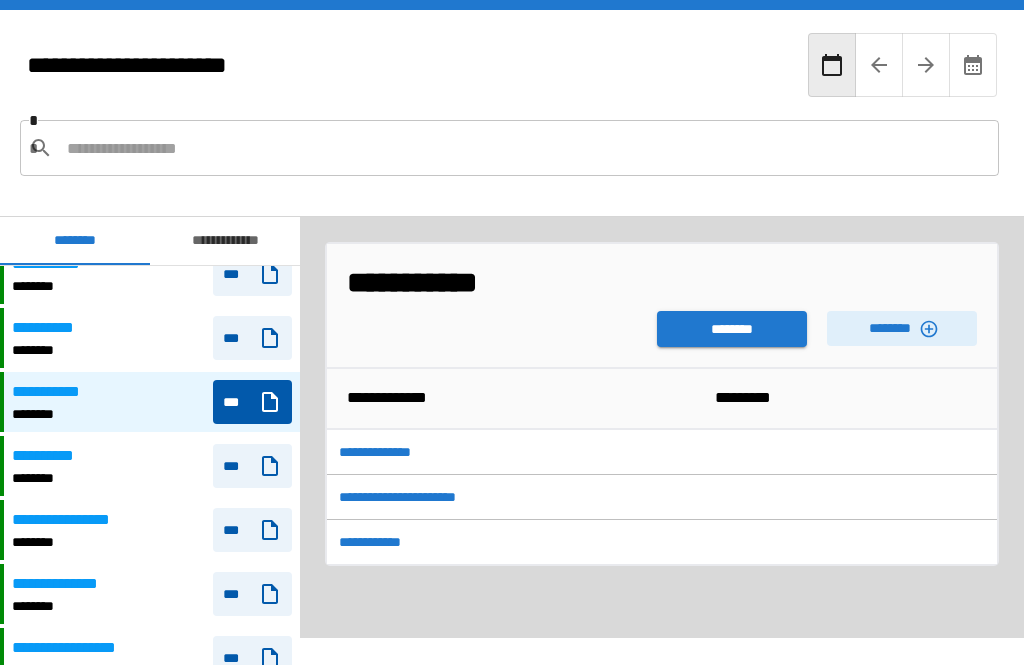 click on "********" at bounding box center [732, 329] 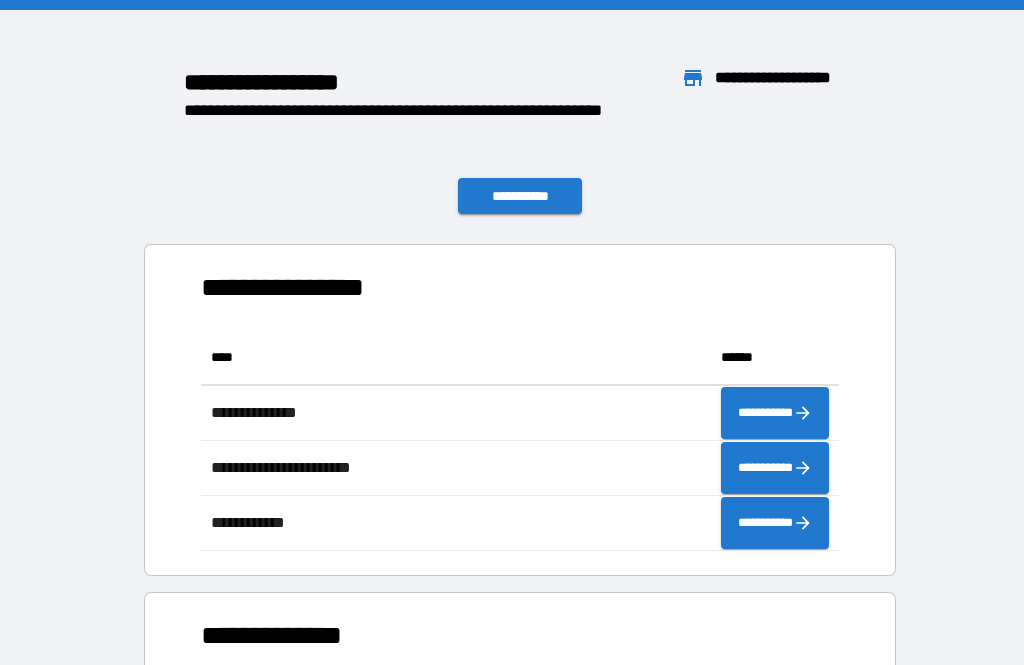 scroll, scrollTop: 221, scrollLeft: 638, axis: both 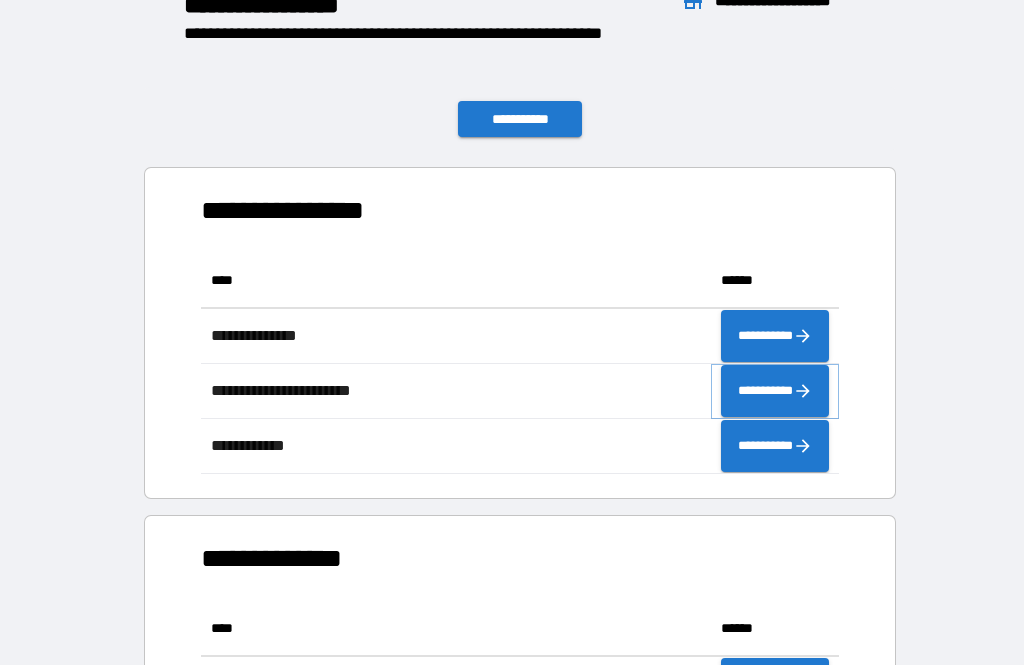 click on "**********" at bounding box center (775, 391) 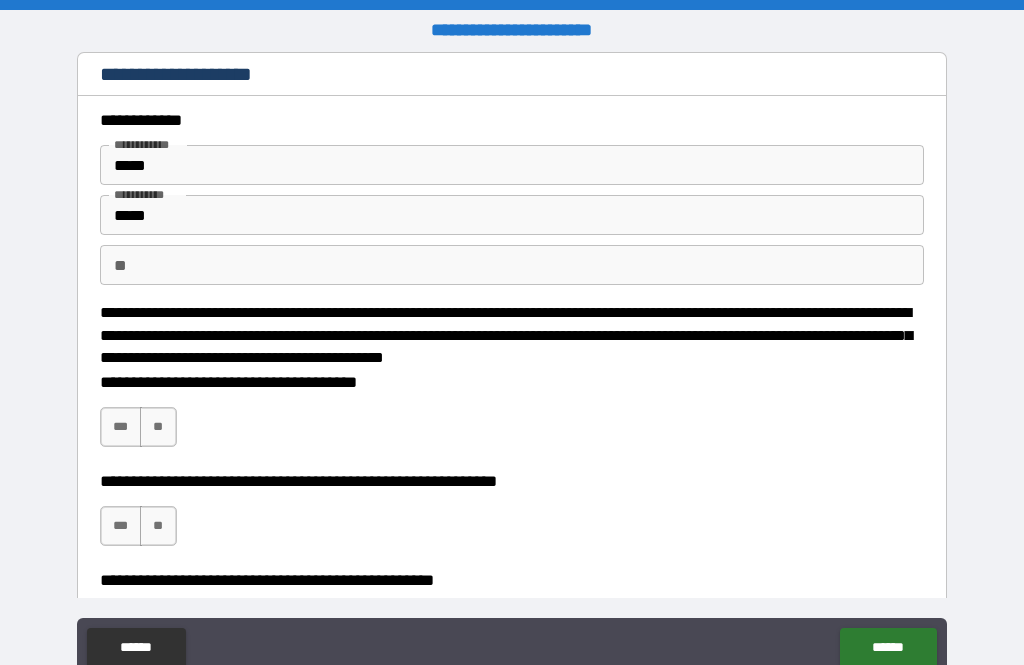 click on "**" at bounding box center (512, 265) 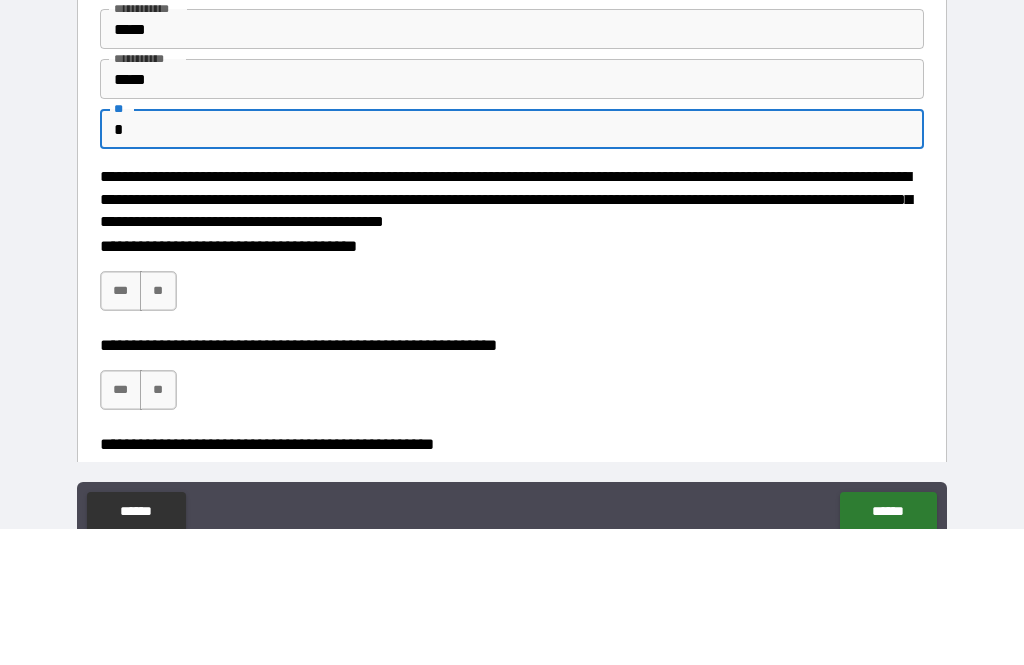 type on "*" 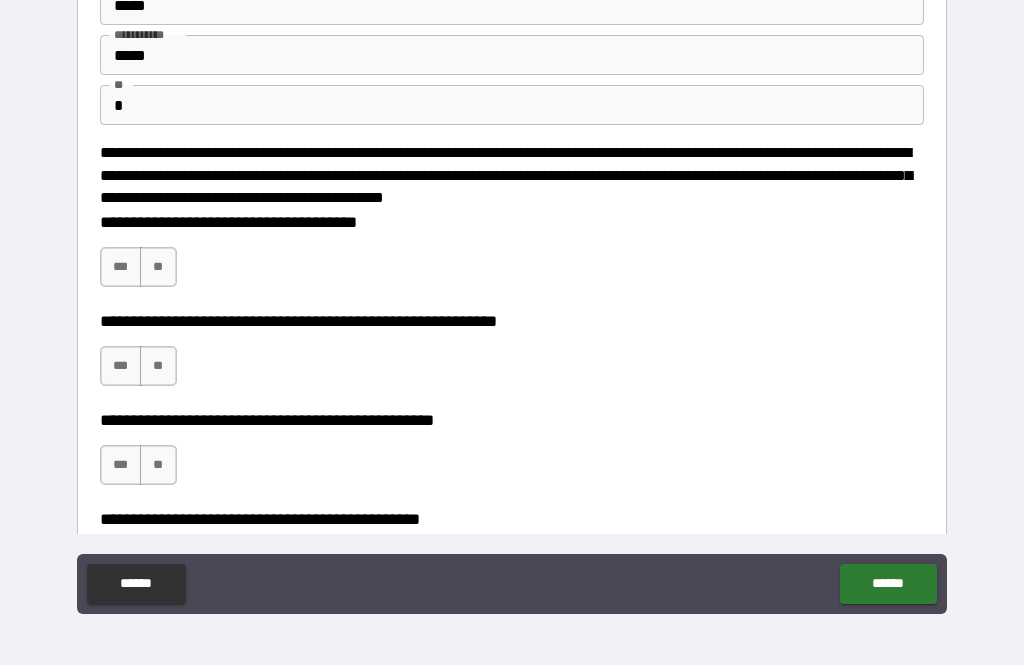 scroll, scrollTop: 96, scrollLeft: 0, axis: vertical 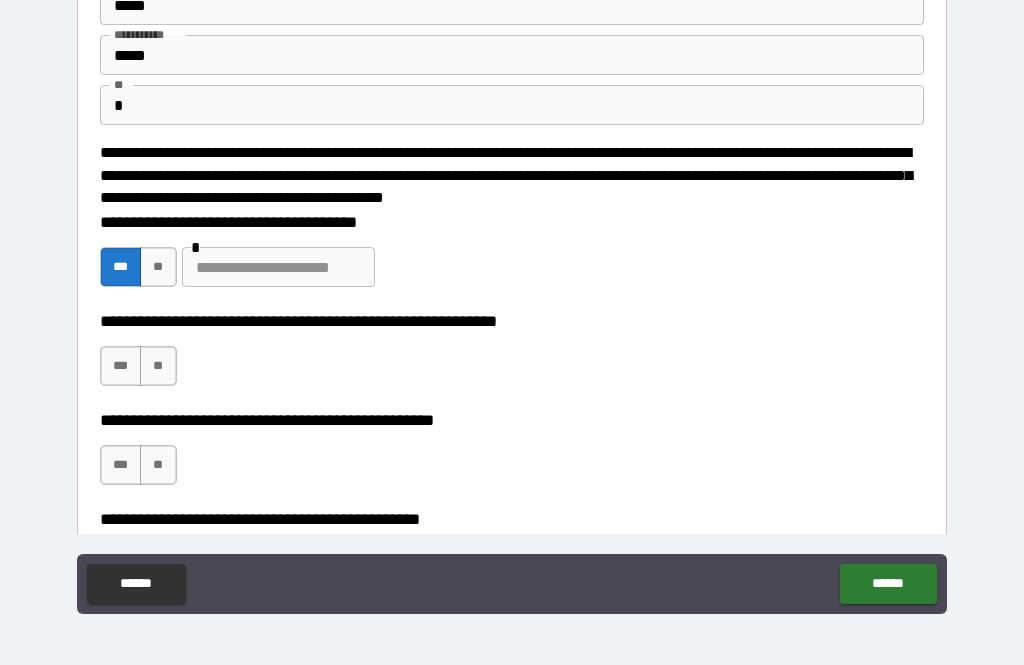 click at bounding box center [278, 267] 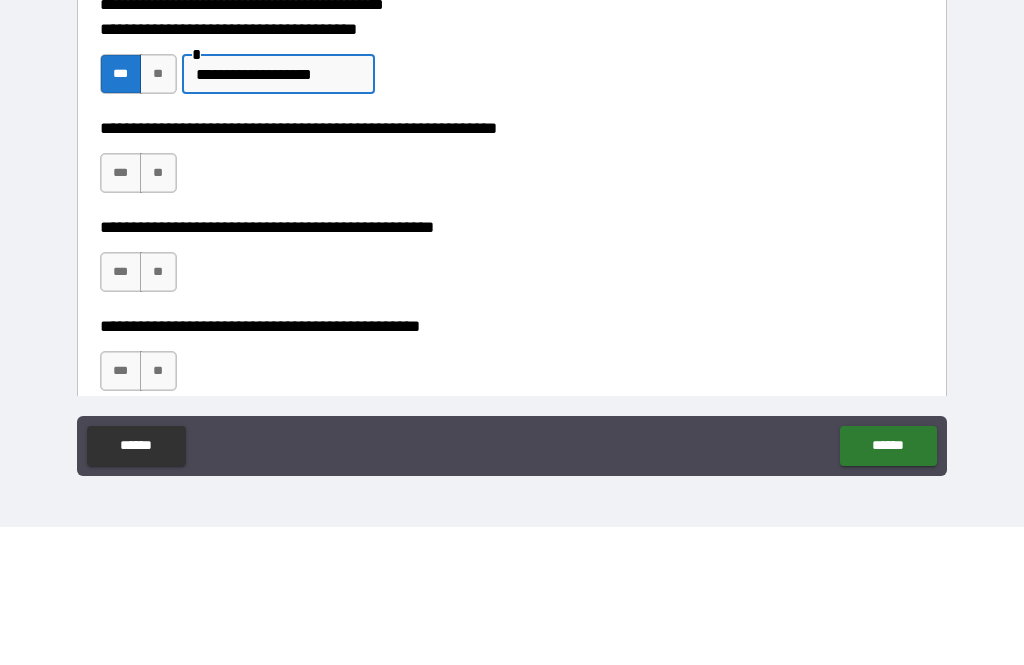 scroll, scrollTop: 167, scrollLeft: 0, axis: vertical 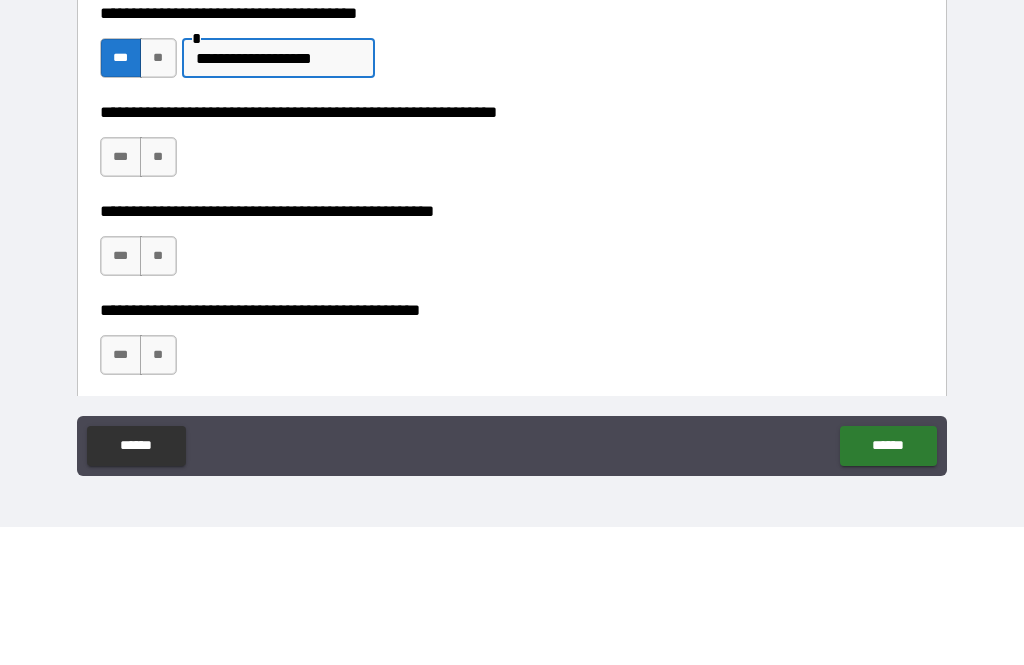 type on "**********" 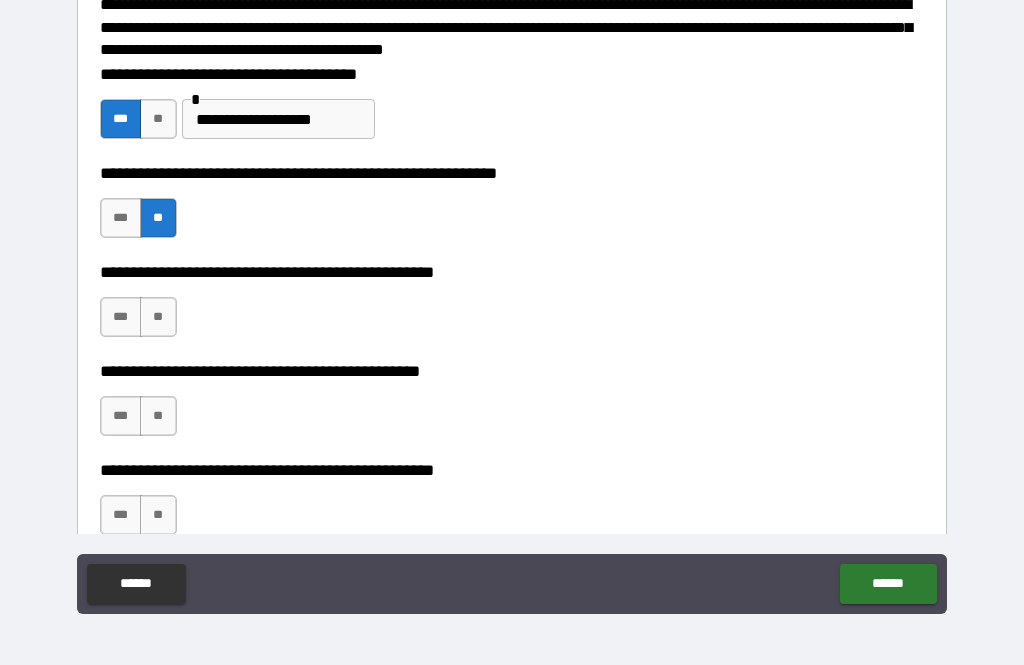 scroll, scrollTop: 246, scrollLeft: 0, axis: vertical 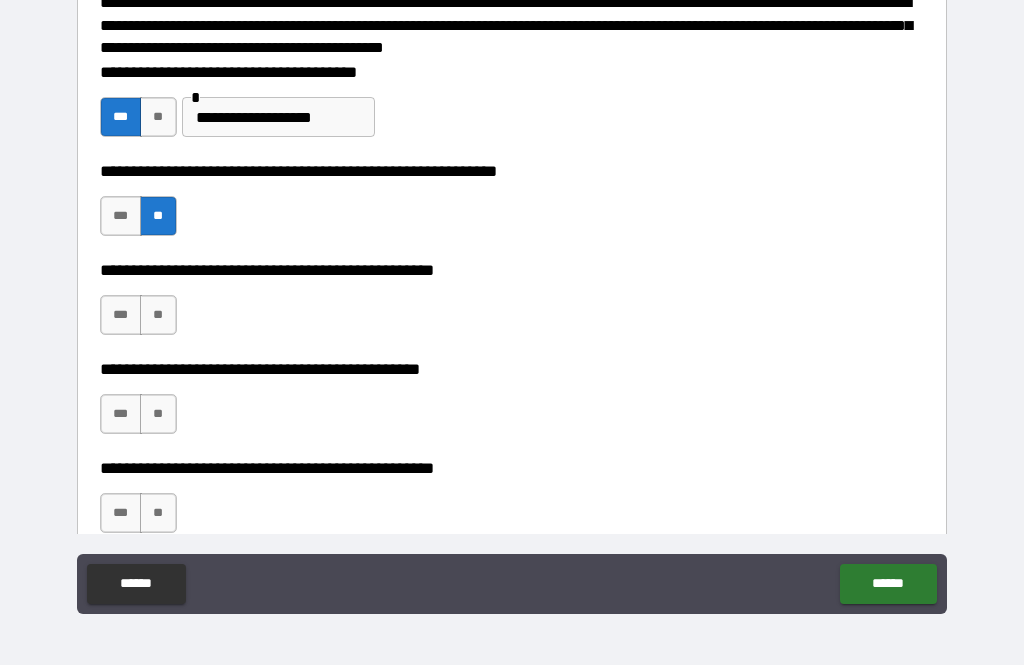 click on "**" at bounding box center [158, 315] 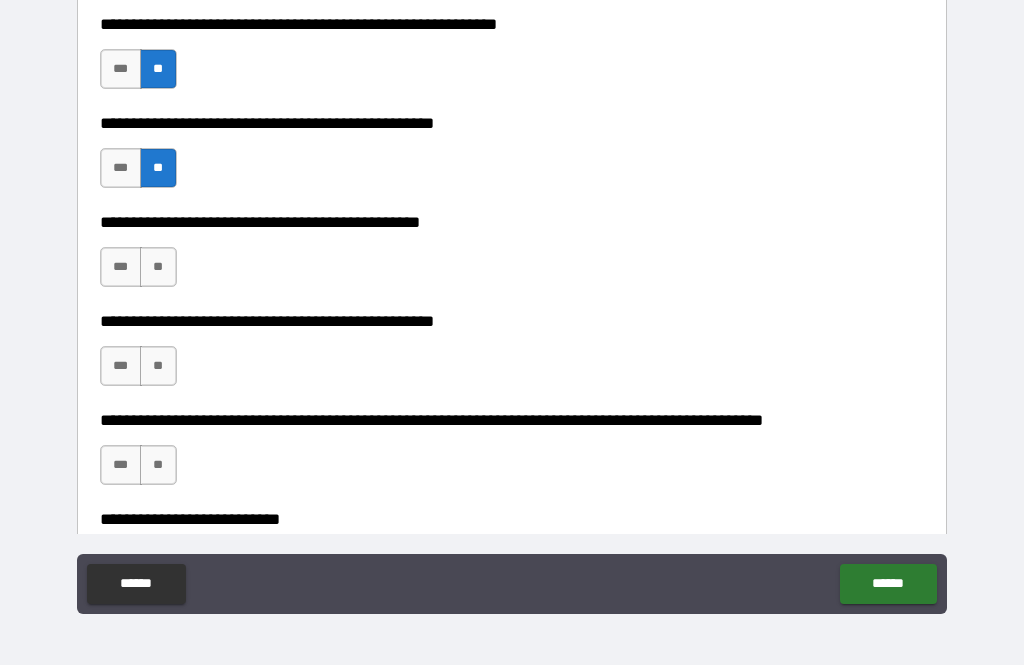 scroll, scrollTop: 403, scrollLeft: 0, axis: vertical 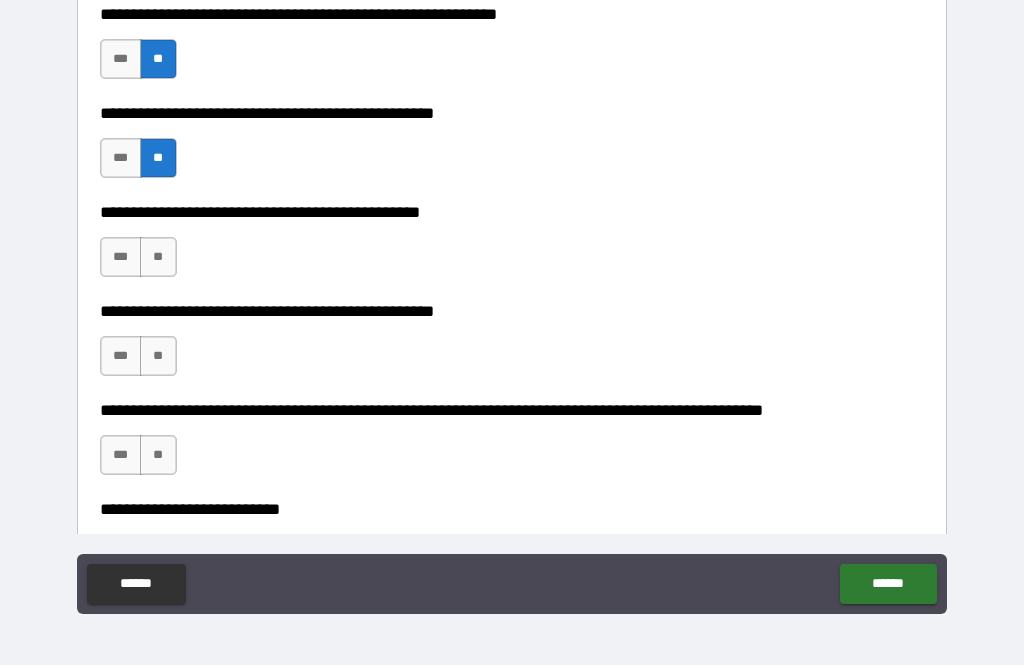 click on "**" at bounding box center (158, 356) 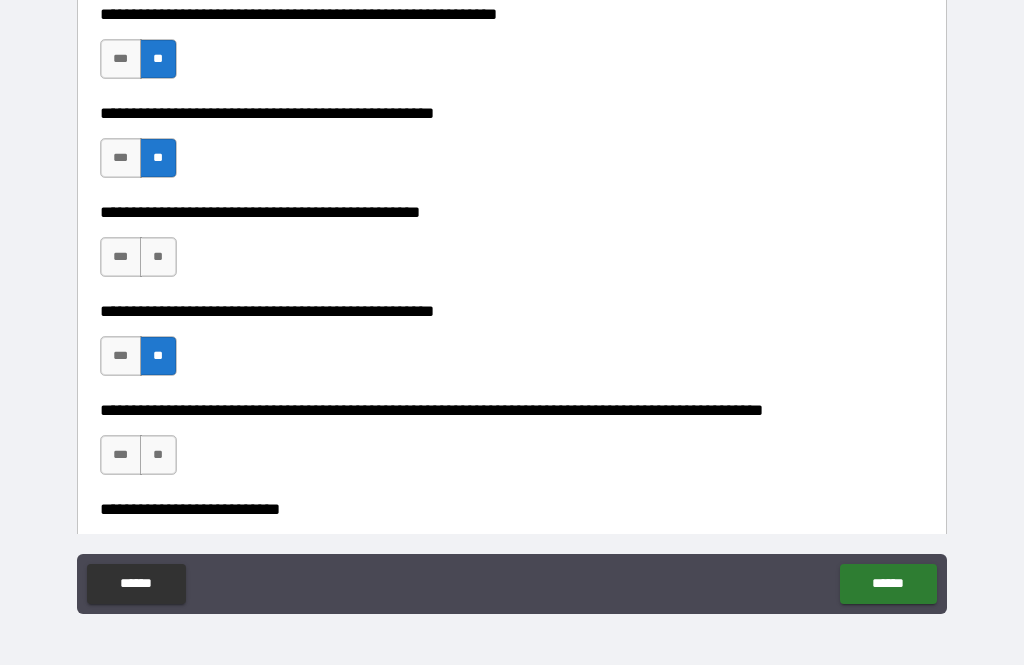 click on "**" at bounding box center [158, 455] 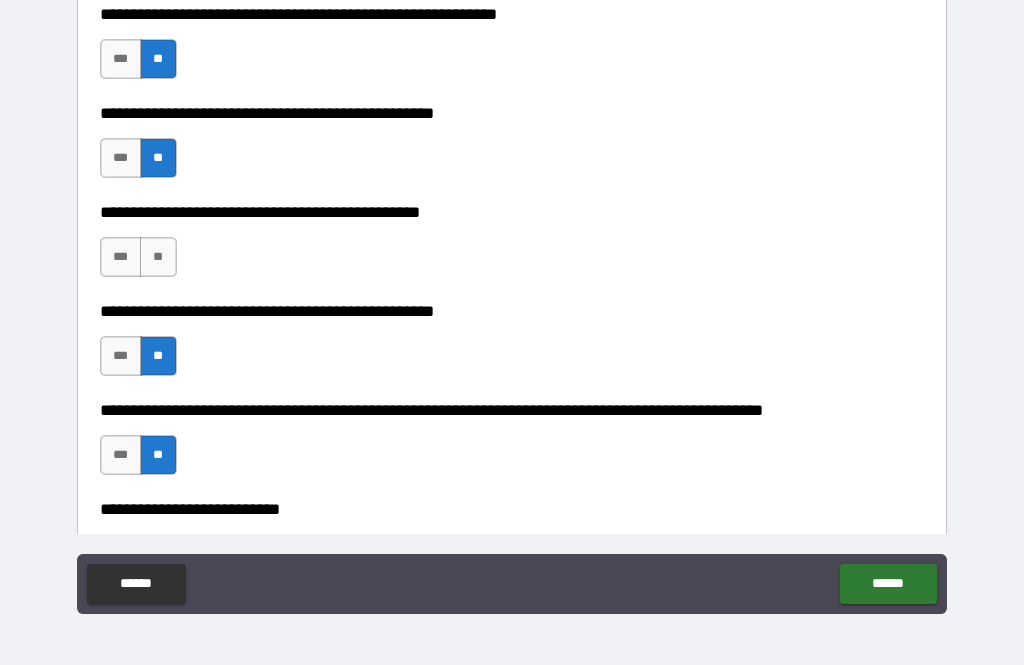 click on "***" at bounding box center [121, 257] 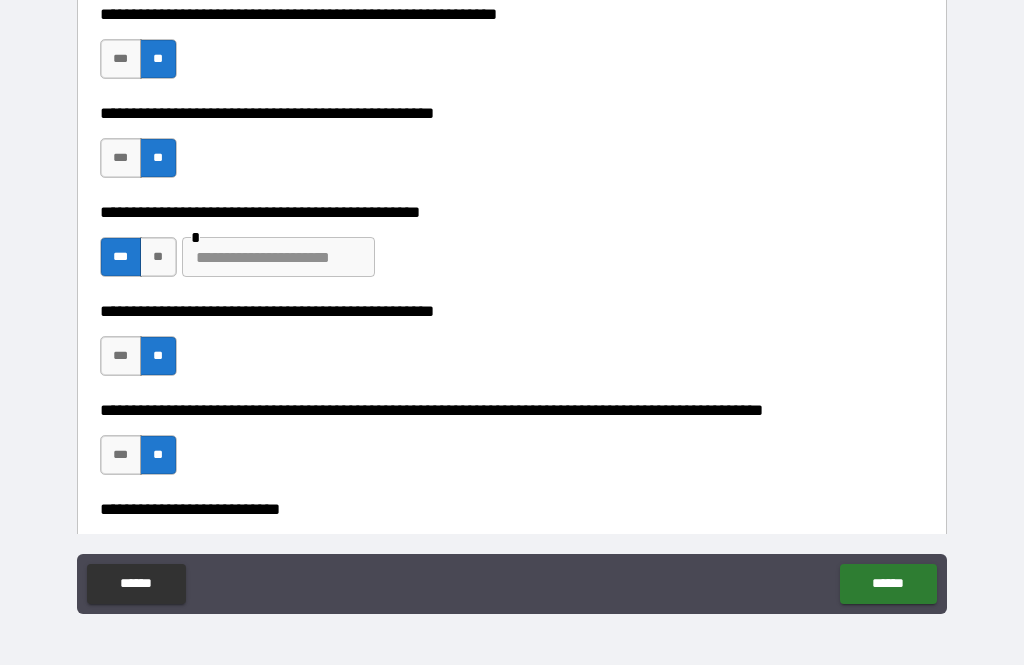 click at bounding box center (278, 257) 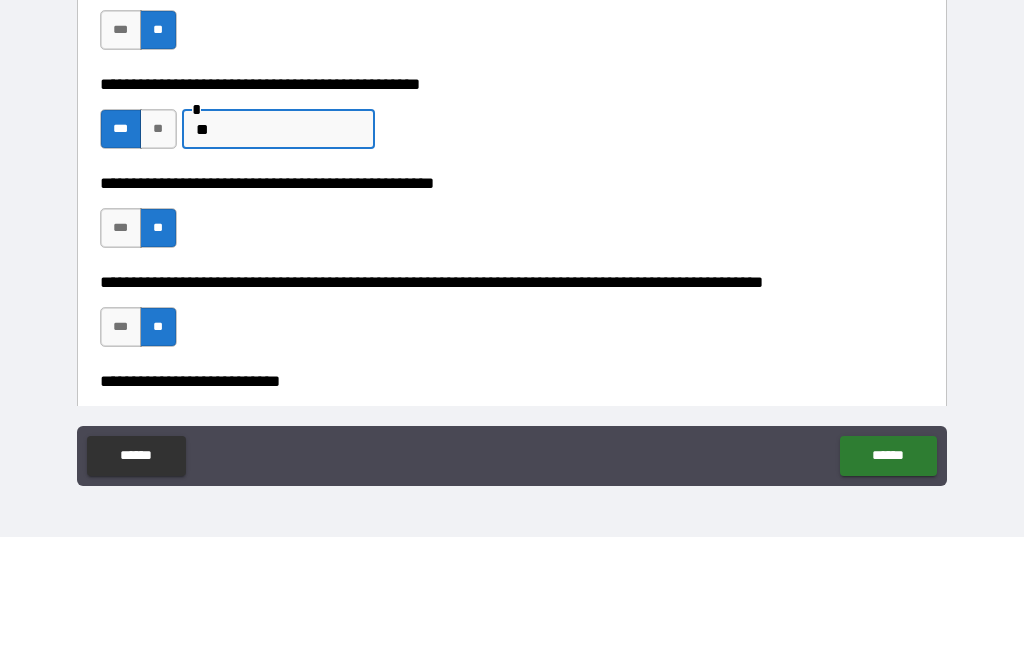 type on "*" 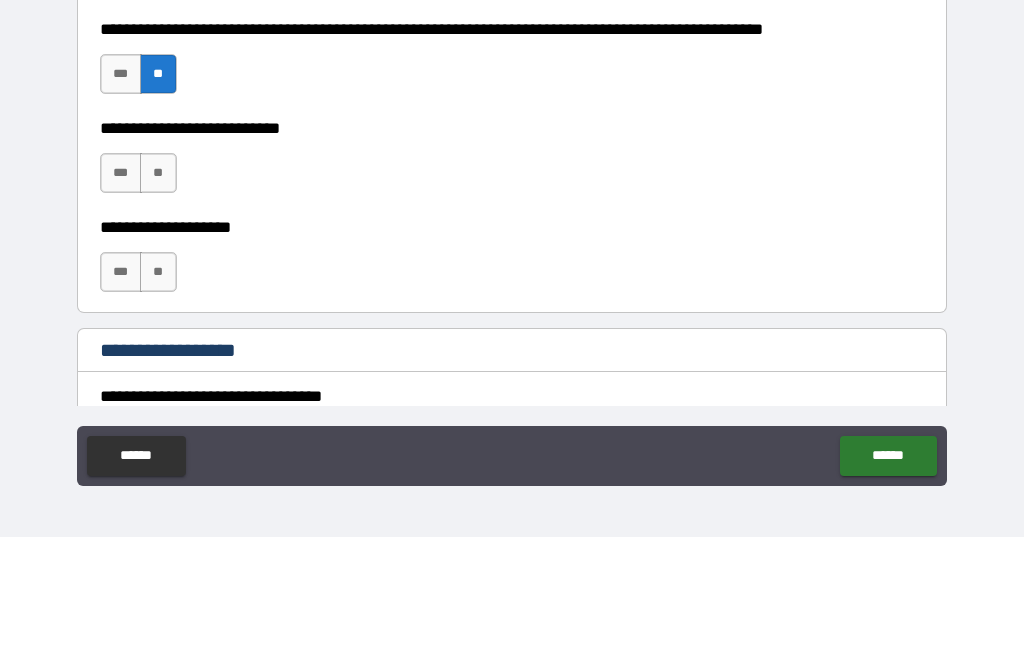 scroll, scrollTop: 657, scrollLeft: 0, axis: vertical 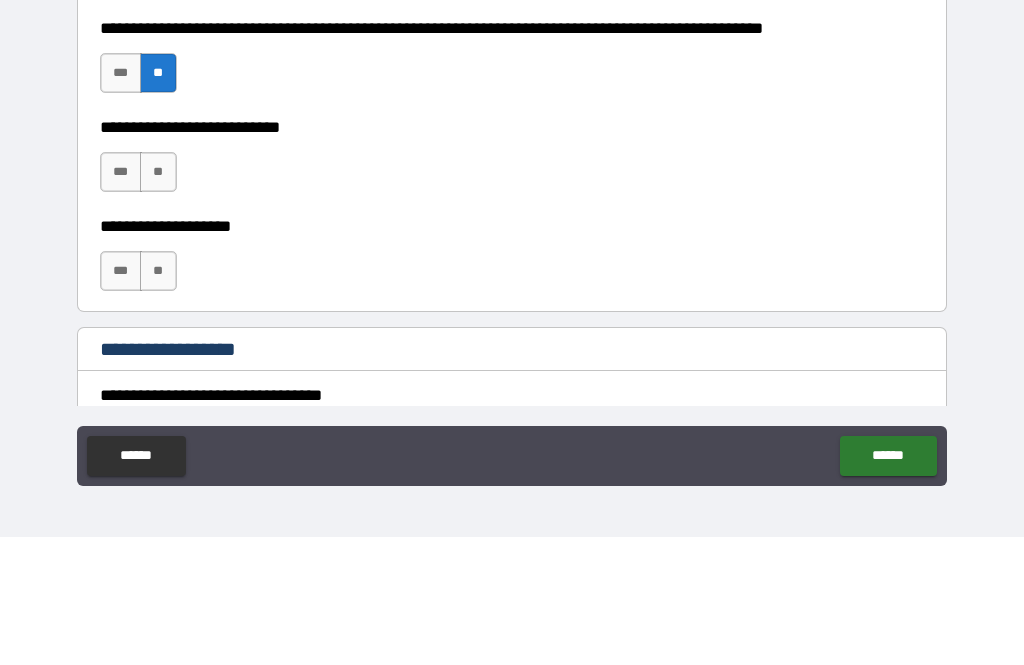 type on "**********" 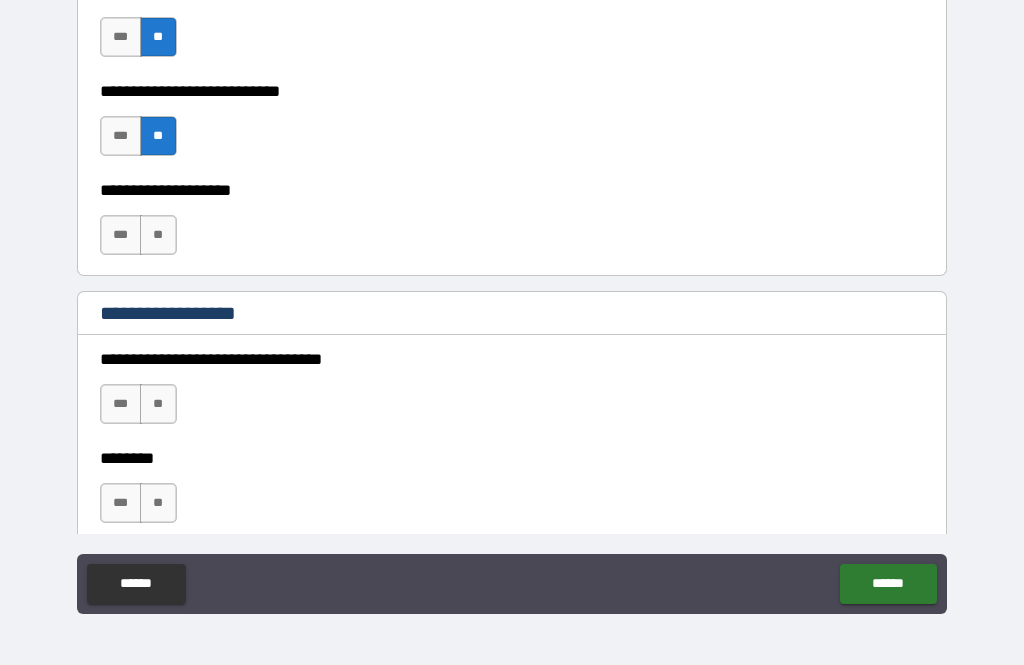 scroll, scrollTop: 823, scrollLeft: 0, axis: vertical 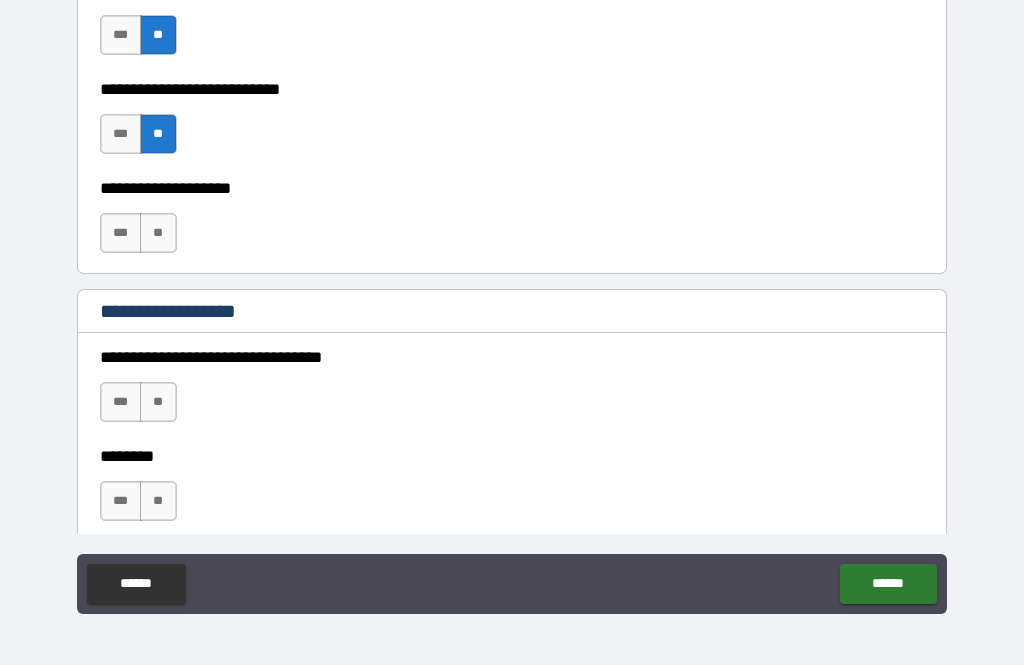 click on "**" at bounding box center [158, 233] 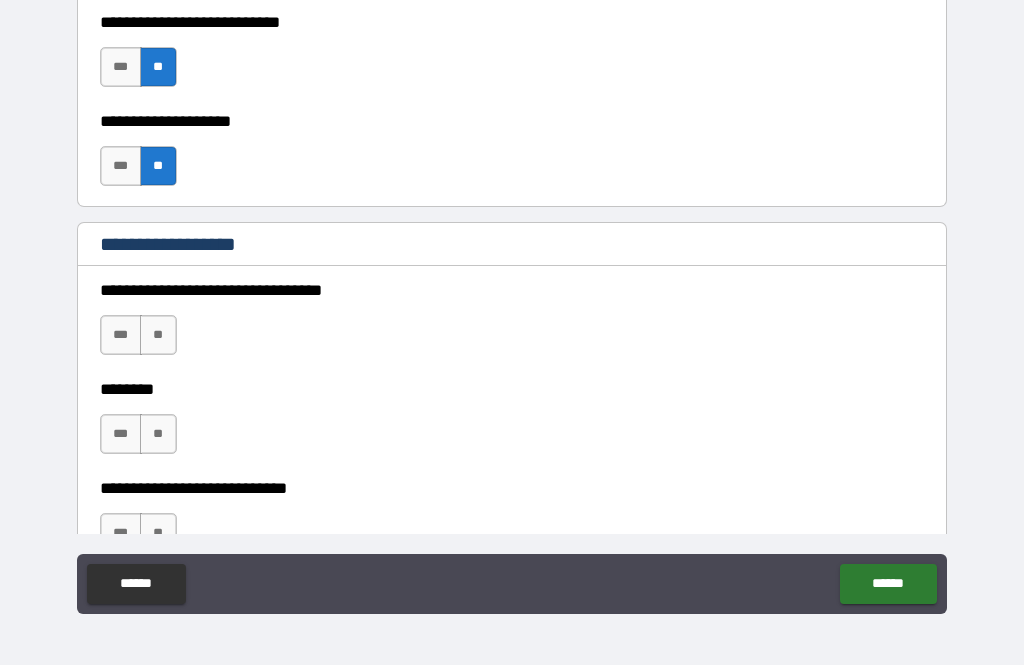 scroll, scrollTop: 968, scrollLeft: 0, axis: vertical 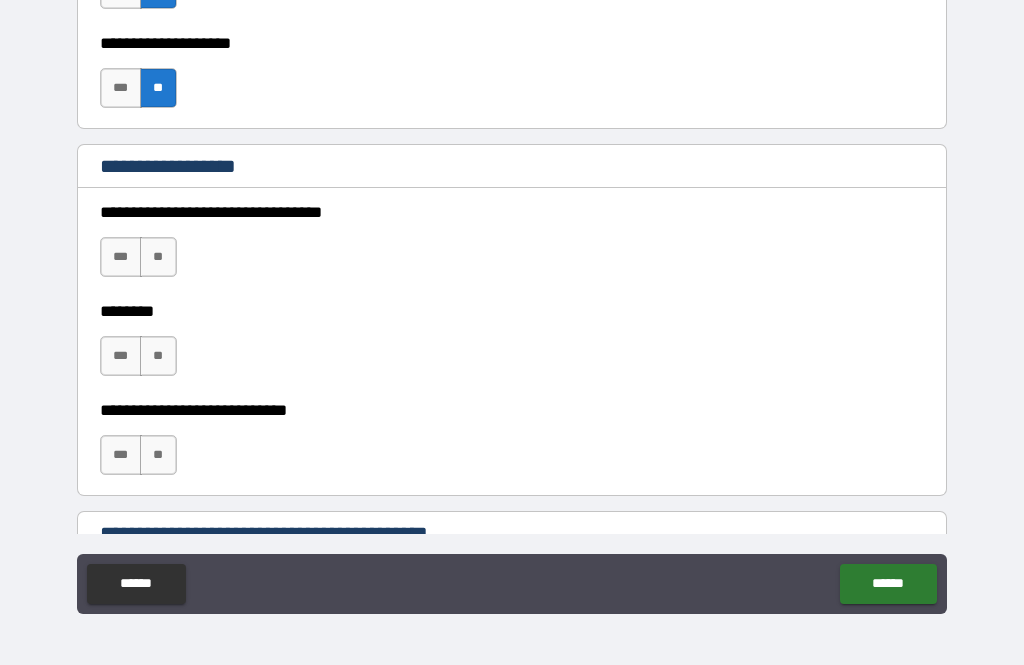 click on "**" at bounding box center [158, 257] 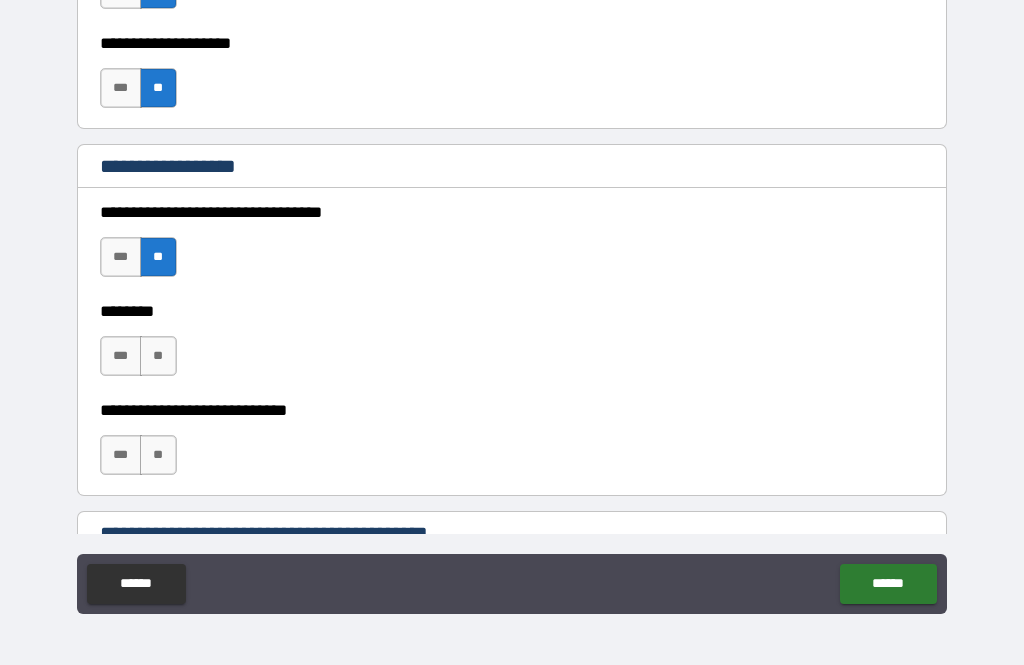 click on "**" at bounding box center [158, 356] 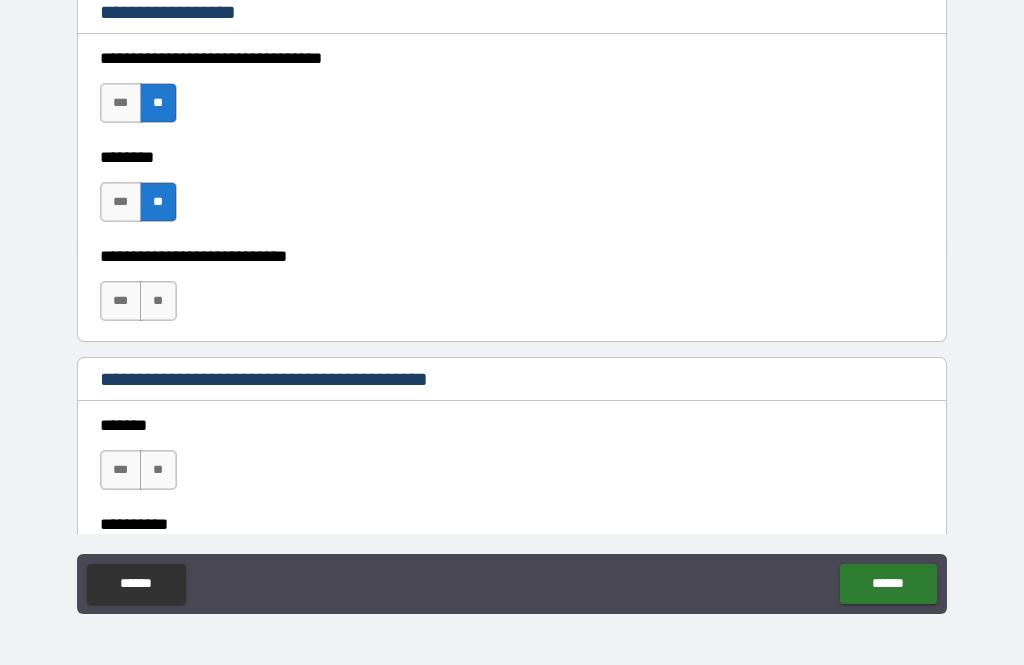 scroll, scrollTop: 1130, scrollLeft: 0, axis: vertical 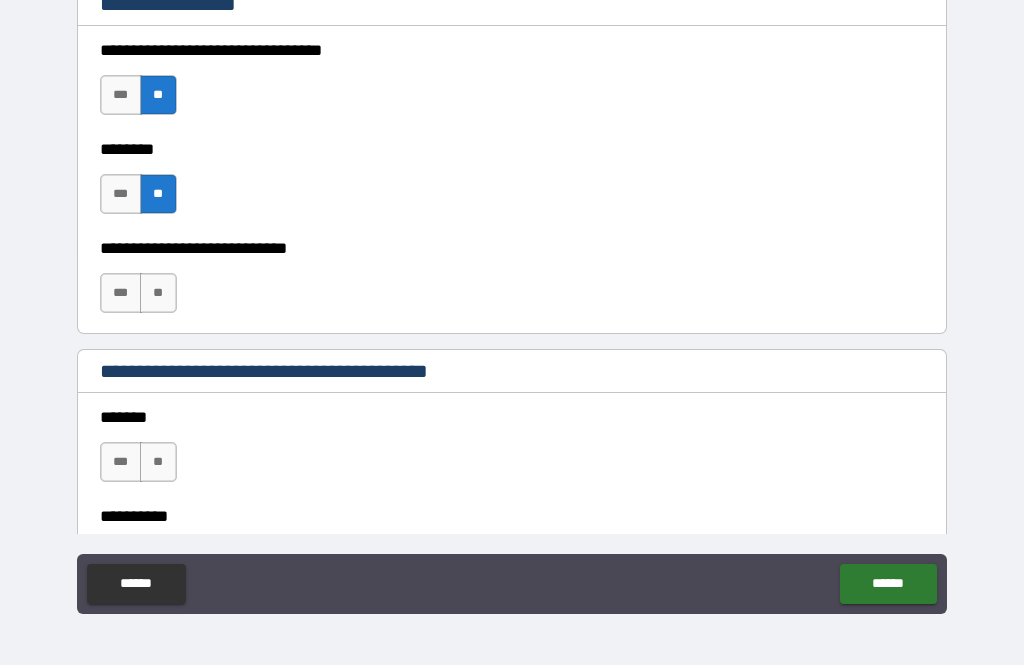 click on "**" at bounding box center [158, 293] 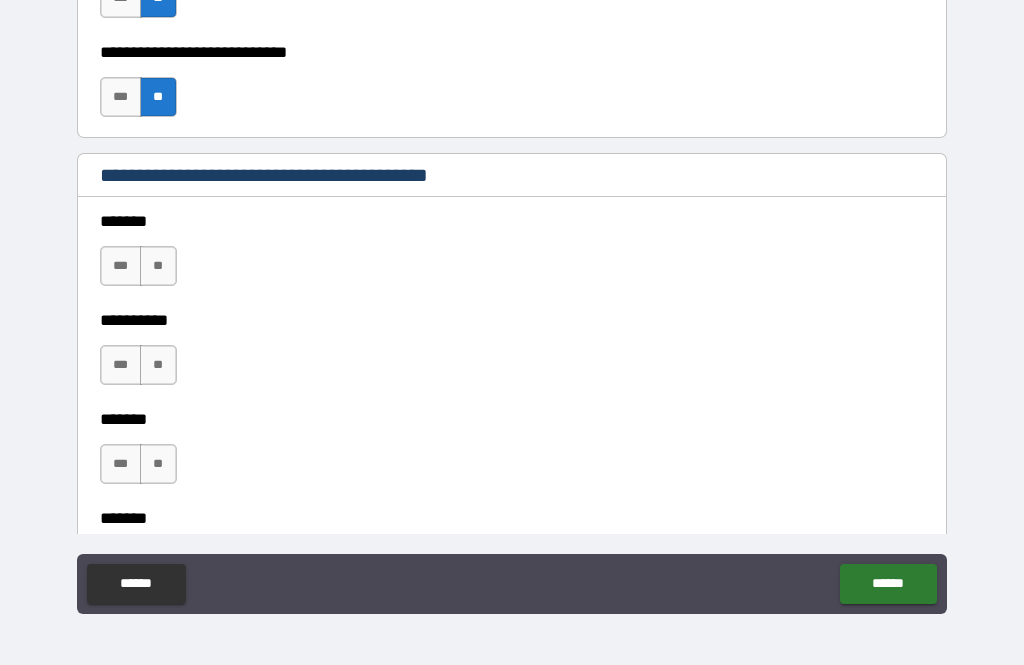 scroll, scrollTop: 1348, scrollLeft: 0, axis: vertical 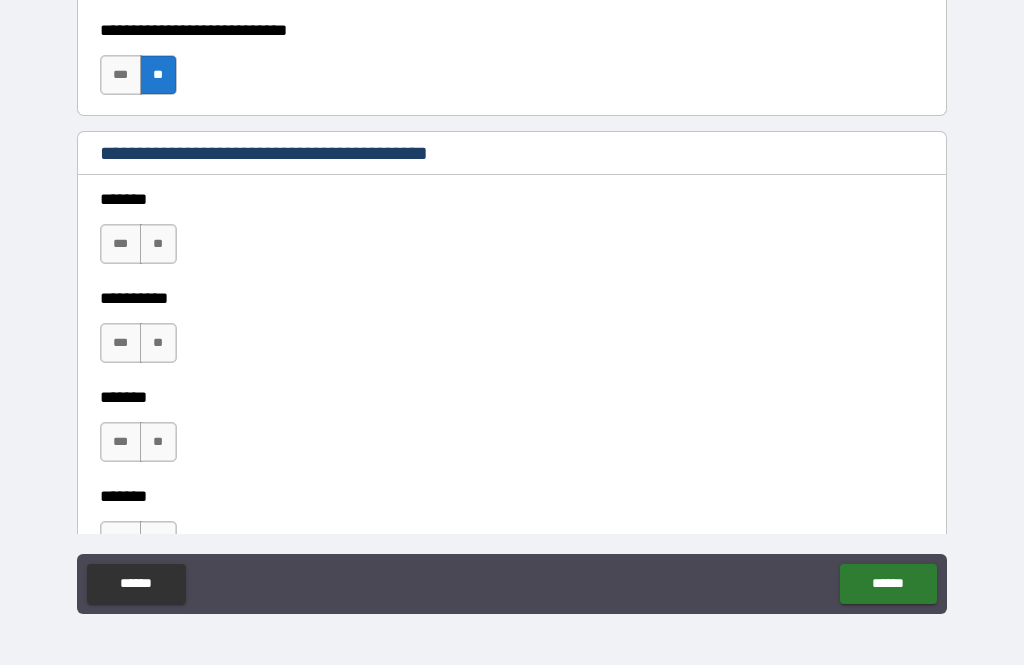click on "**" at bounding box center (158, 244) 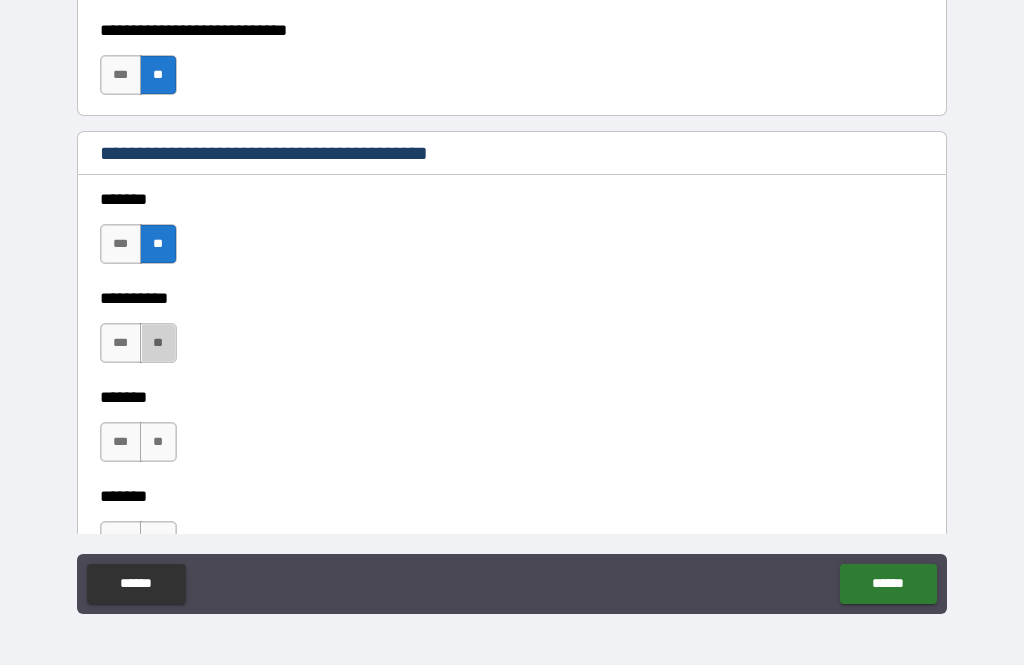 click on "**" at bounding box center [158, 343] 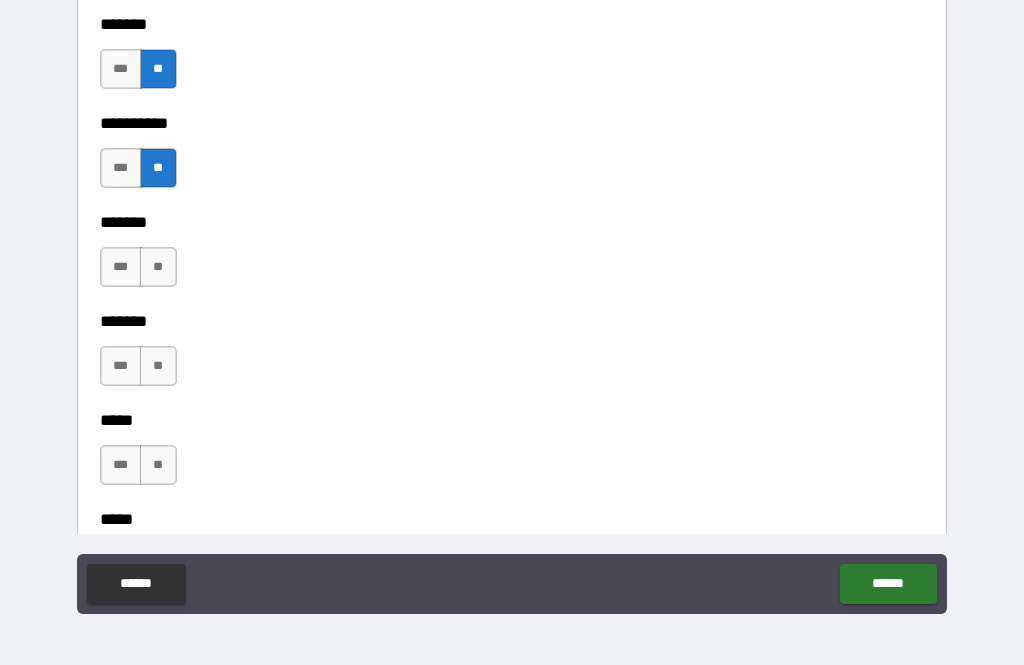 scroll, scrollTop: 1528, scrollLeft: 0, axis: vertical 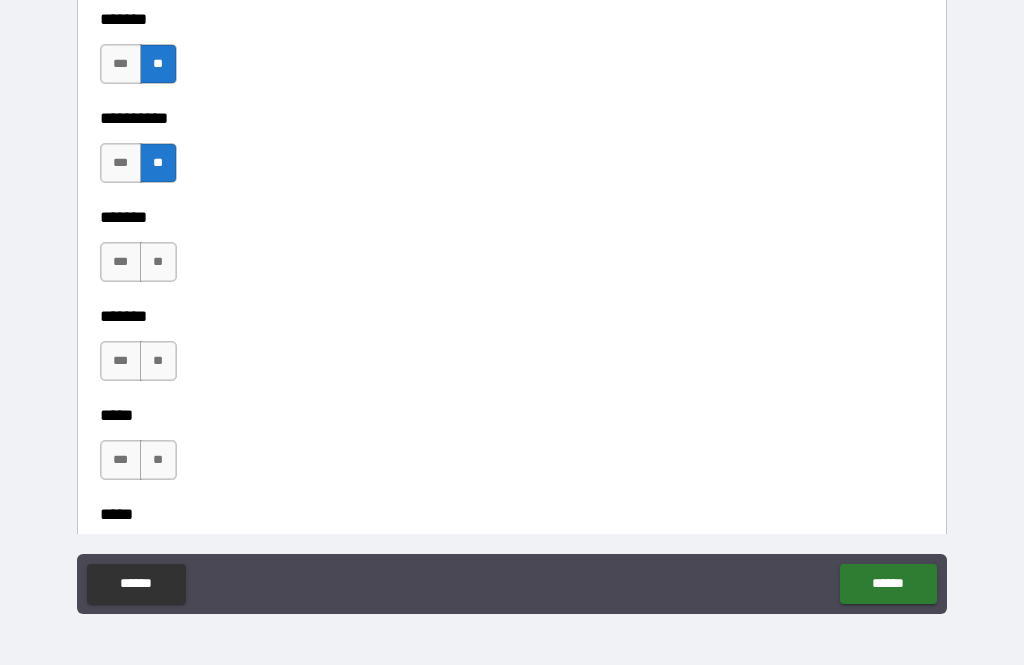 click on "**" at bounding box center [158, 262] 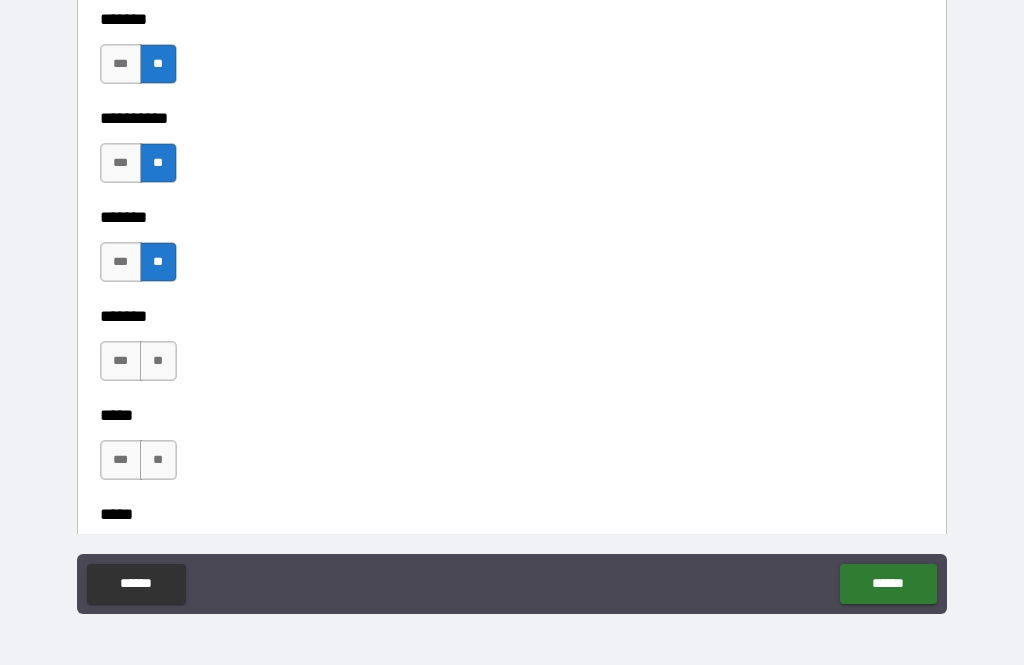 click on "**" at bounding box center (158, 361) 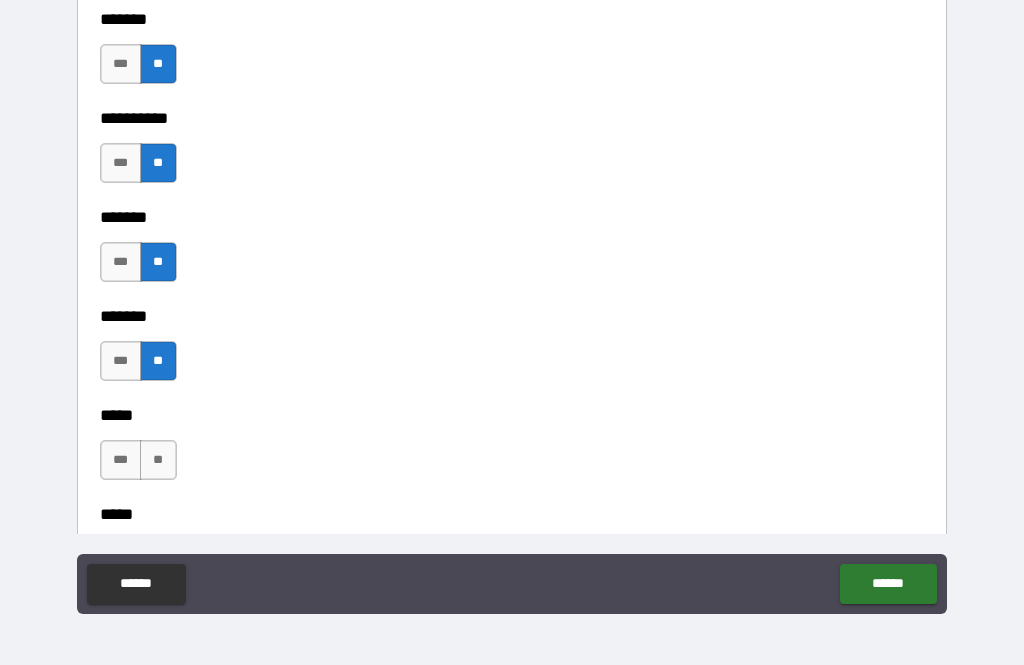 click on "***" at bounding box center [121, 460] 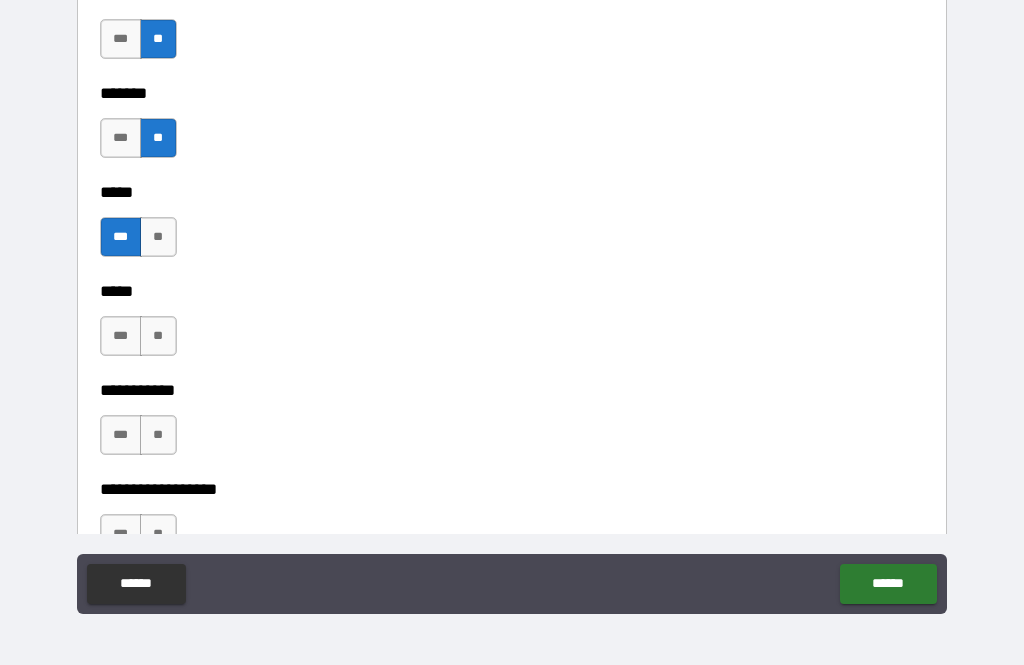 scroll, scrollTop: 1751, scrollLeft: 0, axis: vertical 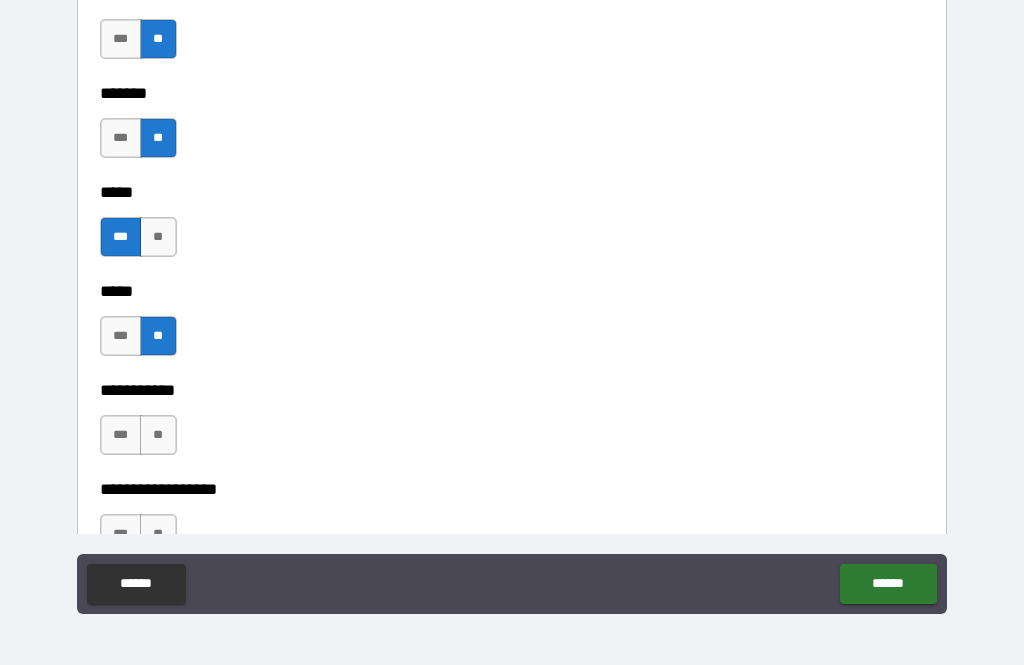 click on "**" at bounding box center (158, 435) 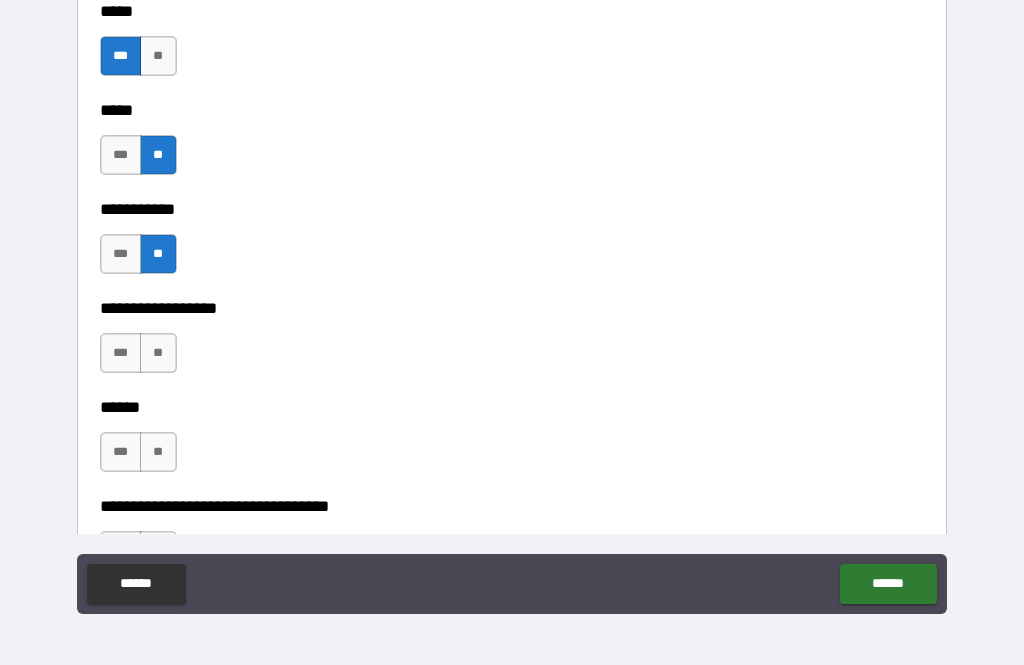 scroll, scrollTop: 1947, scrollLeft: 0, axis: vertical 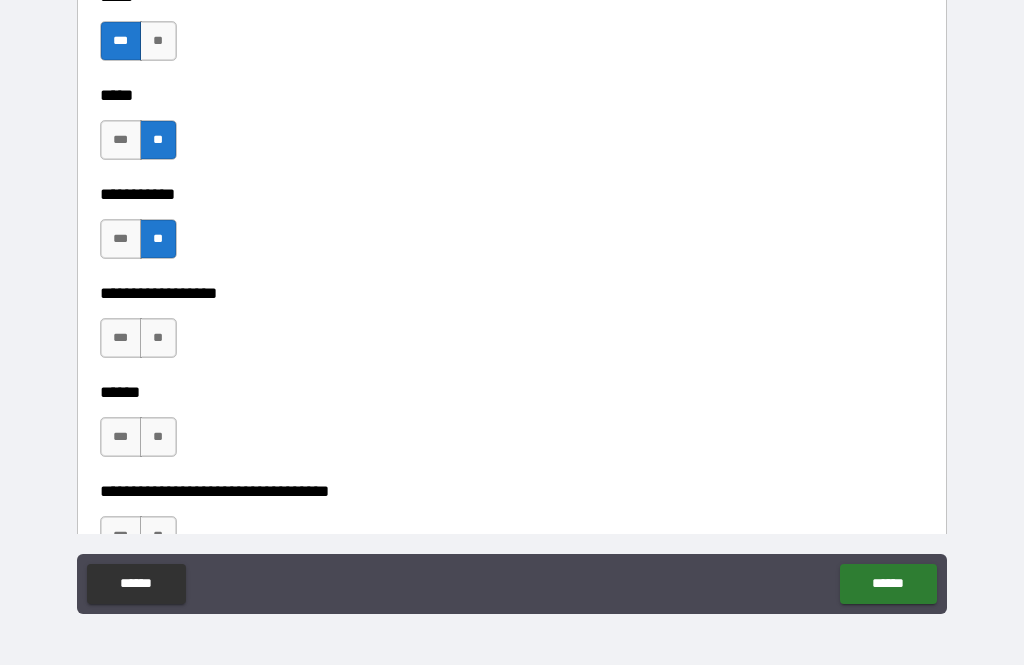 click on "**" at bounding box center [158, 338] 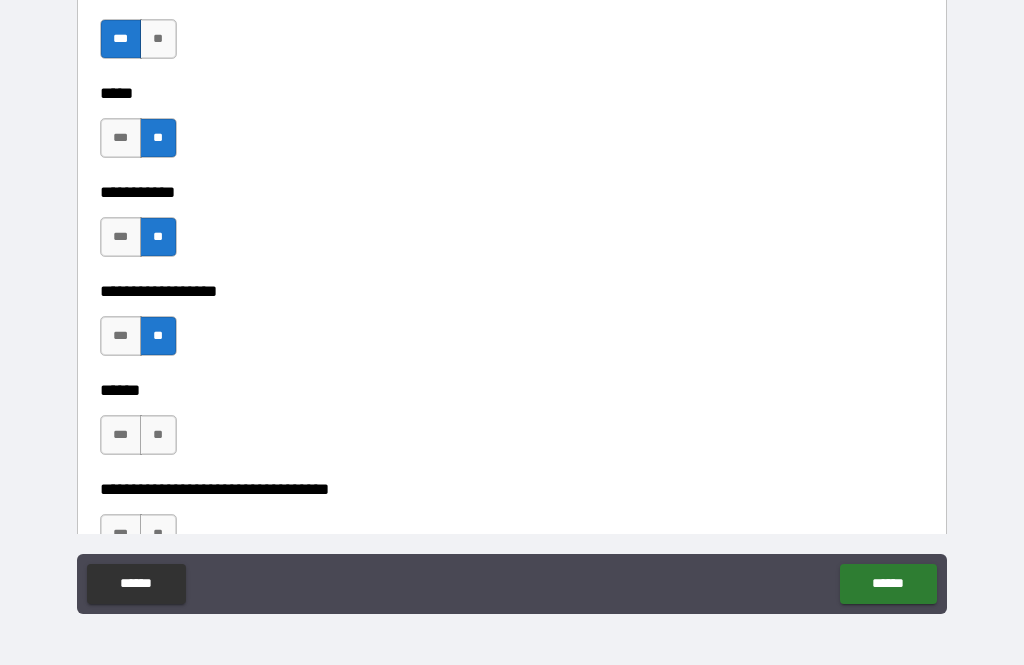 scroll, scrollTop: 1946, scrollLeft: 0, axis: vertical 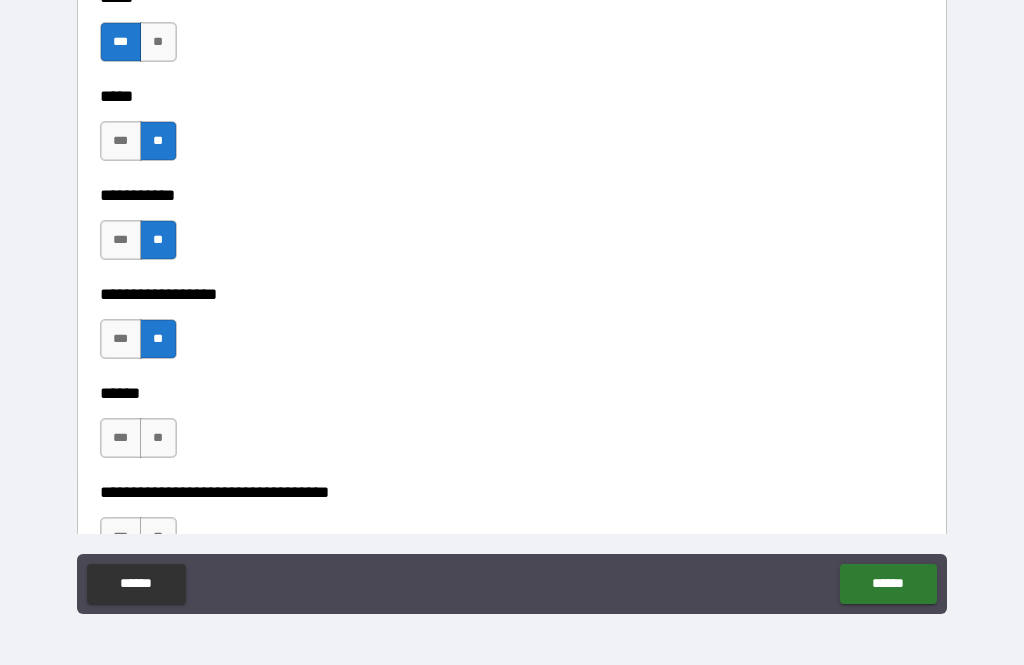 click on "***" at bounding box center [121, 438] 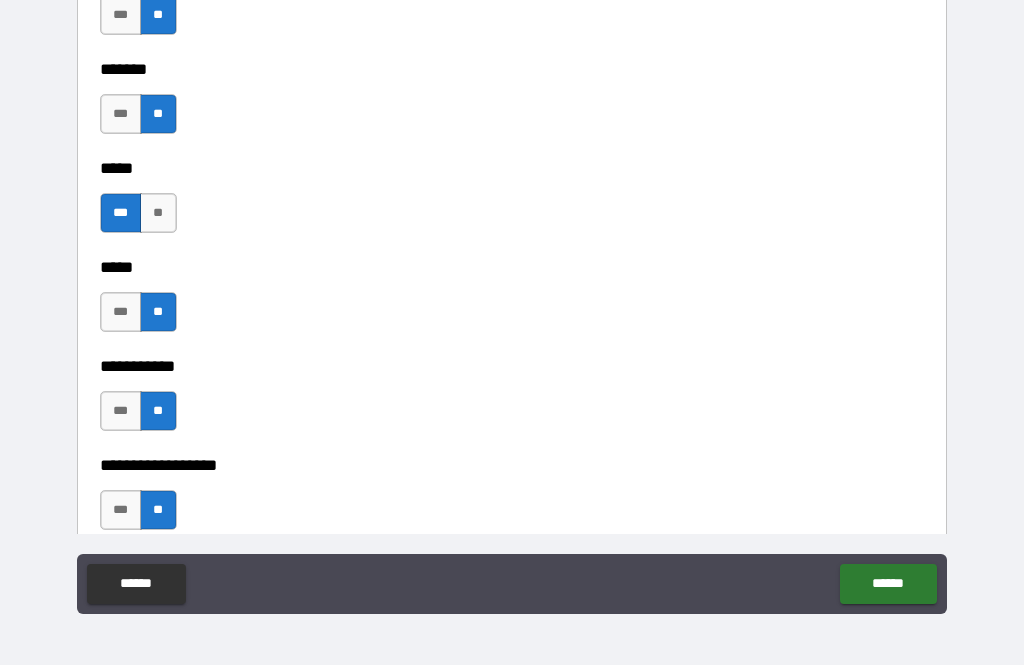 scroll, scrollTop: 1773, scrollLeft: 0, axis: vertical 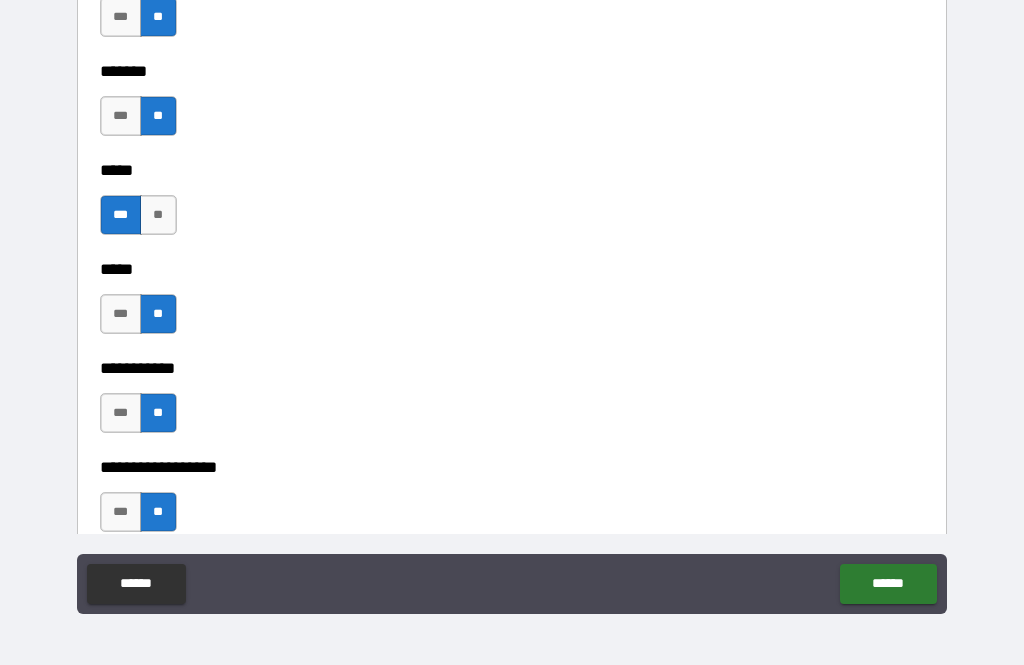 click on "**" at bounding box center (158, 215) 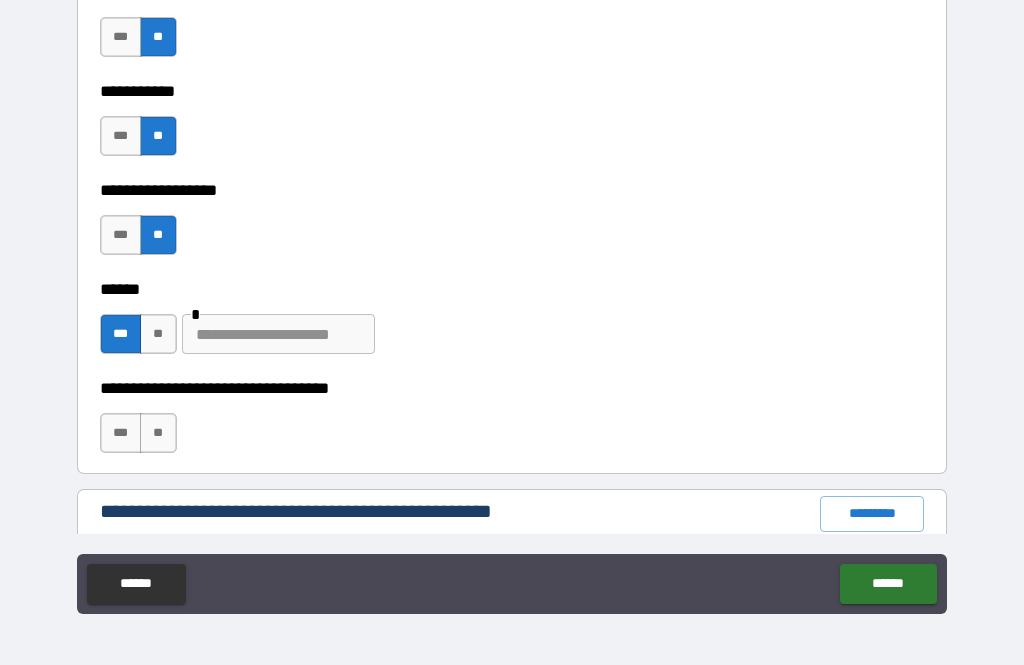 scroll, scrollTop: 2052, scrollLeft: 0, axis: vertical 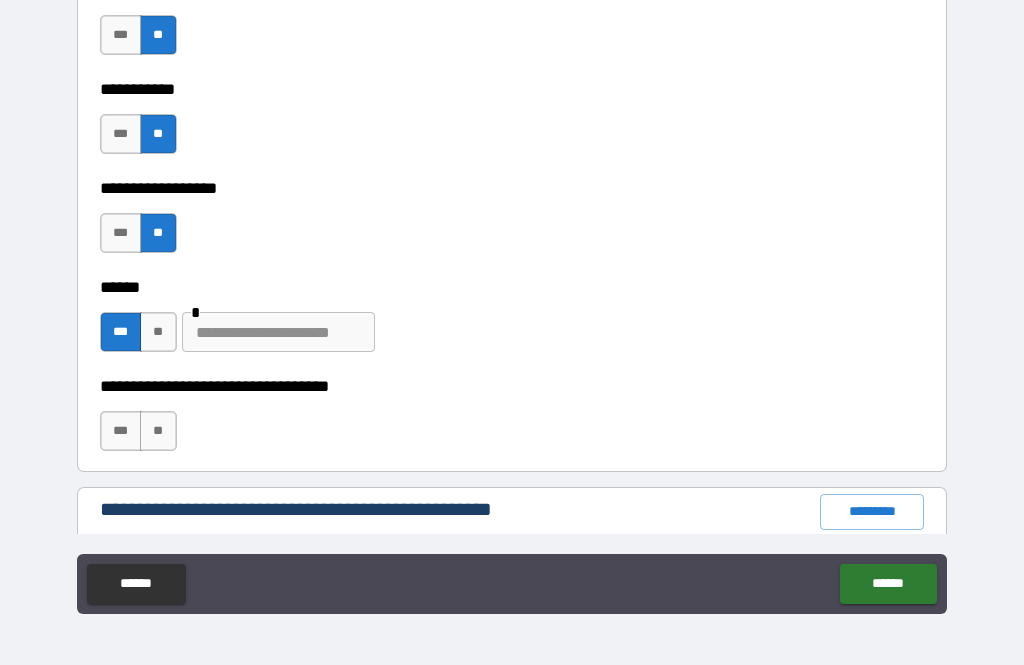 click at bounding box center [278, 332] 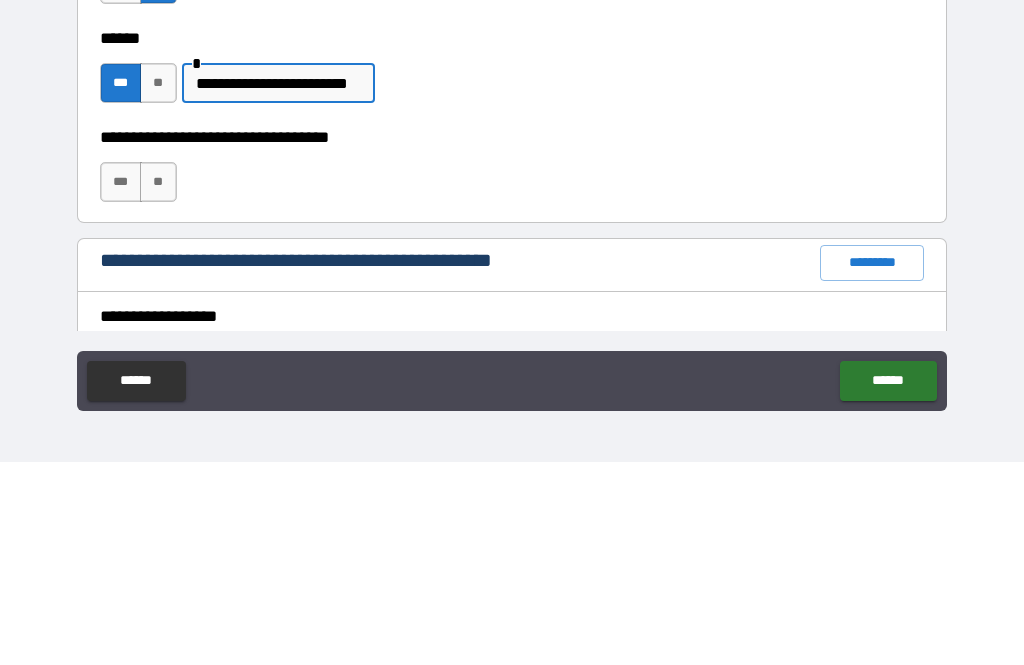 scroll, scrollTop: 2097, scrollLeft: 0, axis: vertical 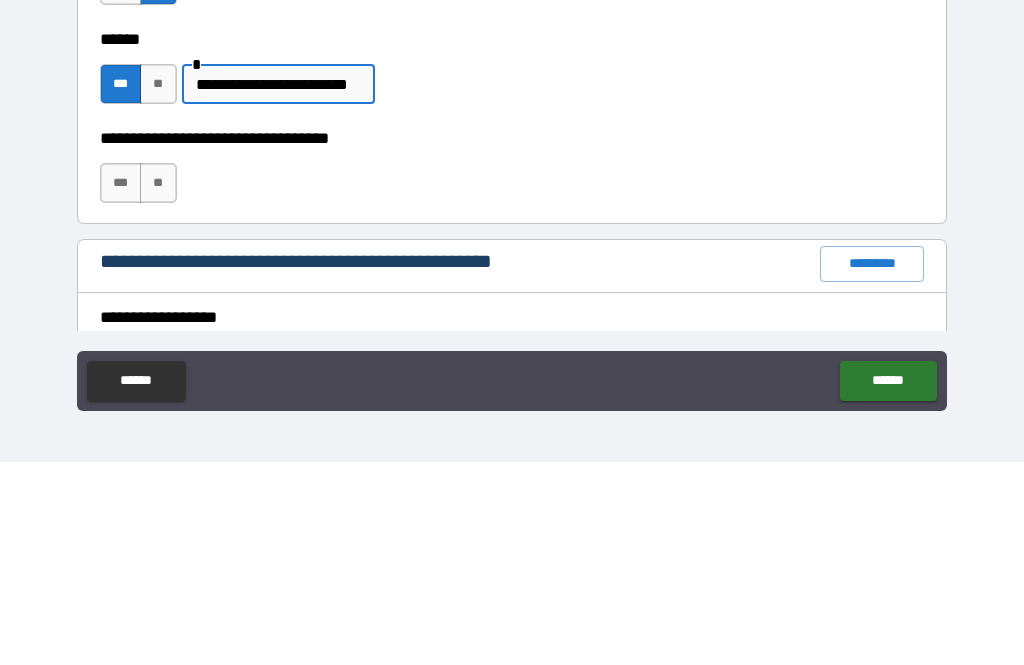 type on "**********" 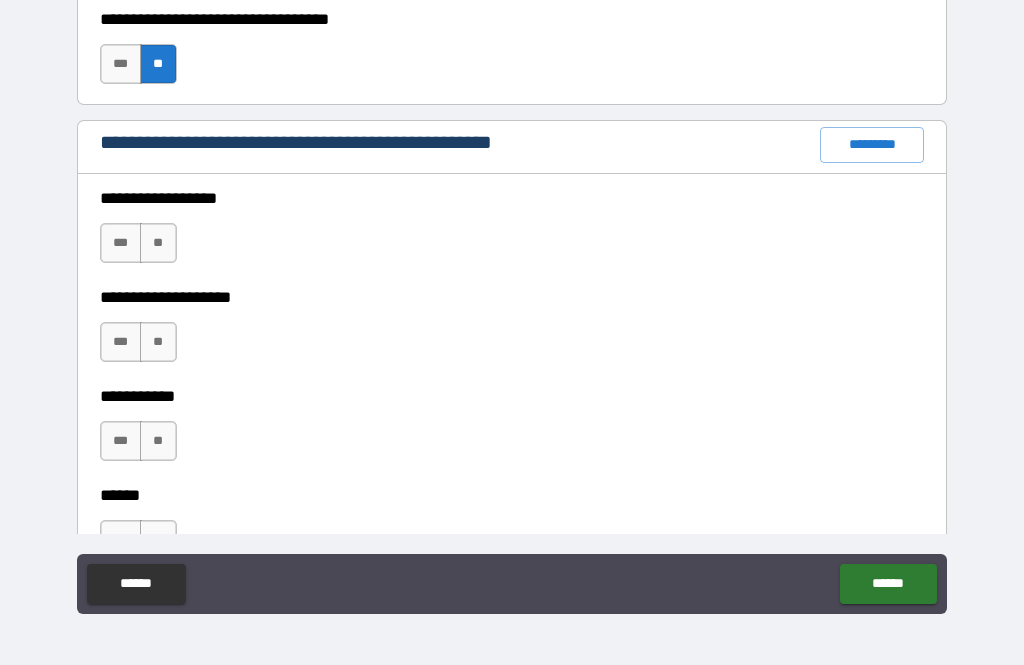 scroll, scrollTop: 2421, scrollLeft: 0, axis: vertical 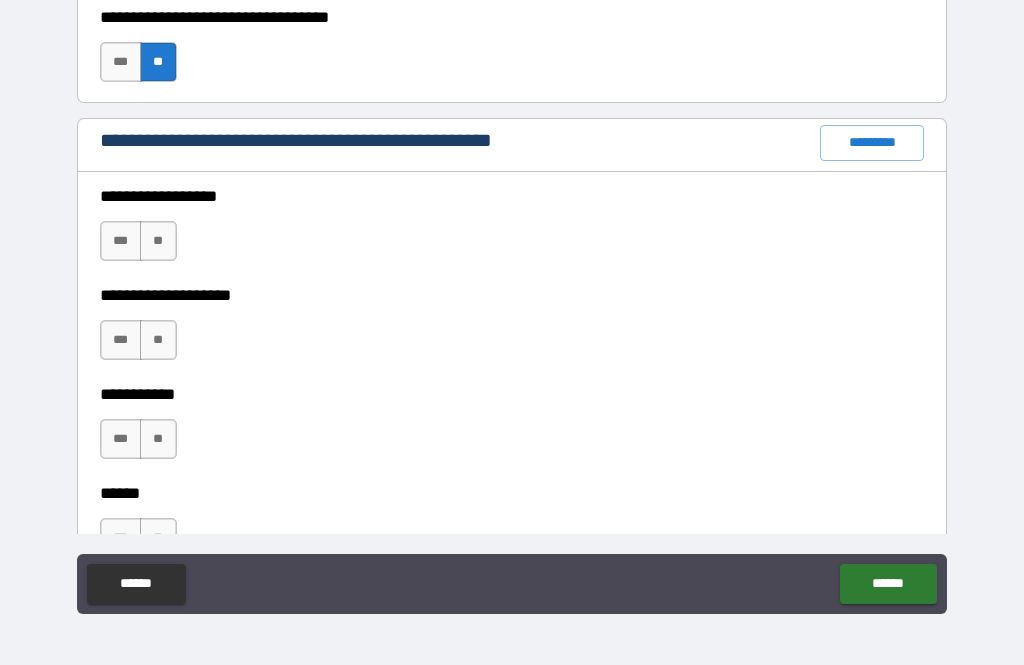click on "**" at bounding box center (158, 241) 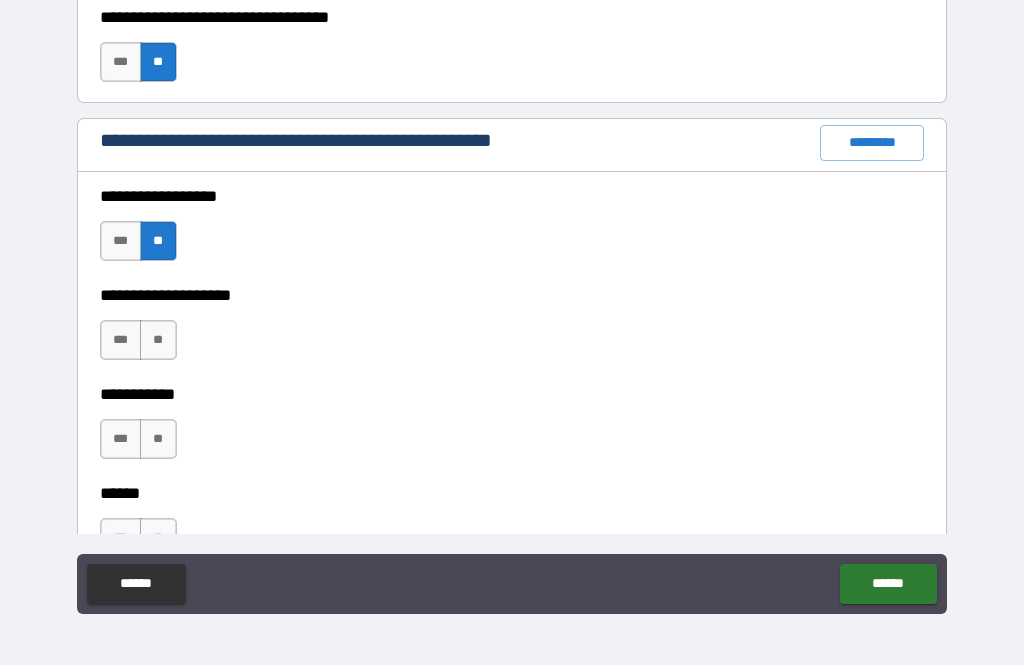 click on "**" at bounding box center (158, 340) 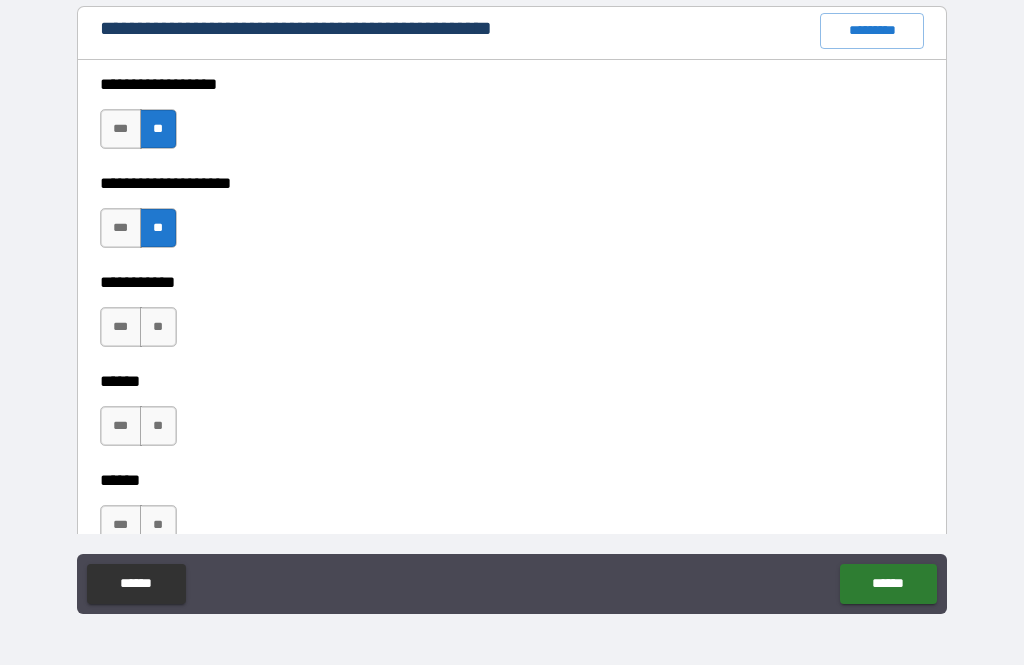 scroll, scrollTop: 2531, scrollLeft: 0, axis: vertical 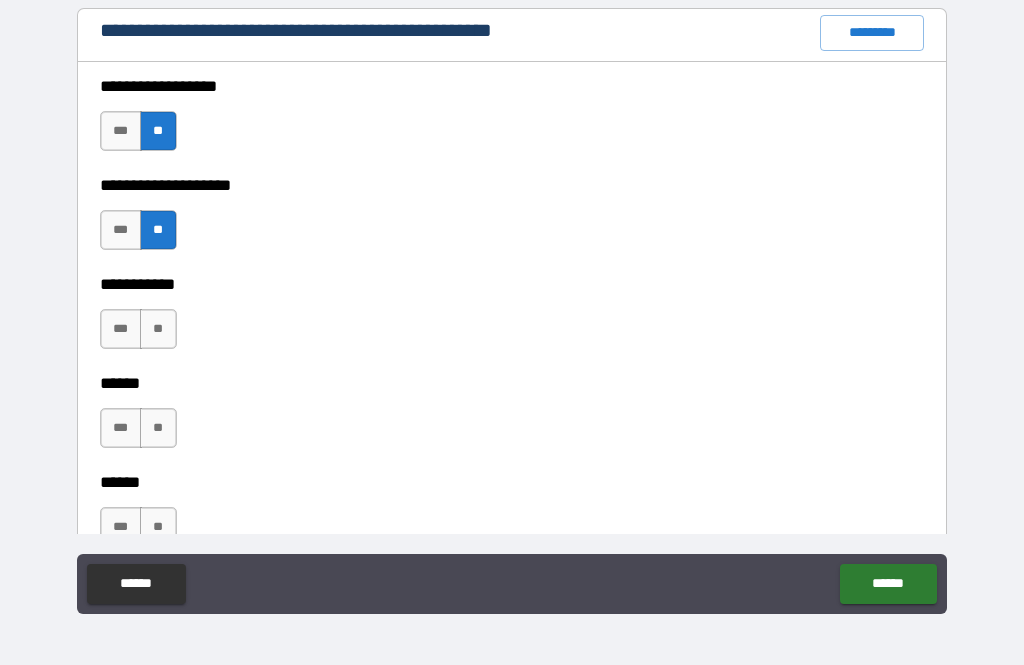 click on "**" at bounding box center [158, 329] 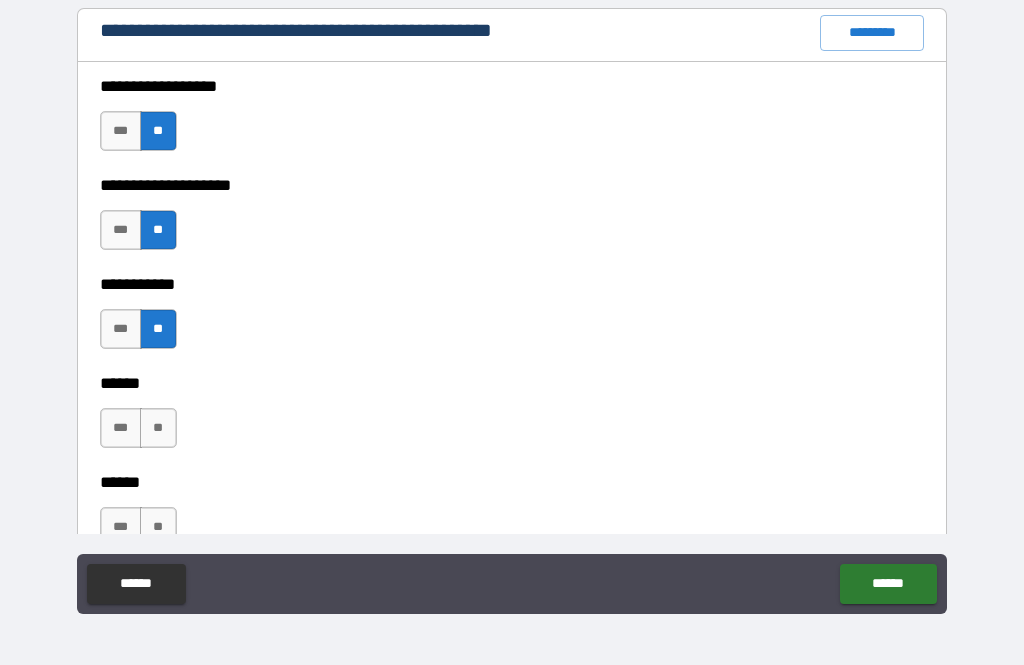 click on "**" at bounding box center [158, 428] 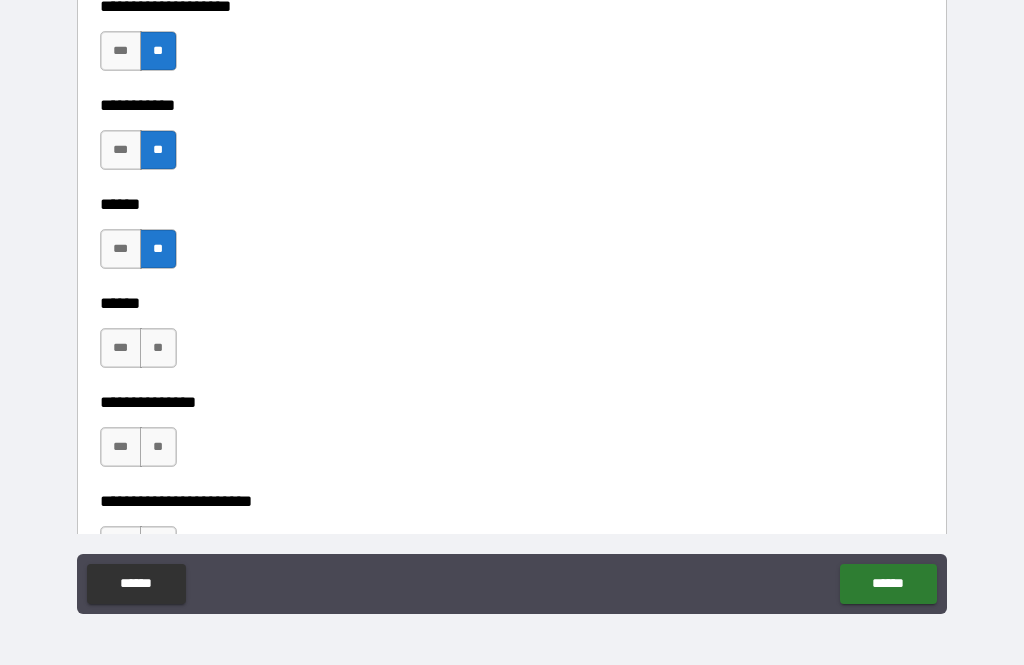 scroll, scrollTop: 2741, scrollLeft: 0, axis: vertical 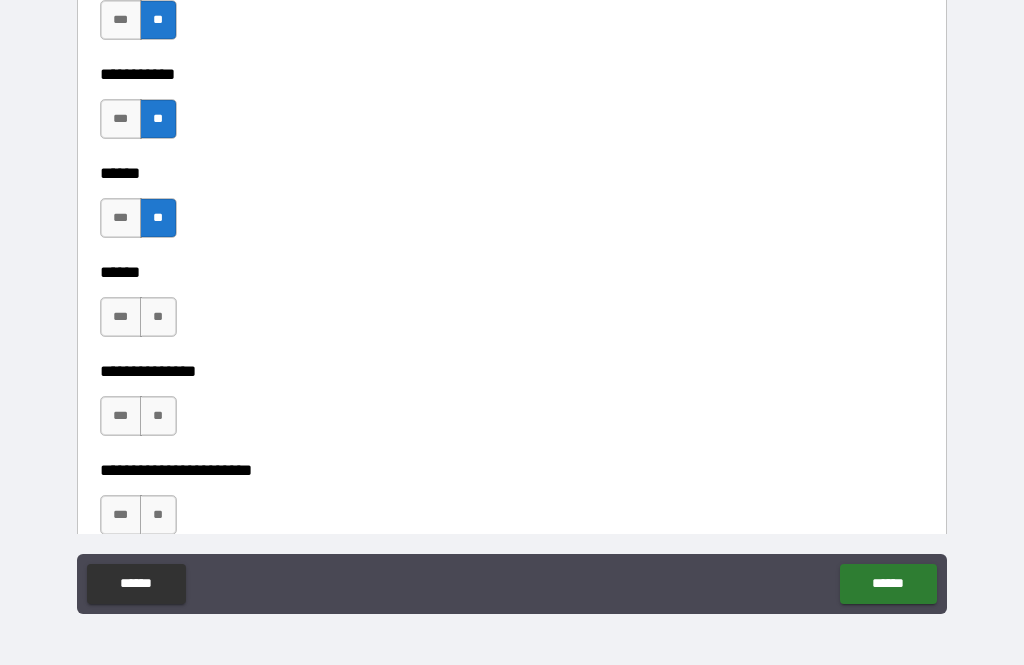 click on "**" at bounding box center (158, 317) 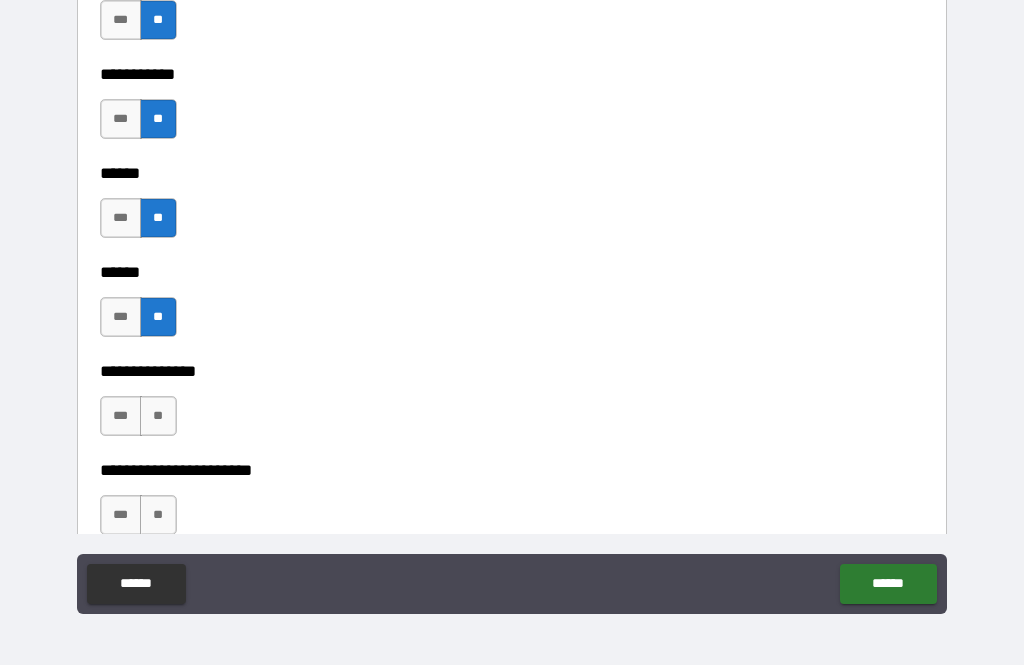 click on "**" at bounding box center (158, 416) 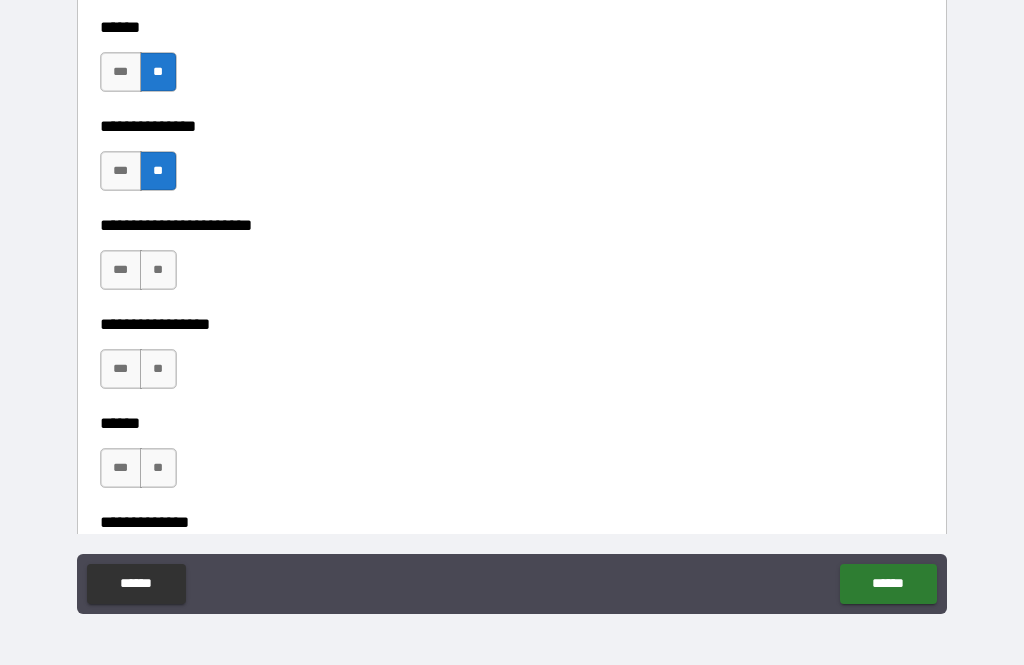 scroll, scrollTop: 2984, scrollLeft: 0, axis: vertical 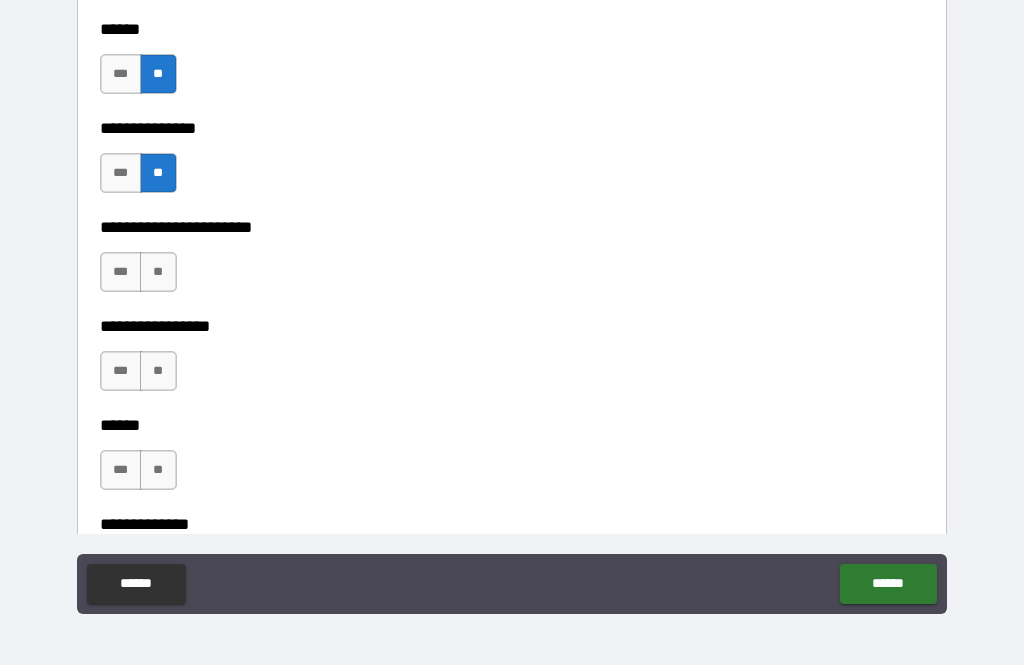 click on "**" at bounding box center (158, 272) 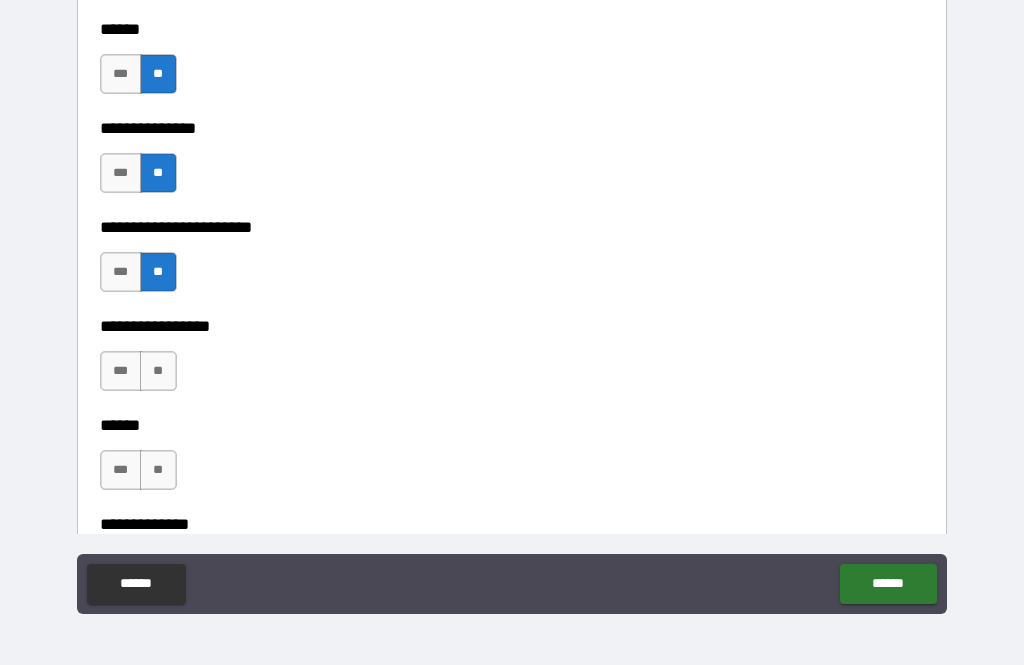 click on "**" at bounding box center [158, 371] 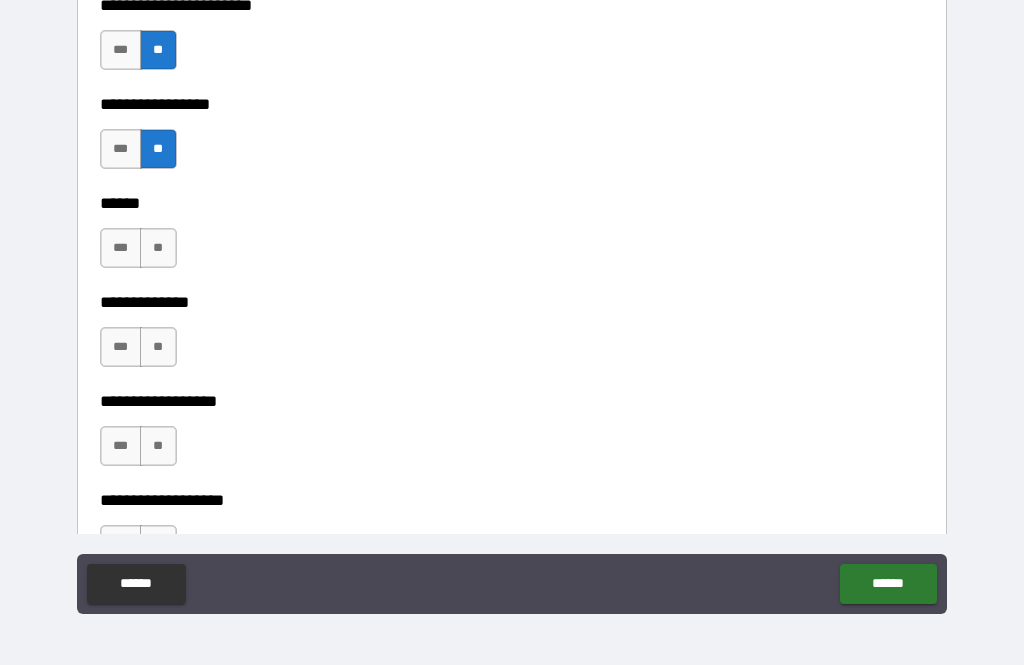 scroll, scrollTop: 3206, scrollLeft: 0, axis: vertical 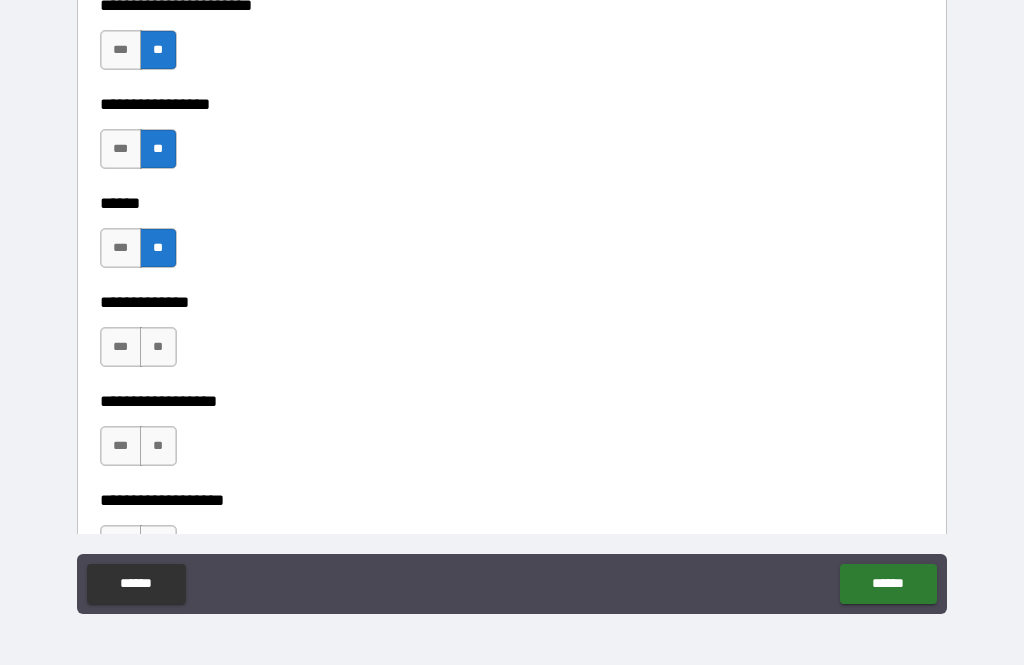 click on "**" at bounding box center [158, 347] 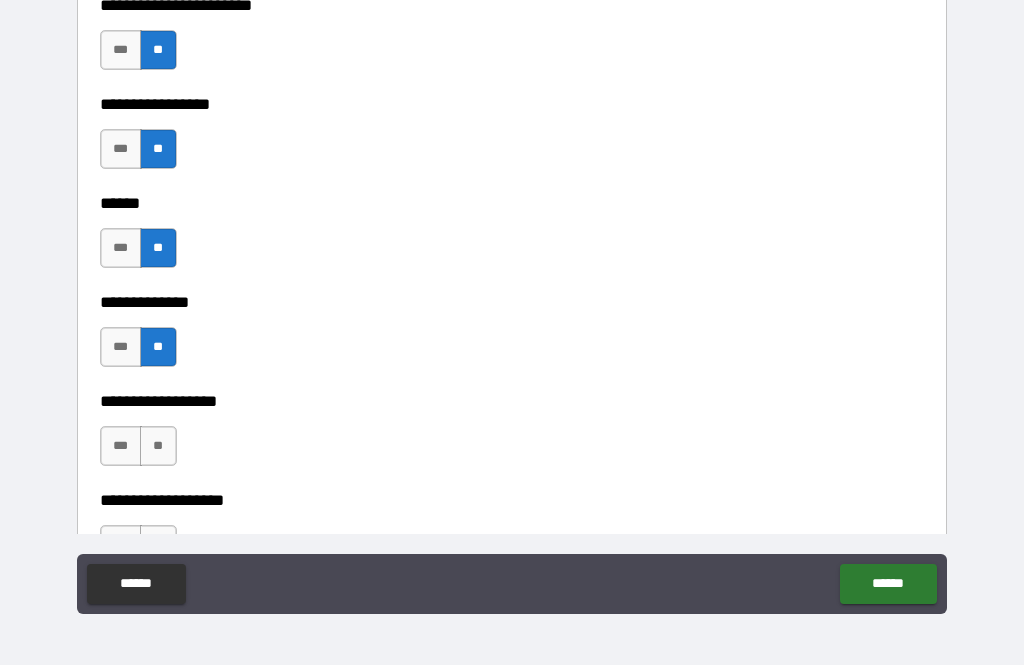 click on "**" at bounding box center (158, 446) 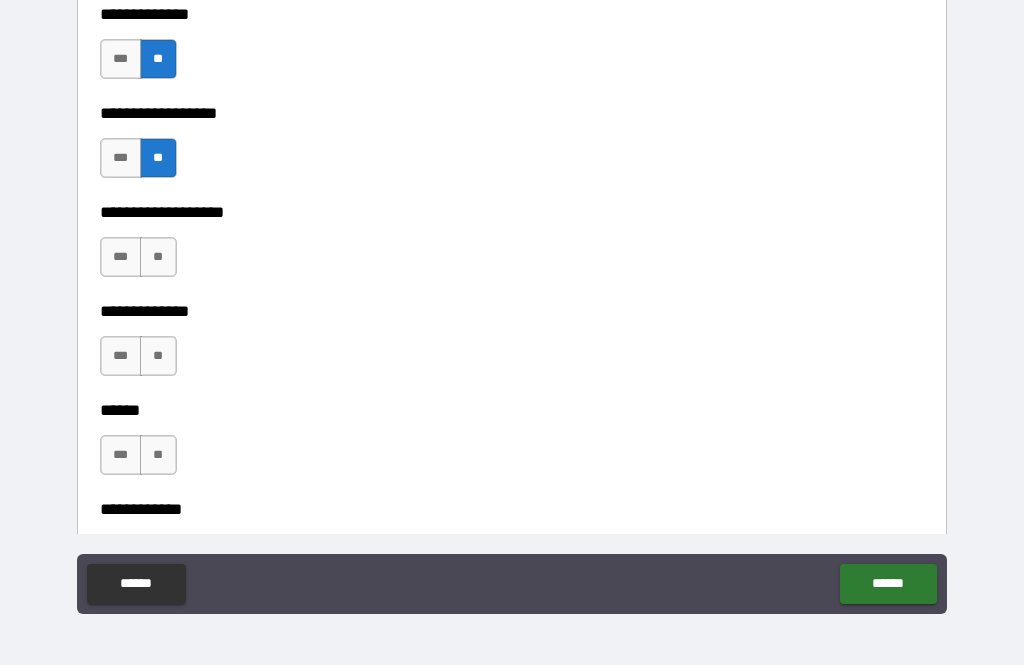 scroll, scrollTop: 3494, scrollLeft: 0, axis: vertical 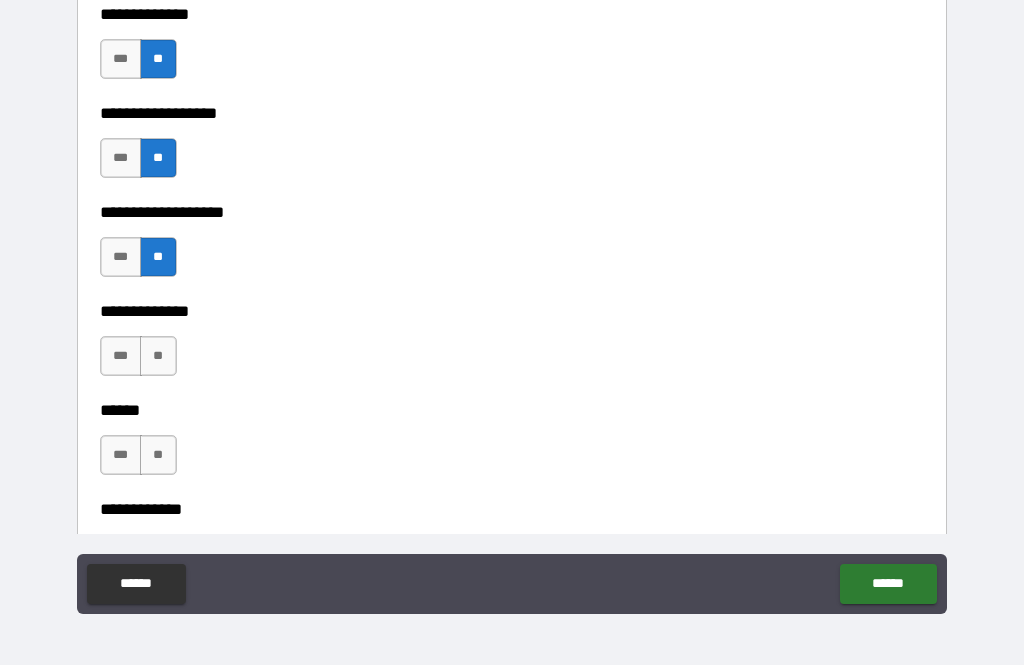 click on "**" at bounding box center (158, 356) 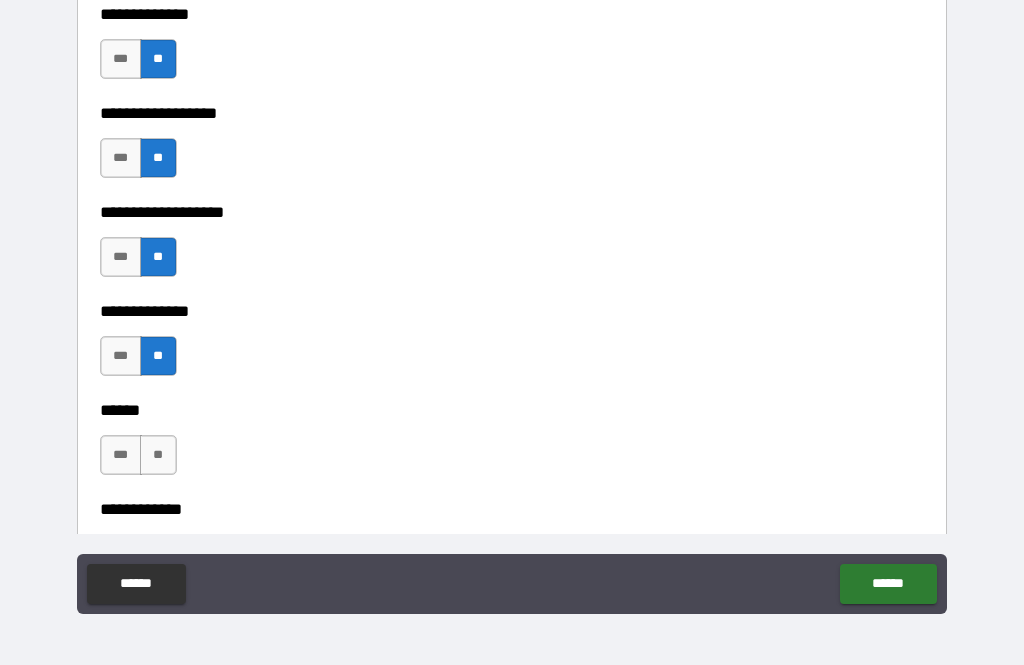 click on "**" at bounding box center (158, 455) 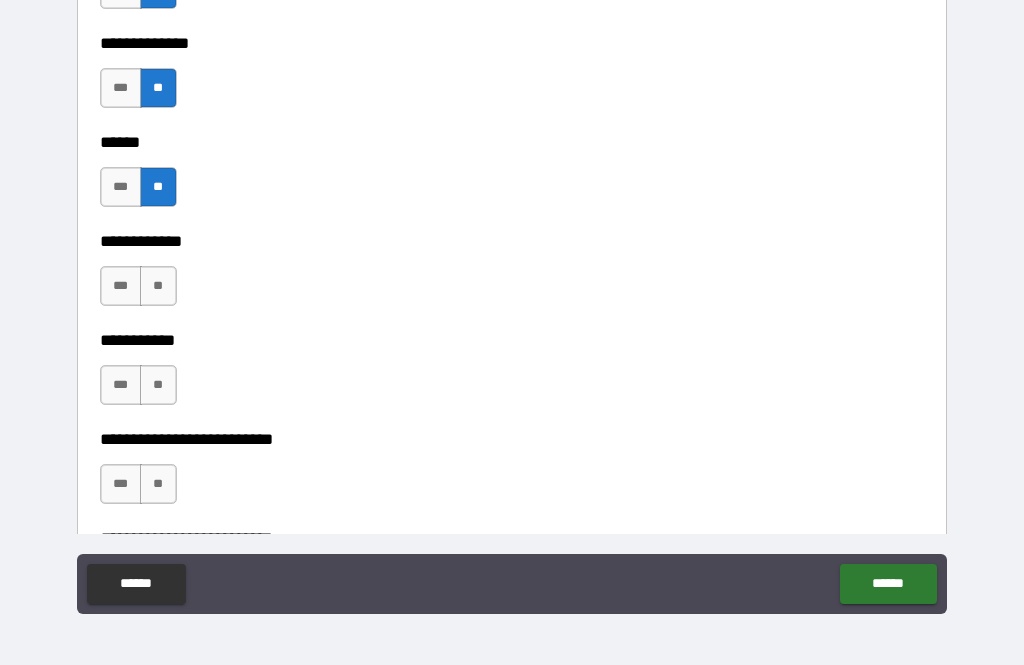 scroll, scrollTop: 3771, scrollLeft: 0, axis: vertical 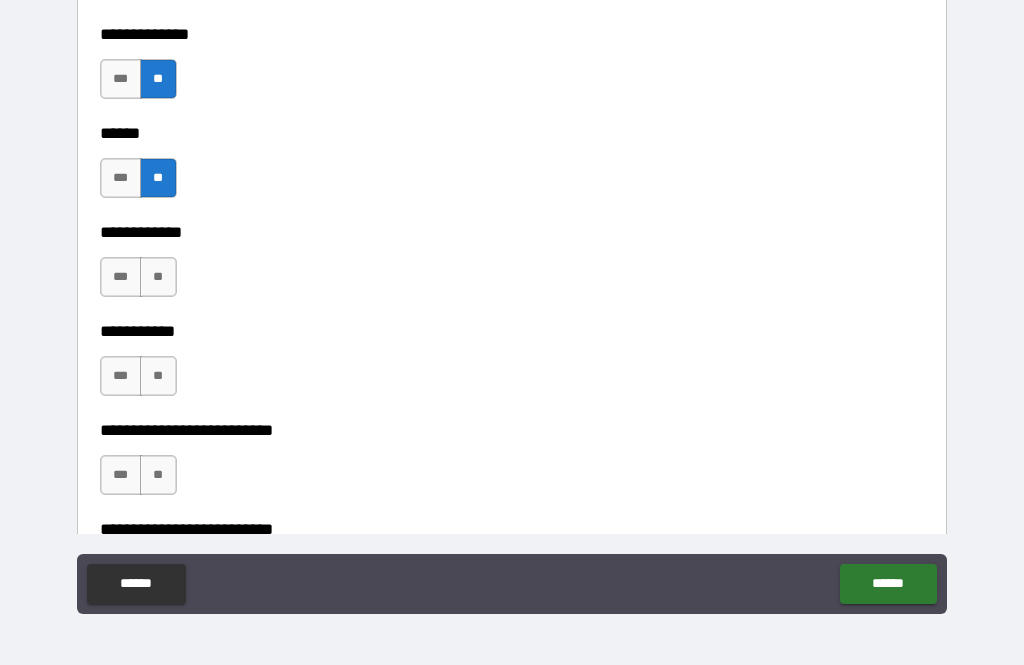click on "**" at bounding box center [158, 277] 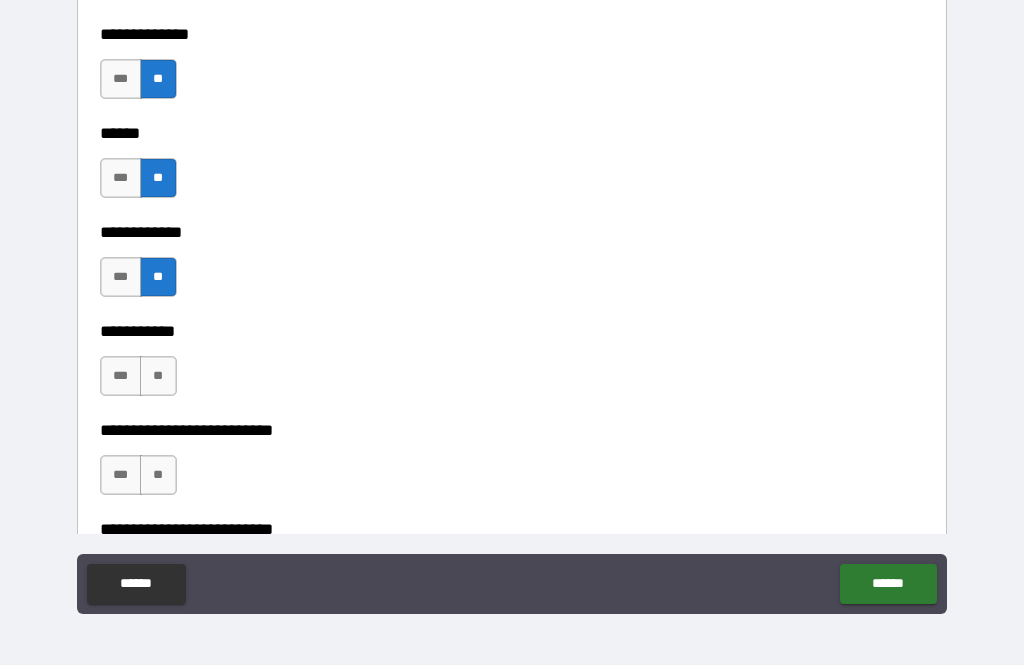 click on "**" at bounding box center [158, 376] 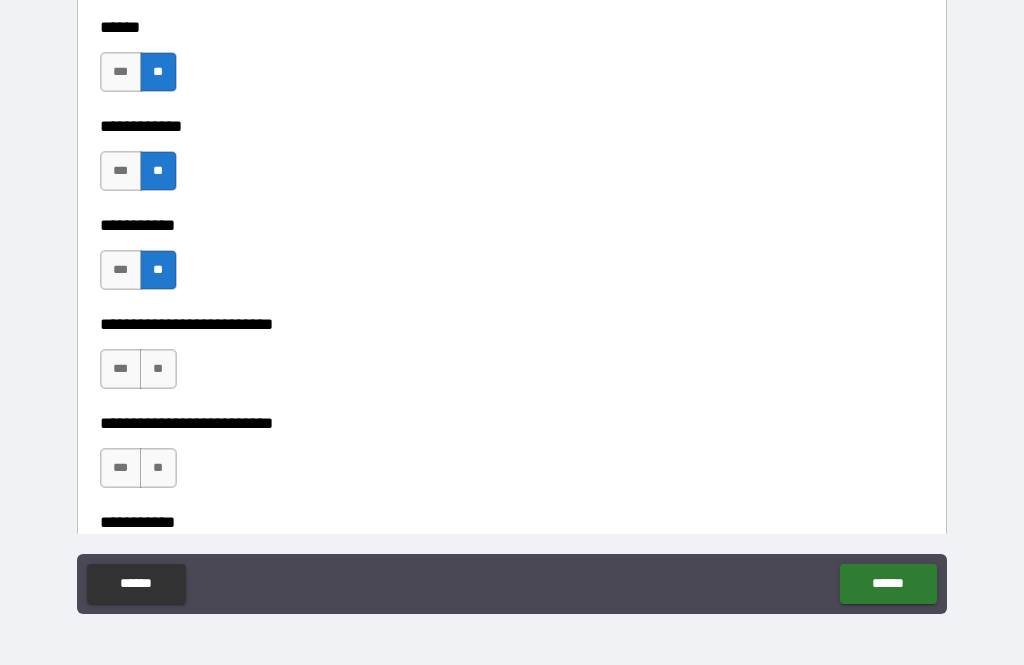 scroll, scrollTop: 3891, scrollLeft: 0, axis: vertical 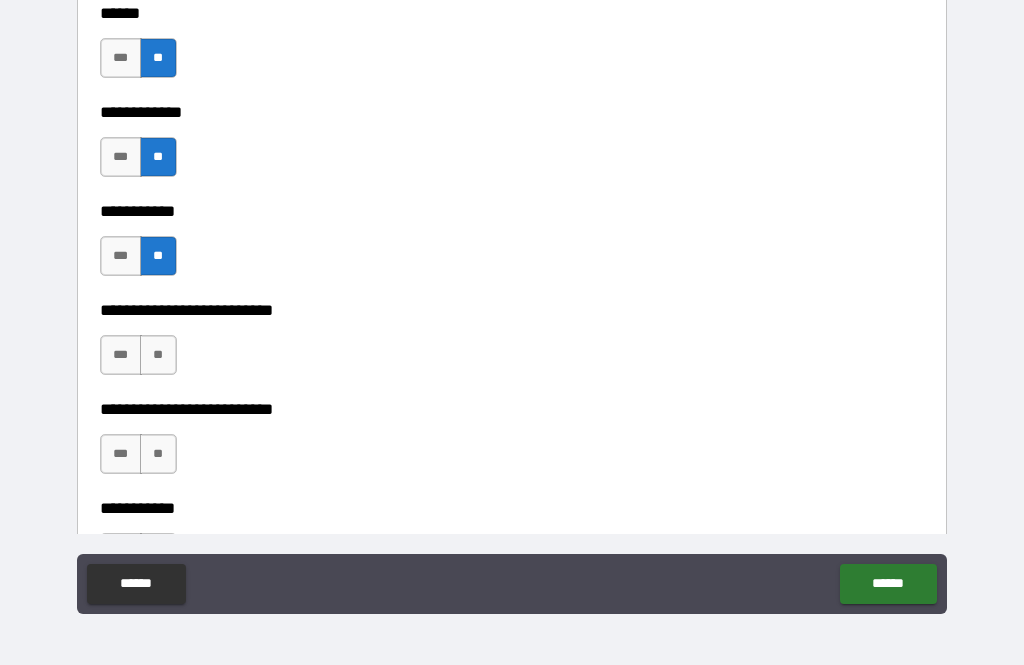 click on "**" at bounding box center (158, 355) 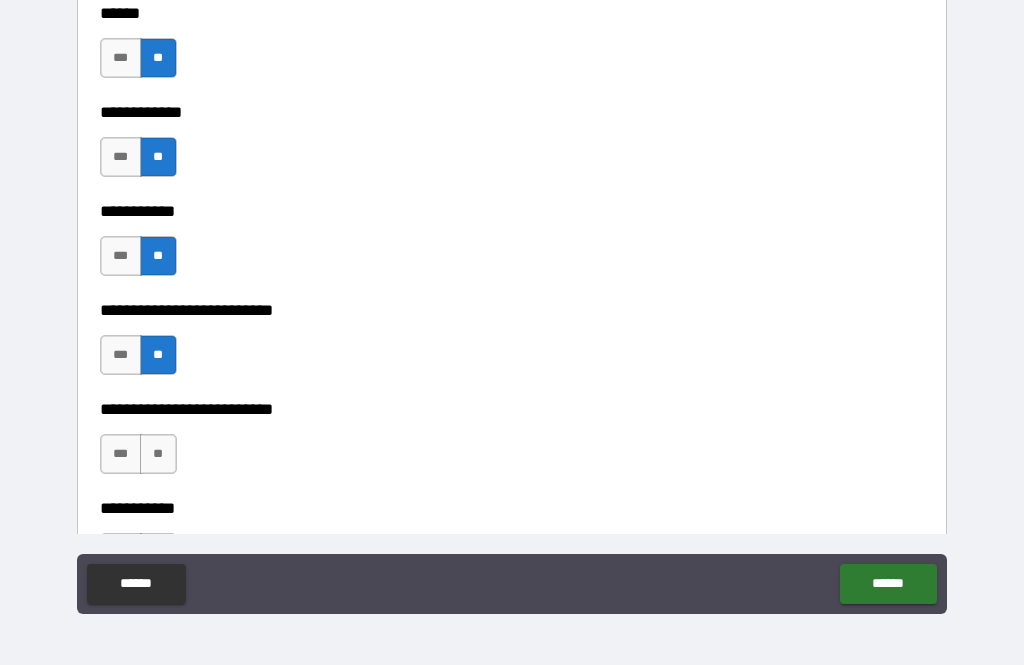 click on "**" at bounding box center [158, 454] 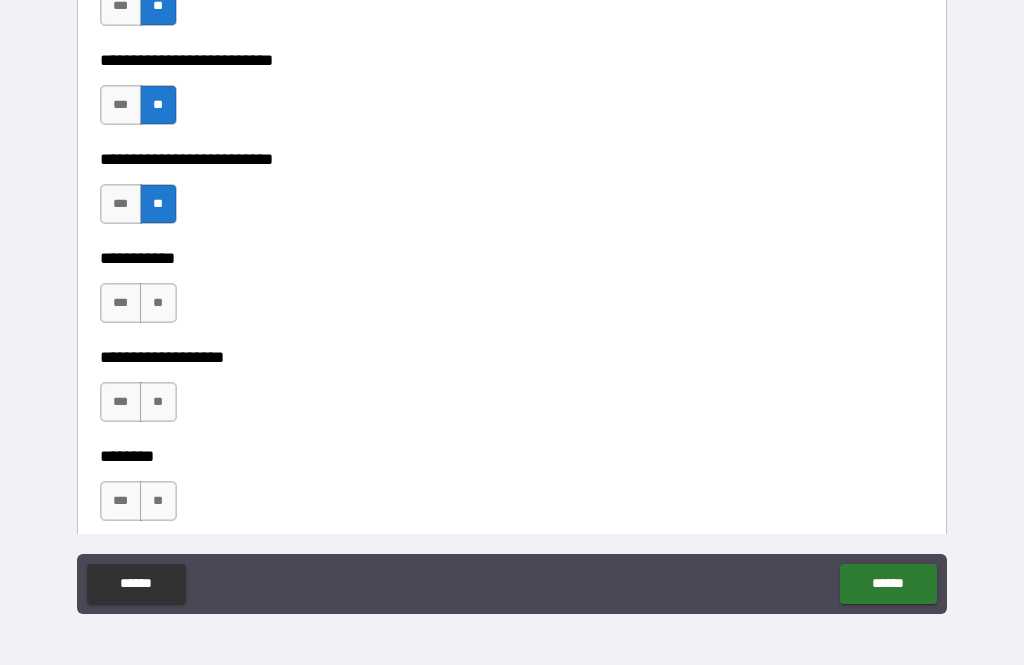 scroll, scrollTop: 4140, scrollLeft: 0, axis: vertical 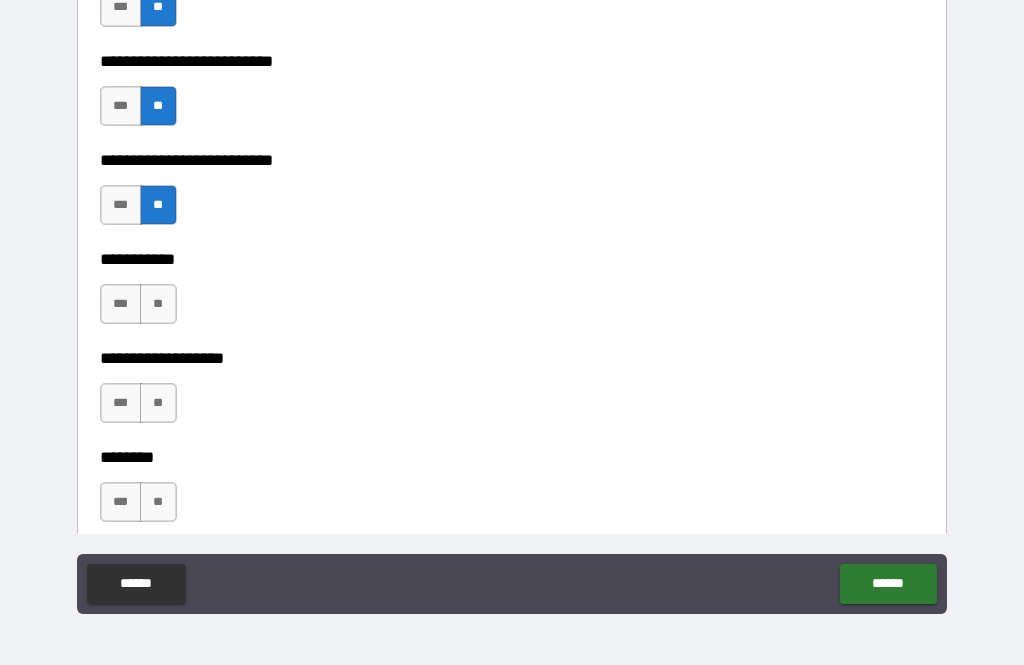 click on "**" at bounding box center (158, 304) 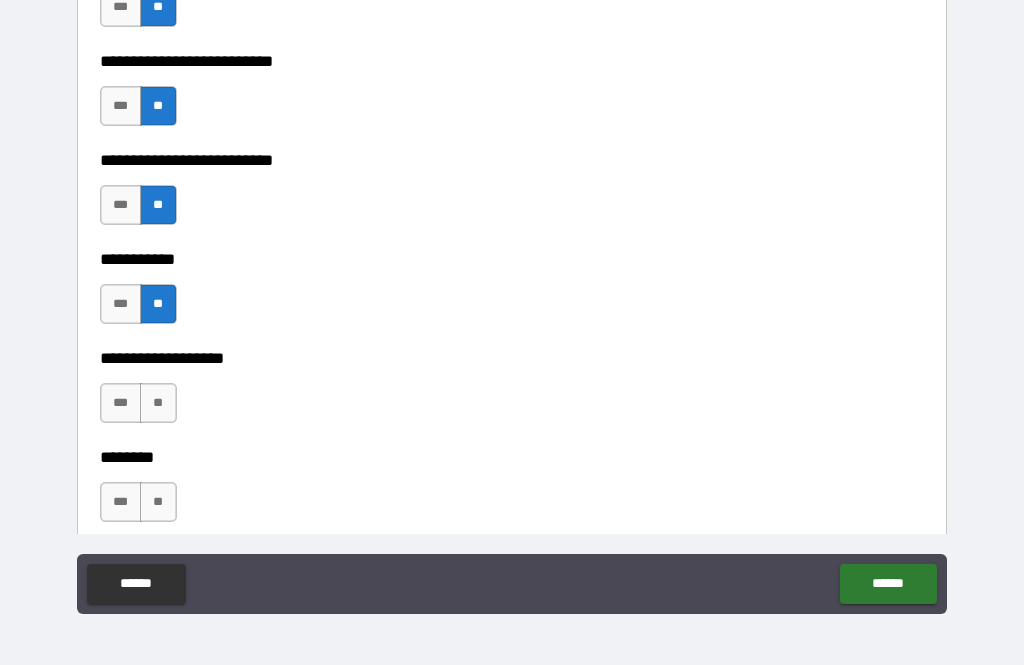 click on "**" at bounding box center [158, 403] 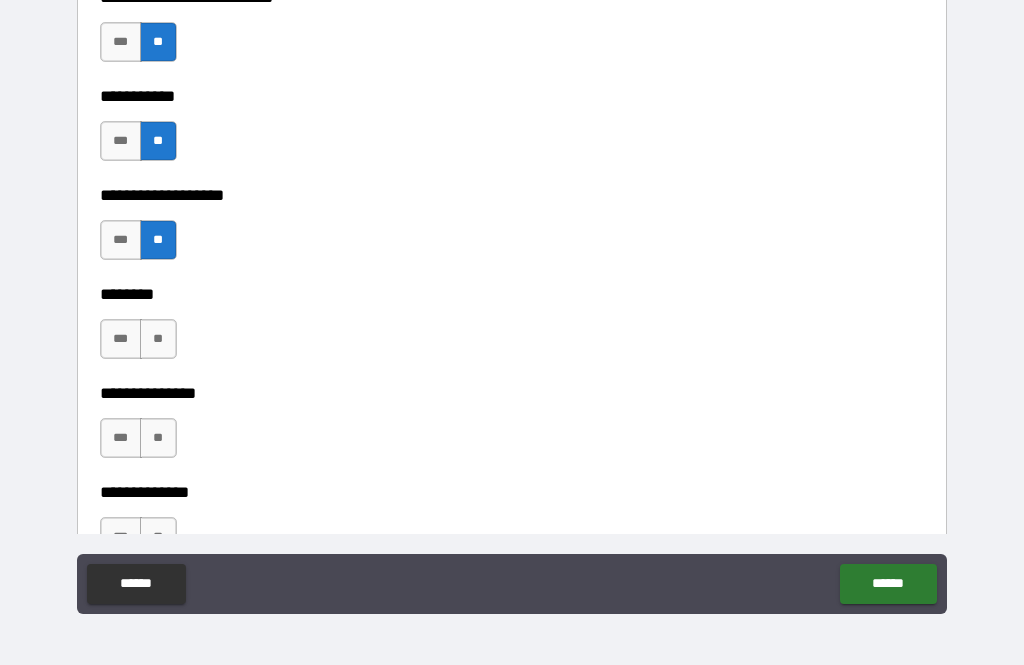 scroll, scrollTop: 4304, scrollLeft: 0, axis: vertical 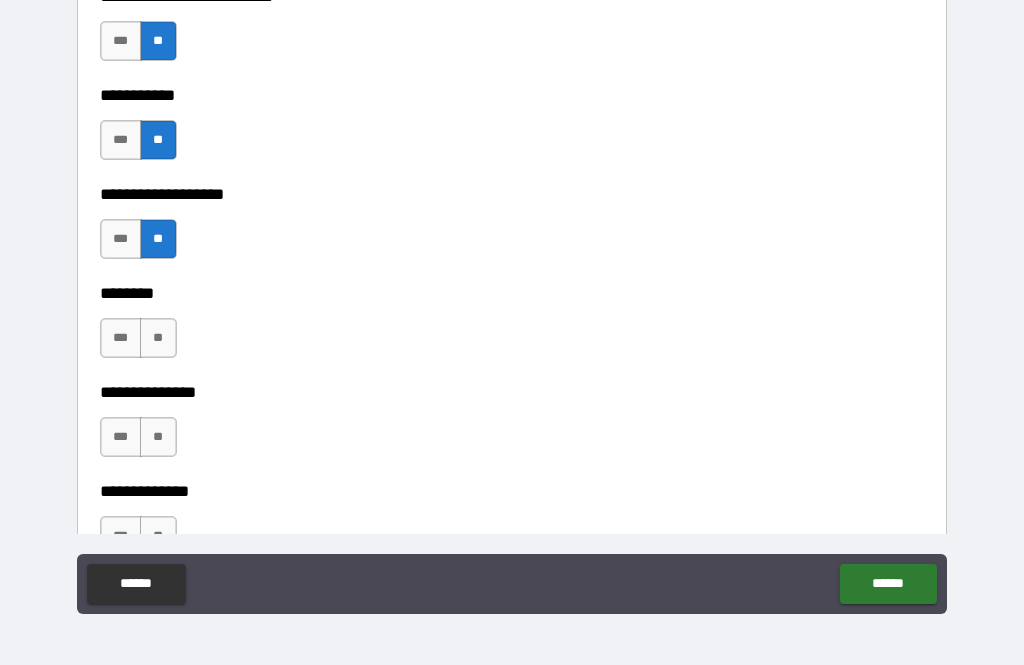 click on "**" at bounding box center [158, 338] 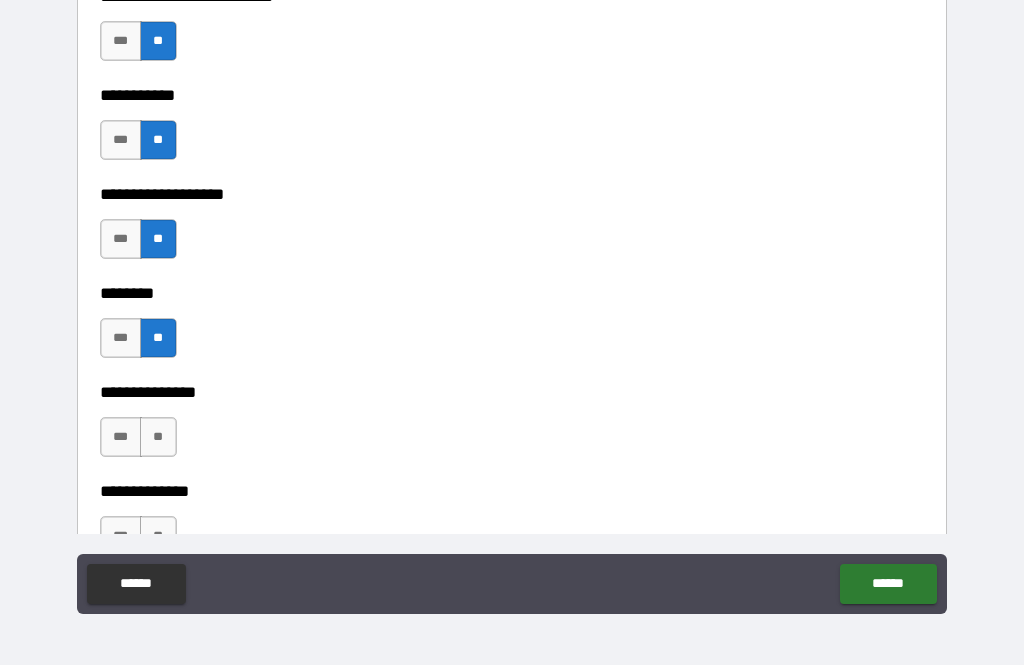 click on "**" at bounding box center (158, 437) 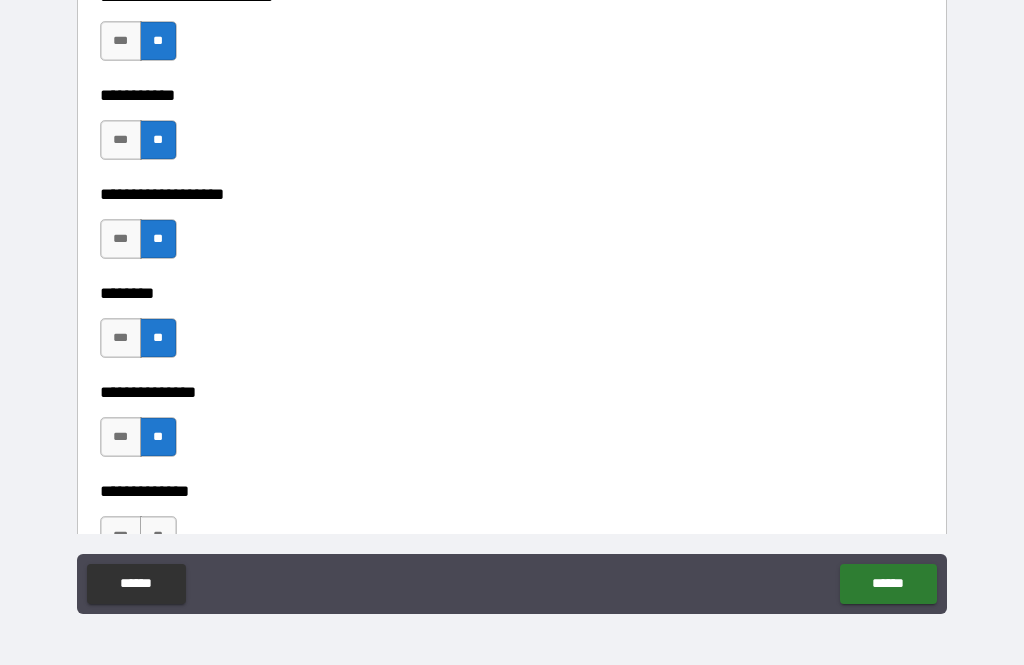 scroll, scrollTop: 4437, scrollLeft: 0, axis: vertical 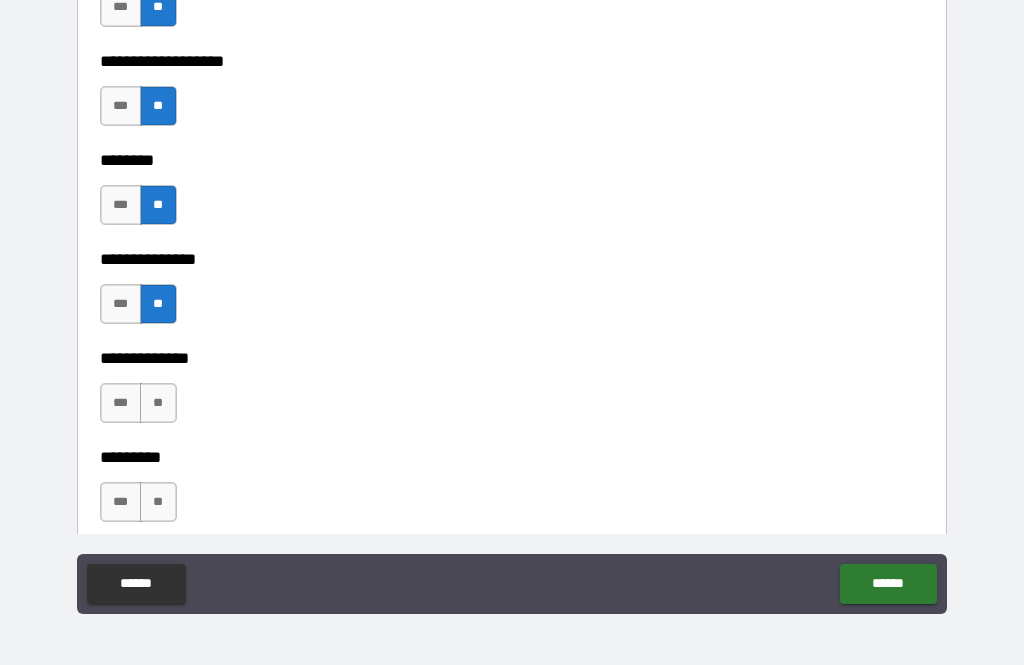 click on "**" at bounding box center (158, 403) 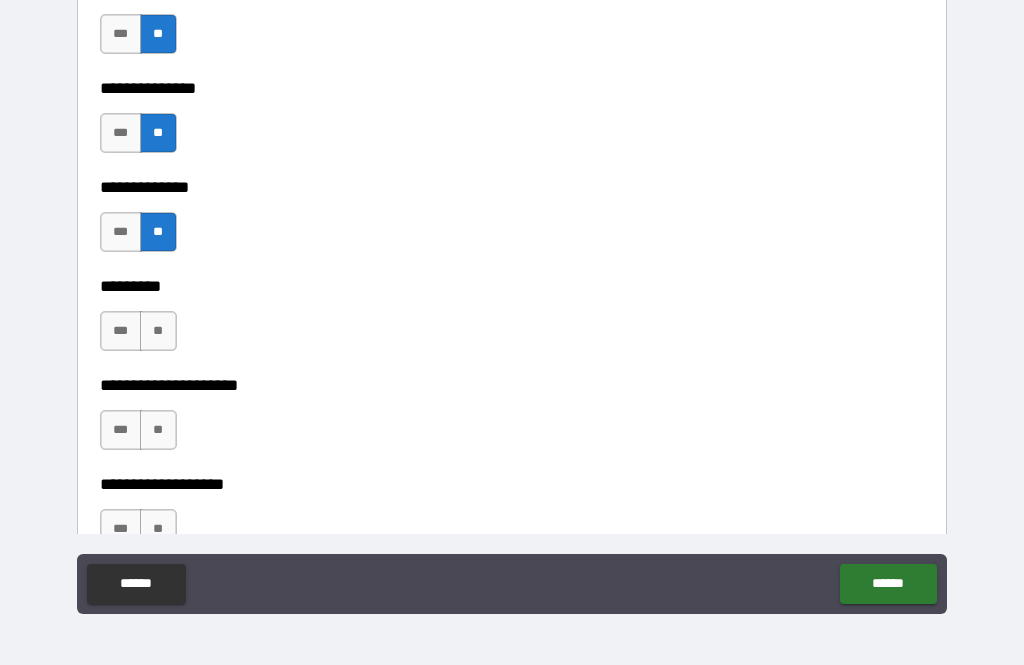 scroll, scrollTop: 4634, scrollLeft: 0, axis: vertical 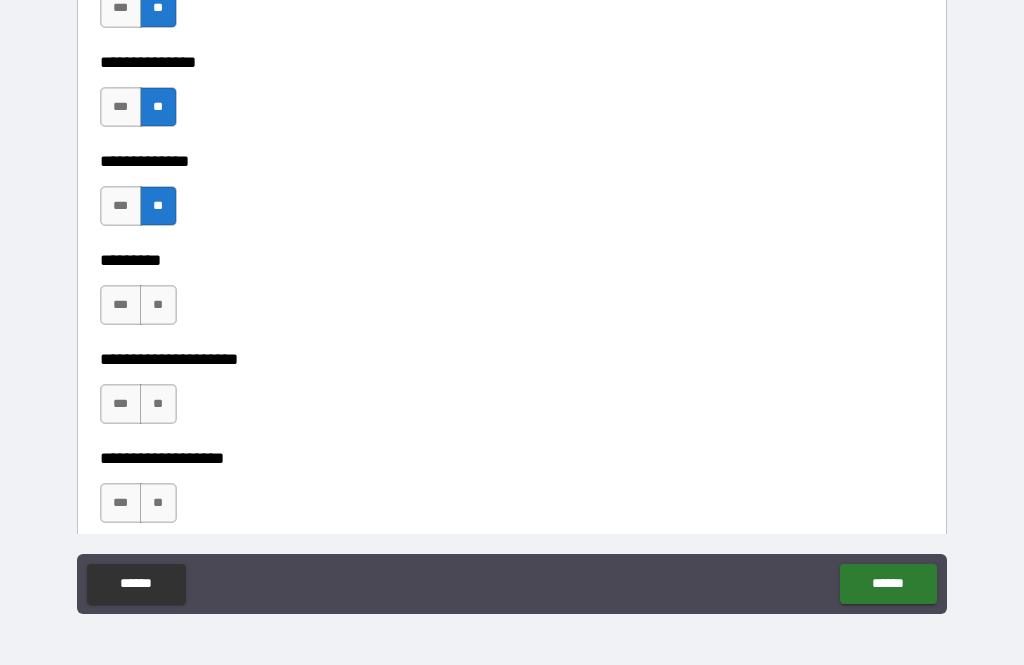 click on "**" at bounding box center [158, 305] 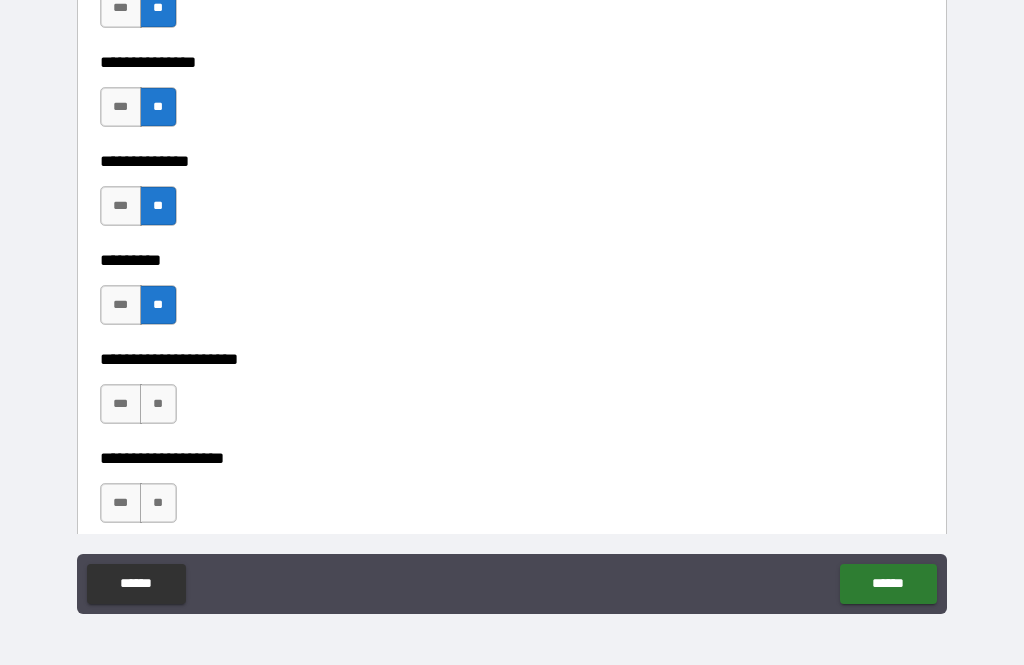 click on "**" at bounding box center [158, 404] 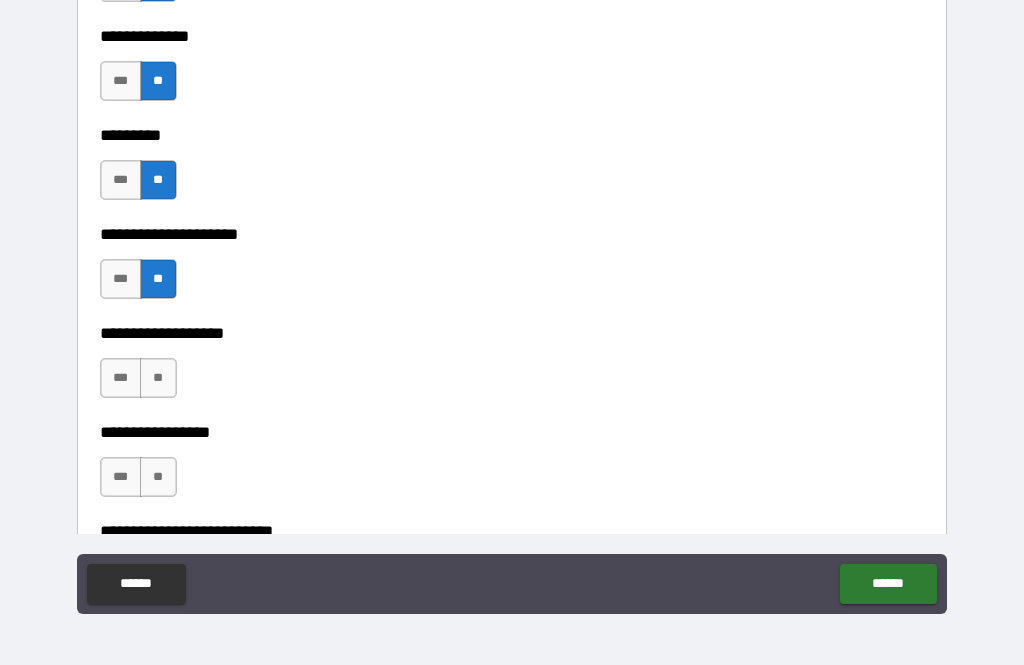 scroll, scrollTop: 4778, scrollLeft: 0, axis: vertical 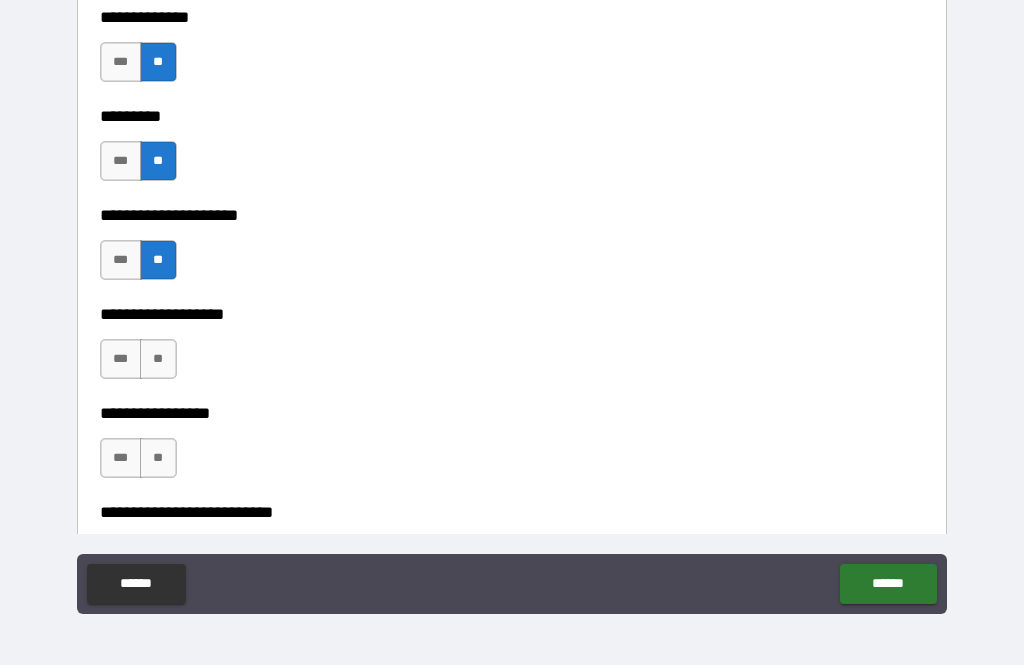 click on "**" at bounding box center [158, 359] 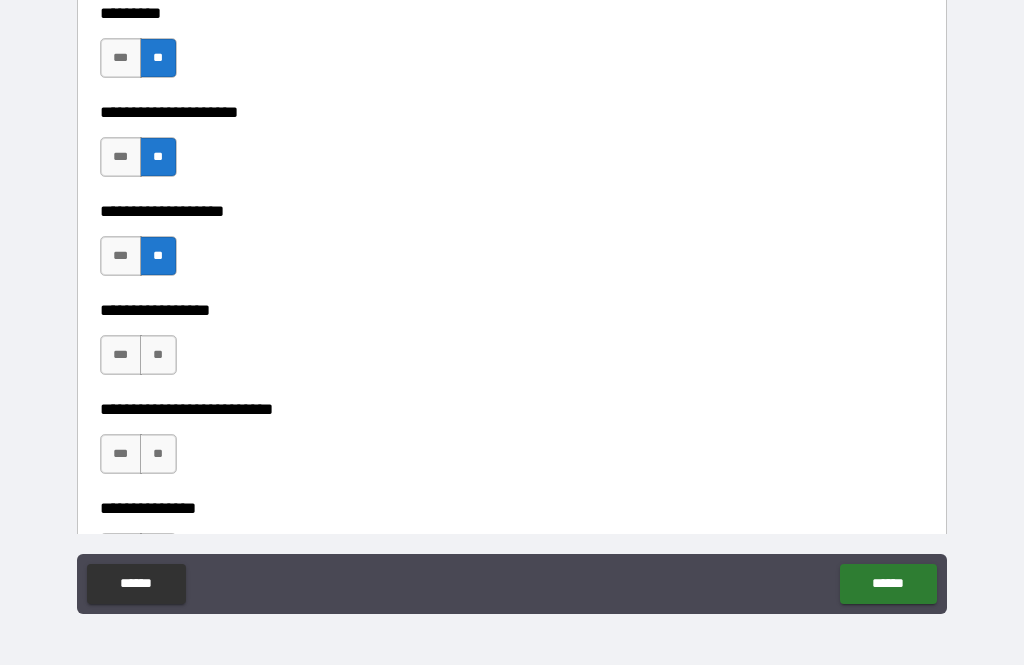 scroll, scrollTop: 4882, scrollLeft: 0, axis: vertical 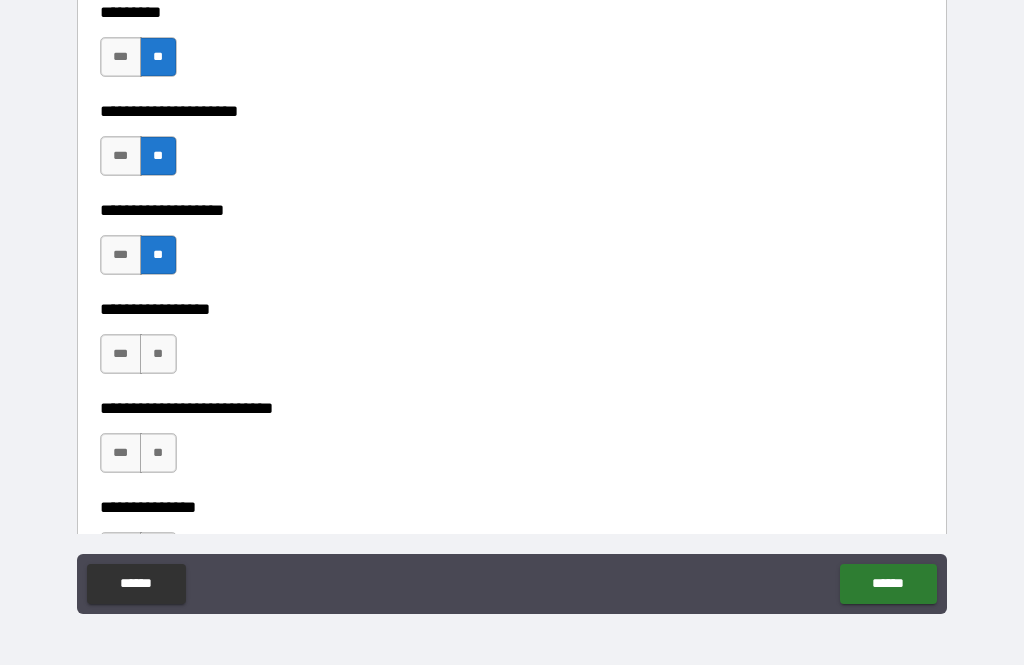 click on "**" at bounding box center (158, 354) 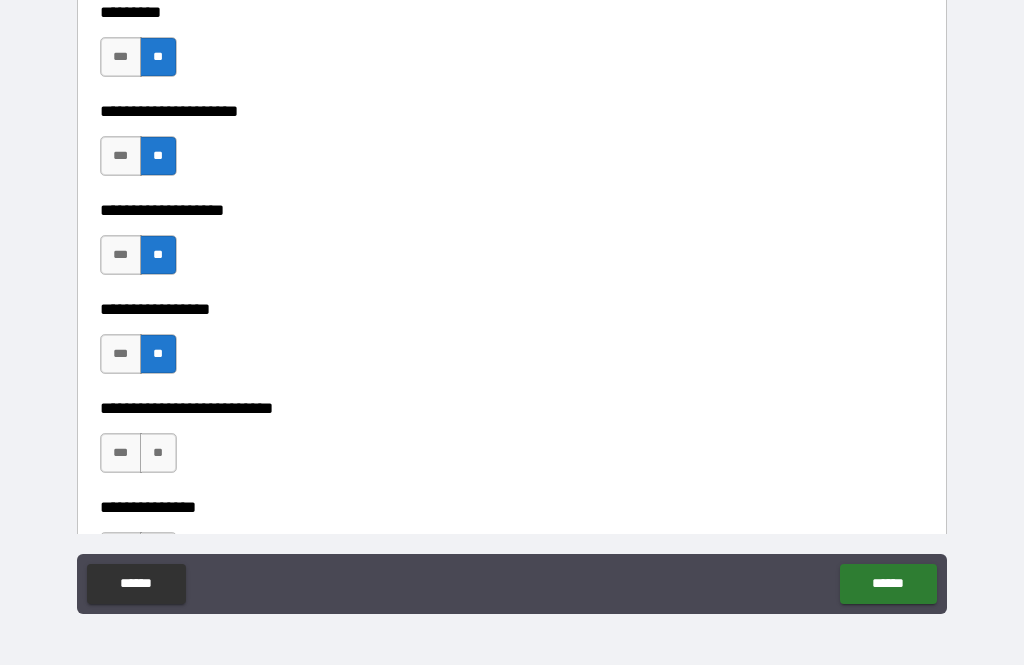 click on "**" at bounding box center [158, 453] 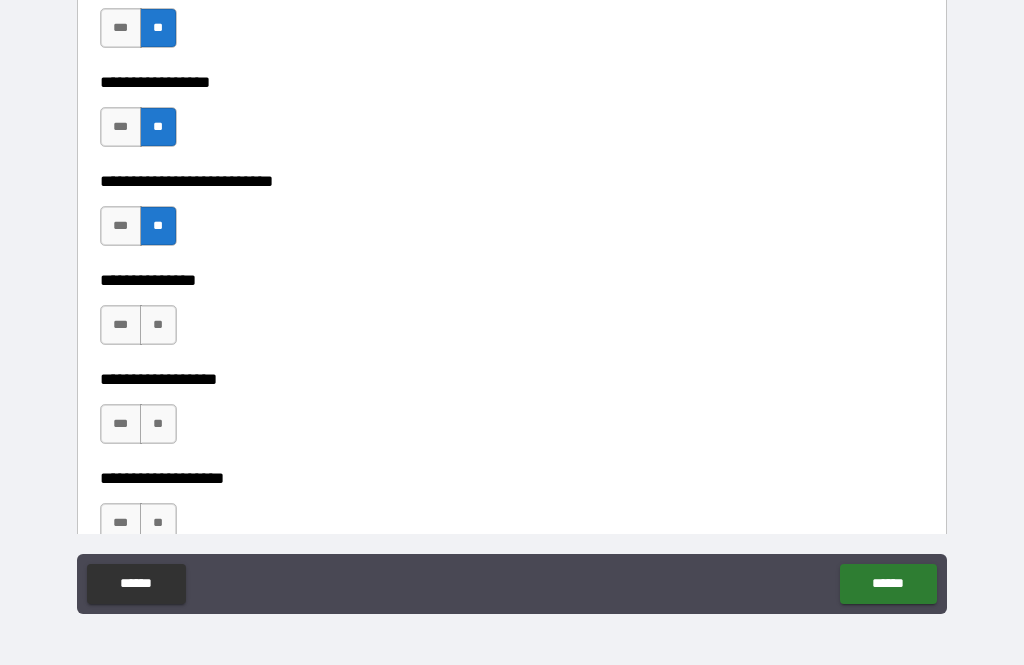 scroll, scrollTop: 5139, scrollLeft: 0, axis: vertical 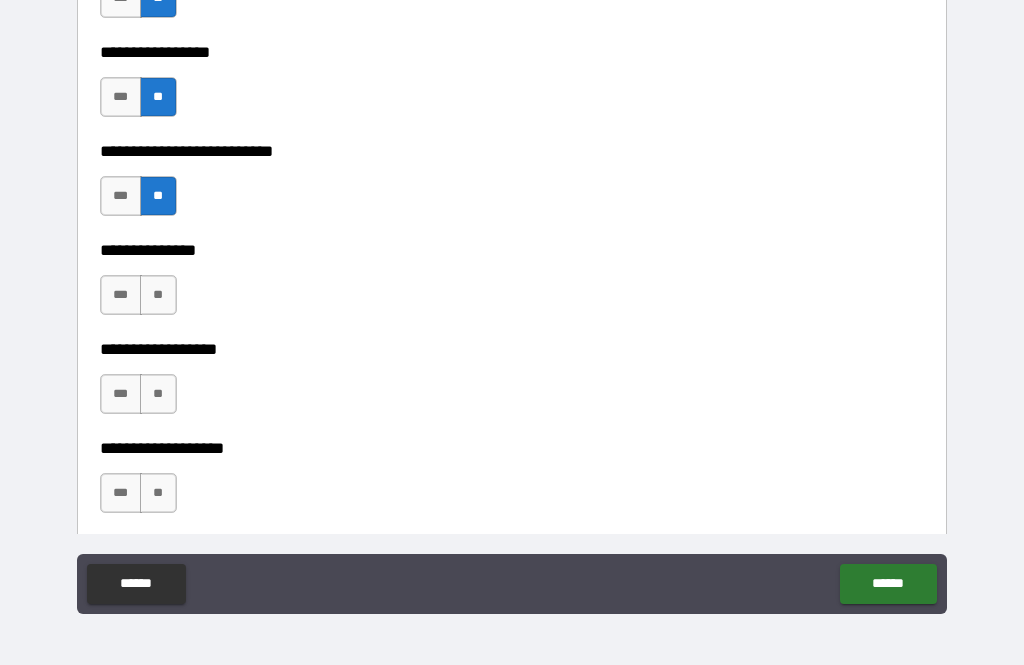 click on "**" at bounding box center [158, 295] 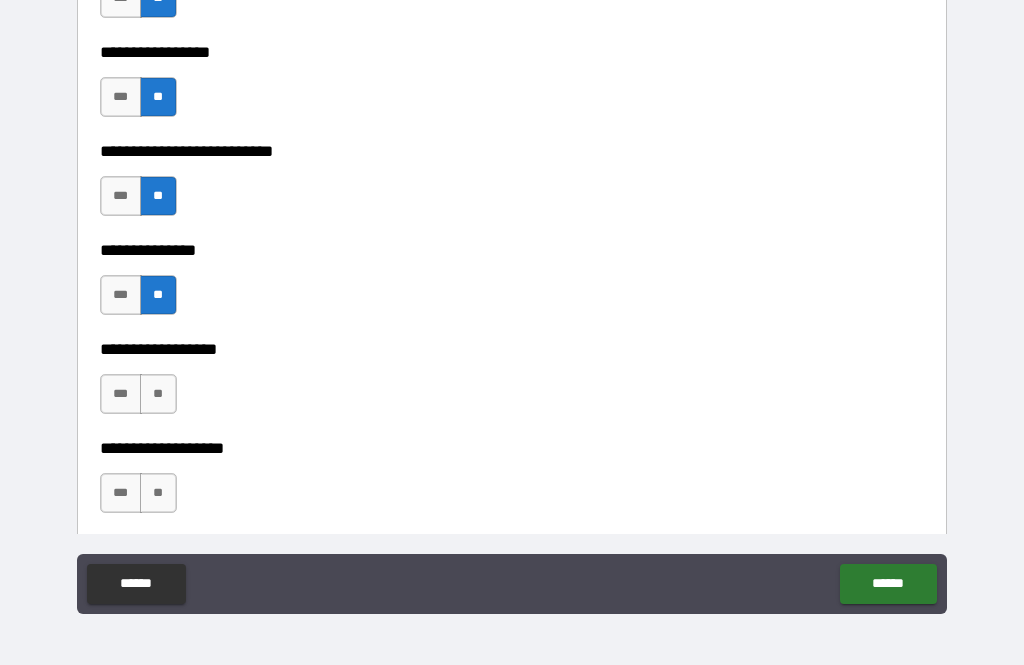 click on "**" at bounding box center [158, 394] 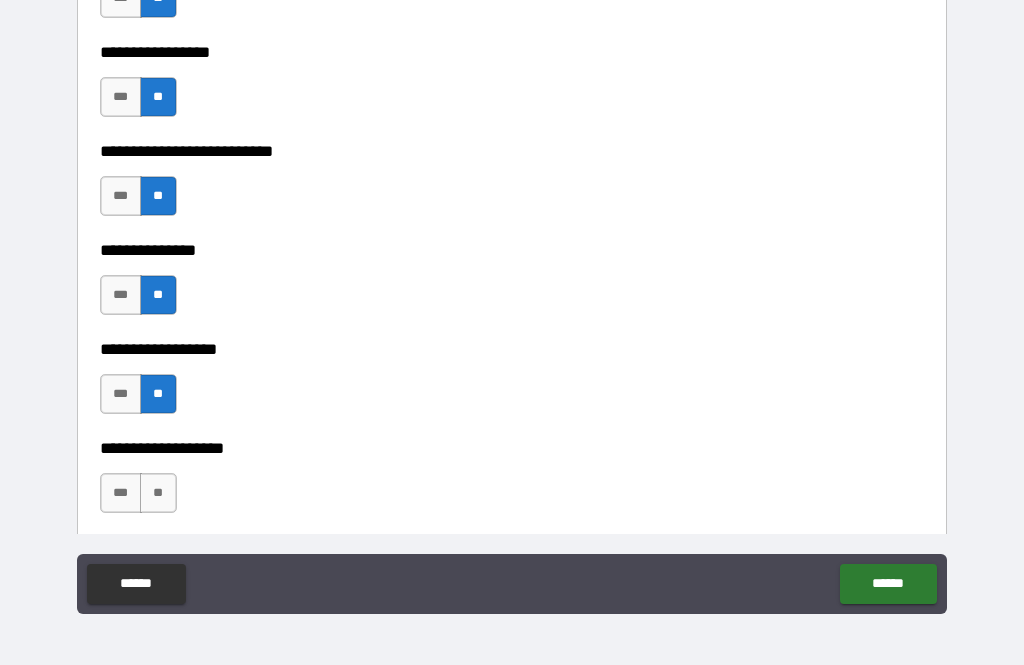 click on "**" at bounding box center (158, 493) 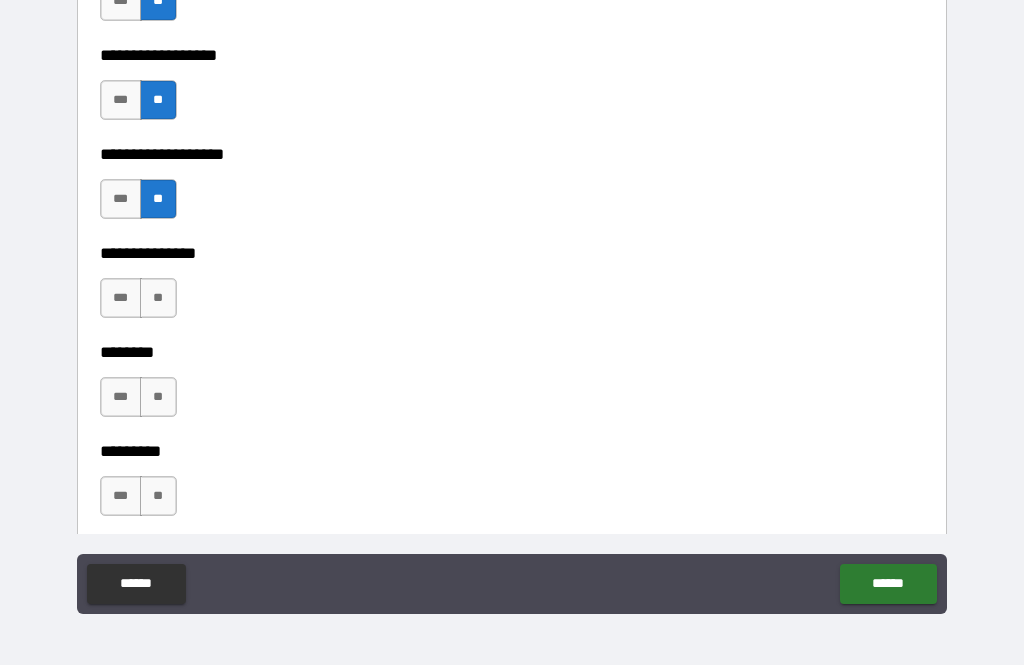 scroll, scrollTop: 5432, scrollLeft: 0, axis: vertical 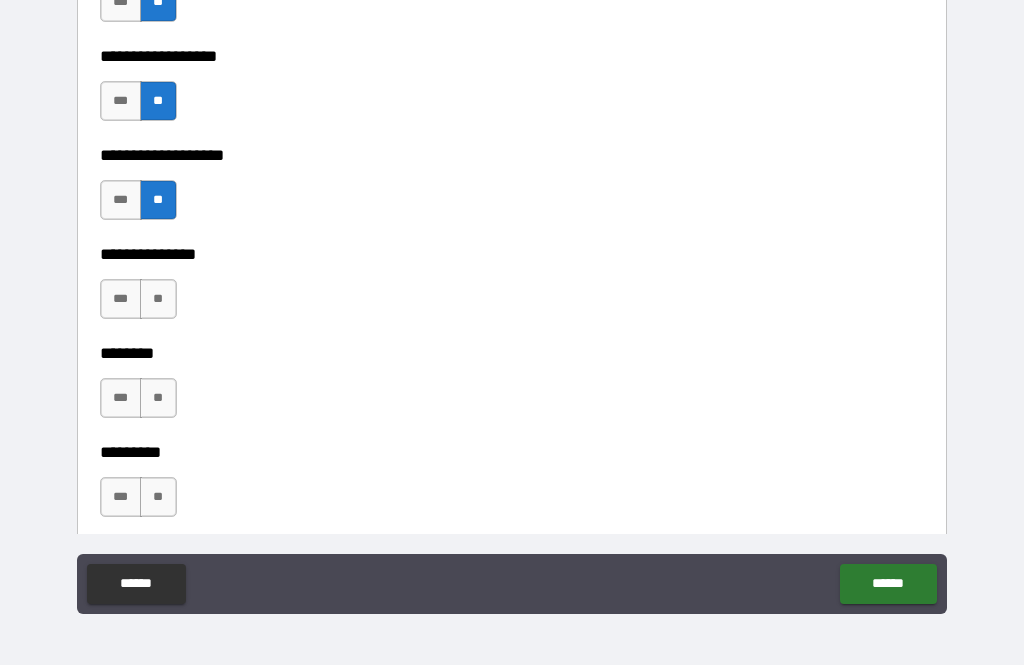 click on "**" at bounding box center (158, 299) 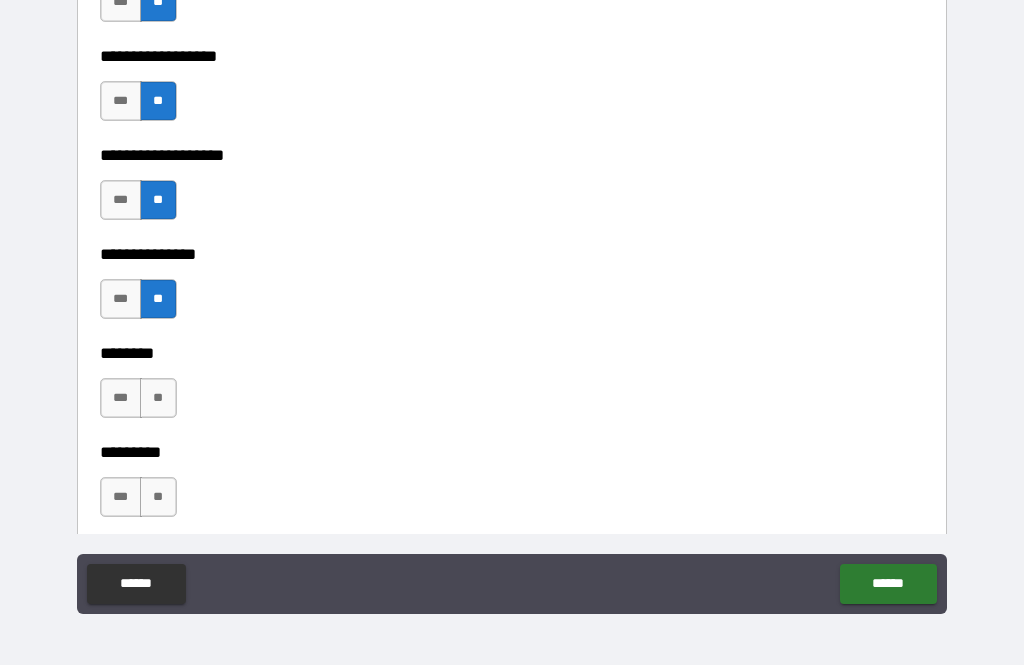 click on "**" at bounding box center [158, 398] 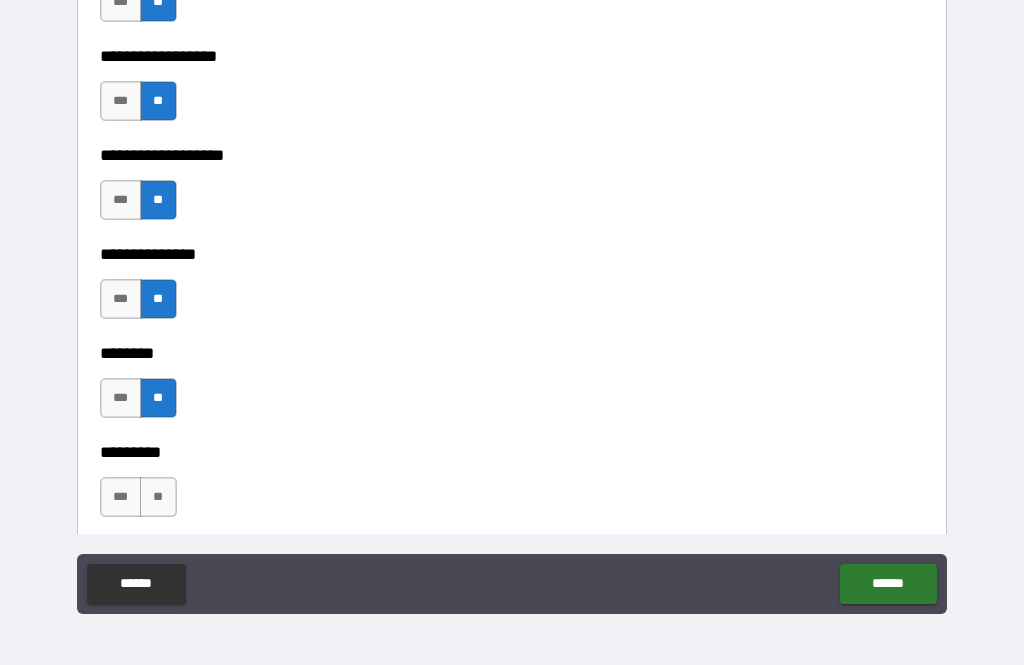 click on "**" at bounding box center [158, 497] 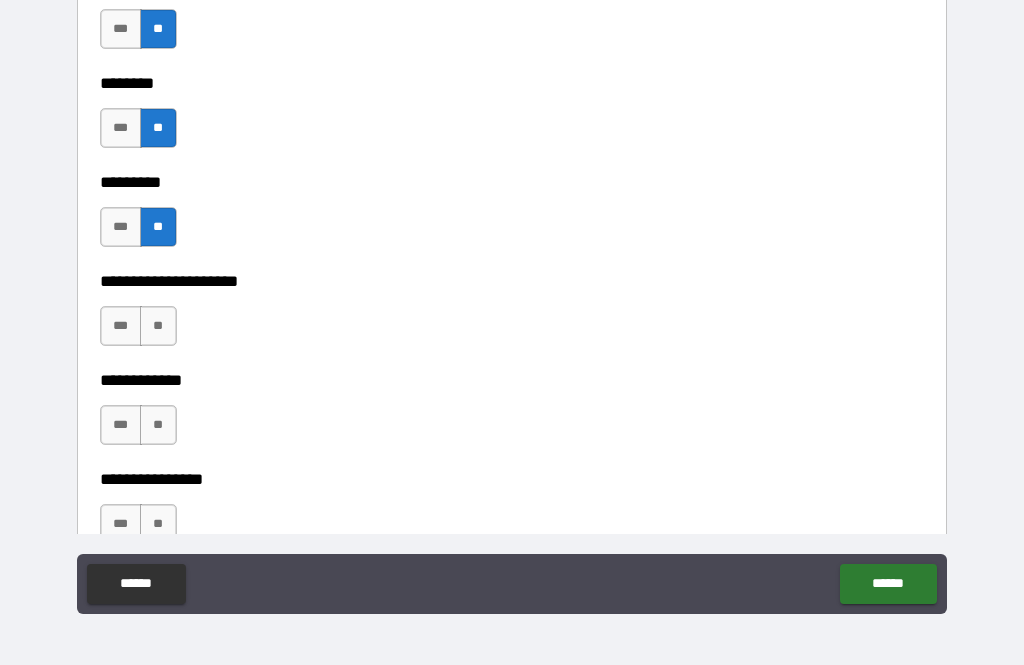 scroll, scrollTop: 5702, scrollLeft: 0, axis: vertical 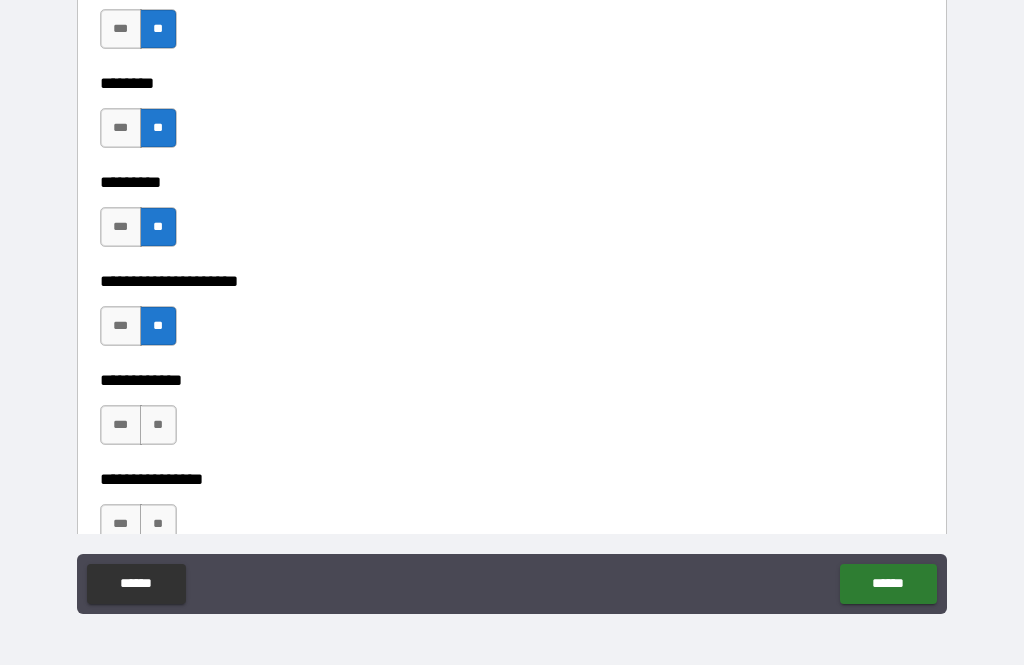 click on "**" at bounding box center [158, 425] 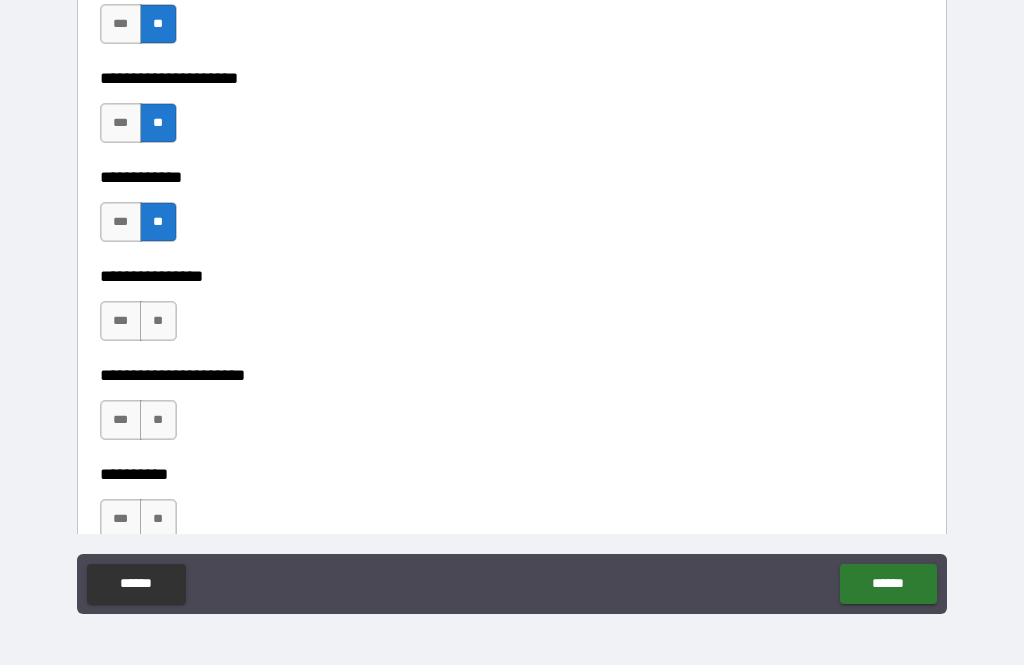 scroll, scrollTop: 5911, scrollLeft: 0, axis: vertical 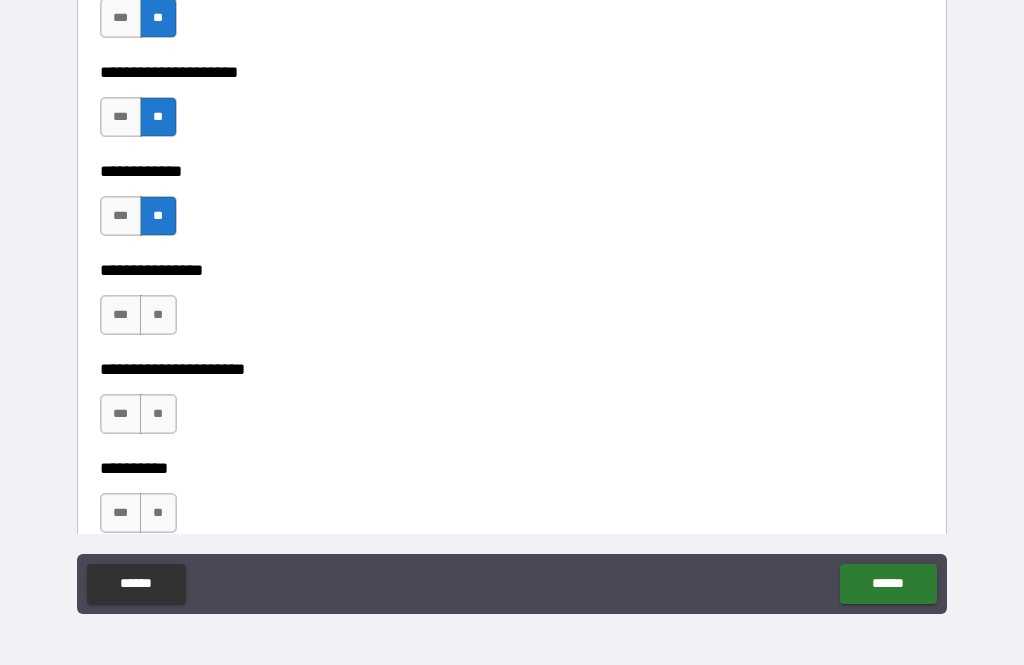 click on "**" at bounding box center [158, 315] 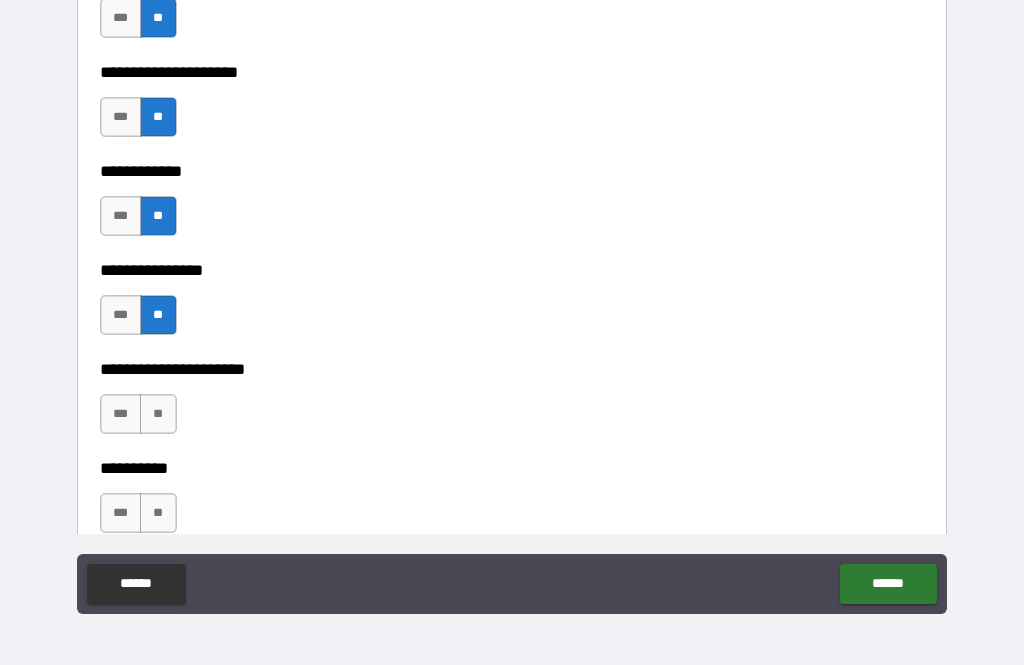 click on "**" at bounding box center (158, 414) 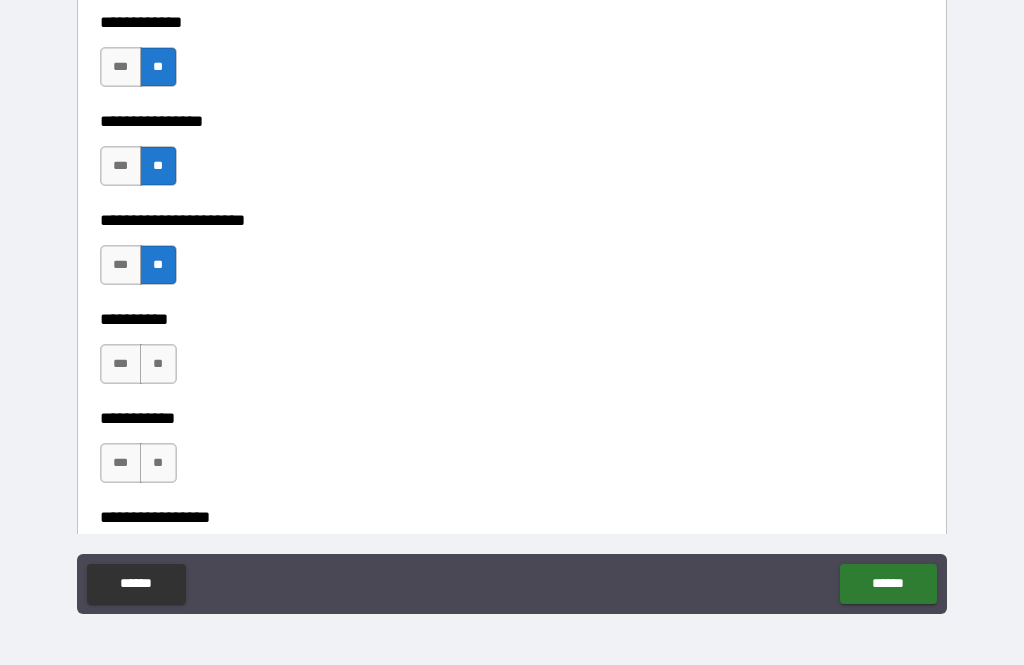 scroll, scrollTop: 6065, scrollLeft: 0, axis: vertical 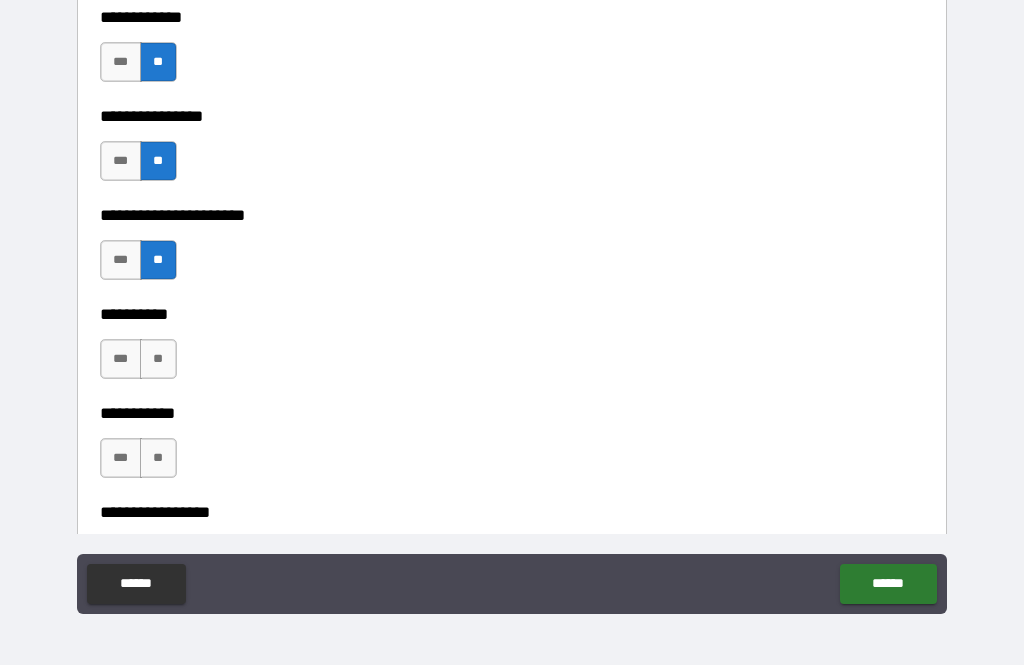 click on "**" at bounding box center (158, 359) 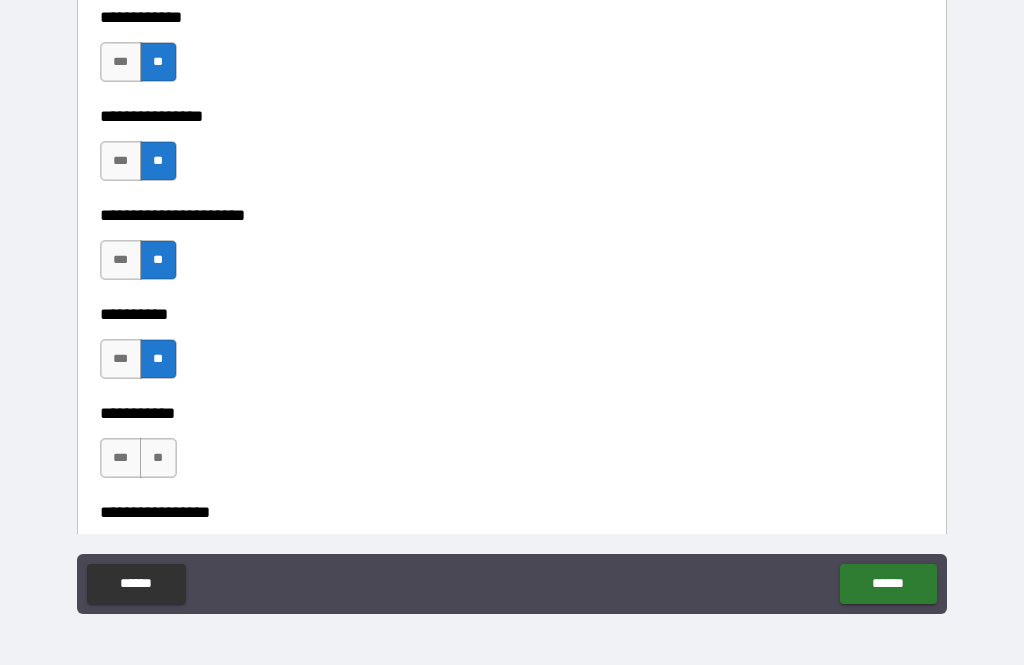 click on "**" at bounding box center (158, 458) 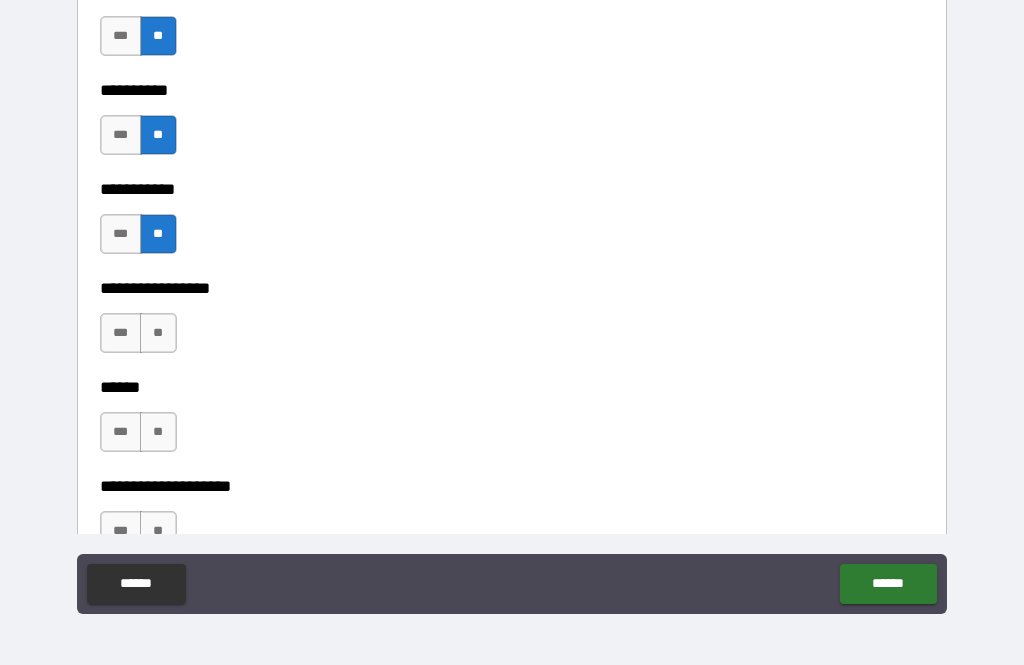 scroll, scrollTop: 6293, scrollLeft: 0, axis: vertical 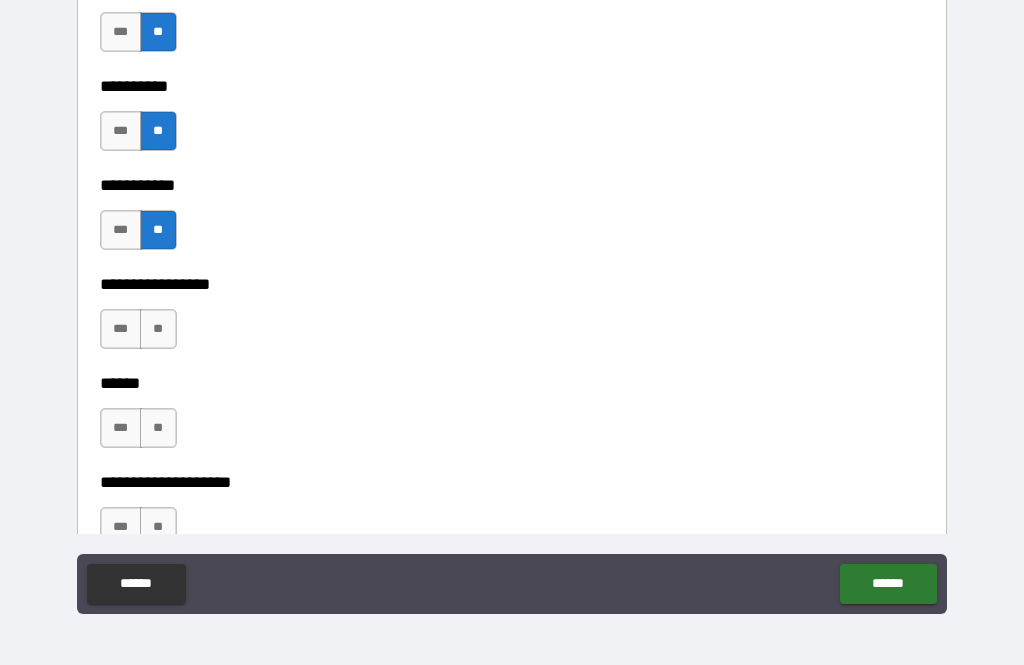 click on "**" at bounding box center (158, 329) 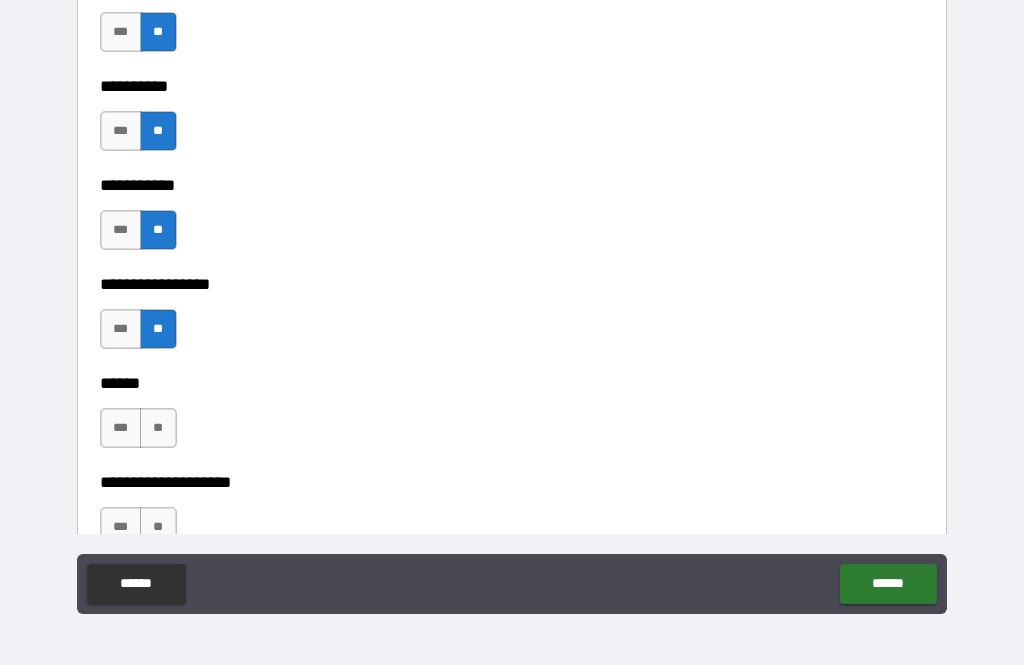 click on "**" at bounding box center (158, 428) 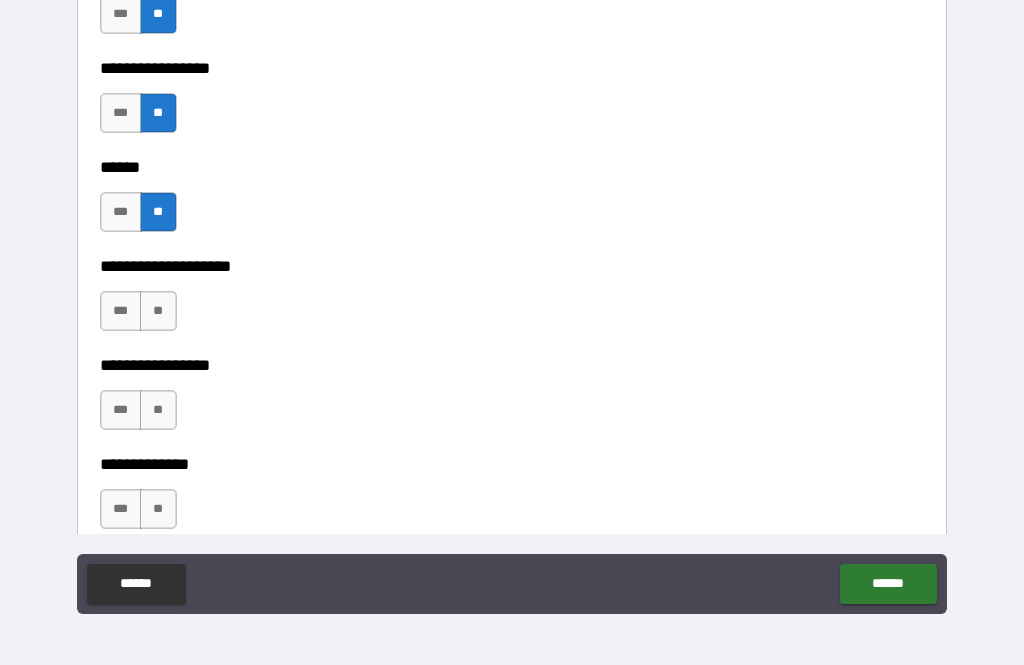 scroll, scrollTop: 6508, scrollLeft: 0, axis: vertical 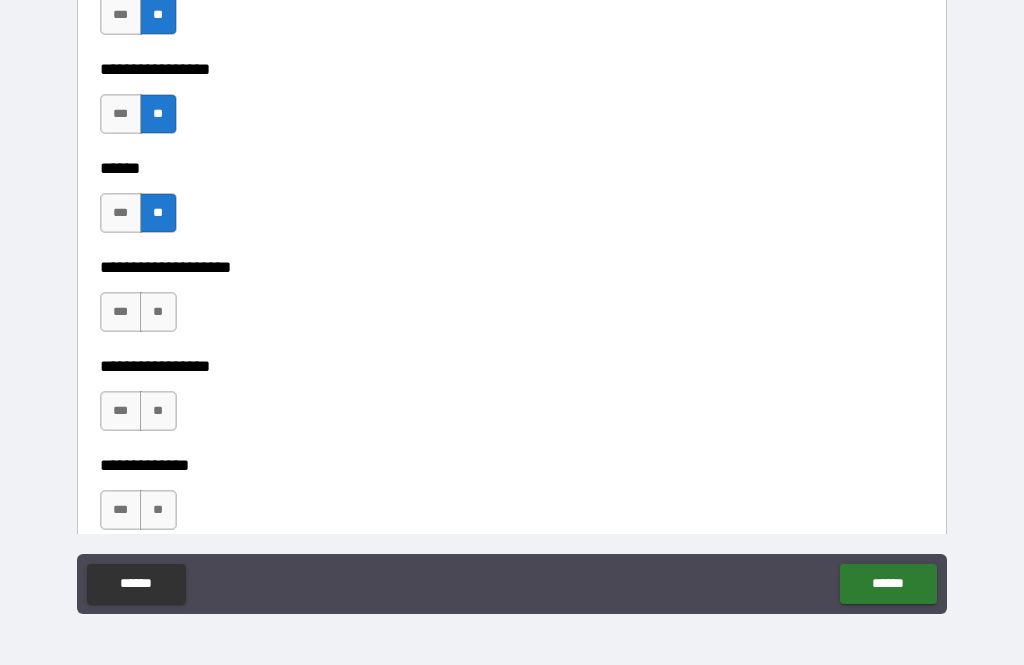 click on "**" at bounding box center (158, 312) 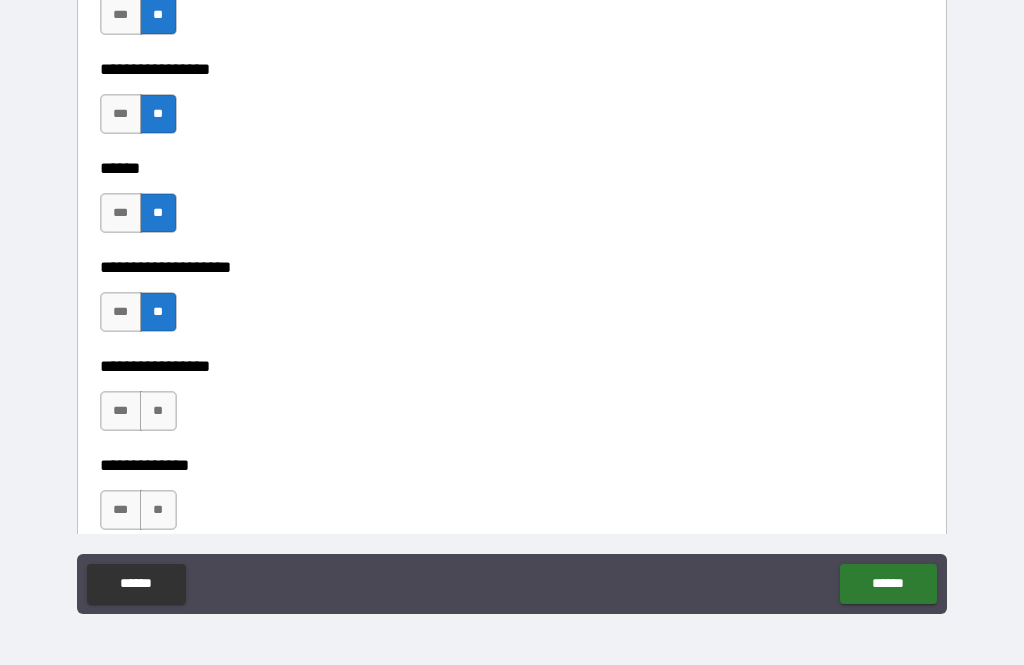 click on "**" at bounding box center [158, 411] 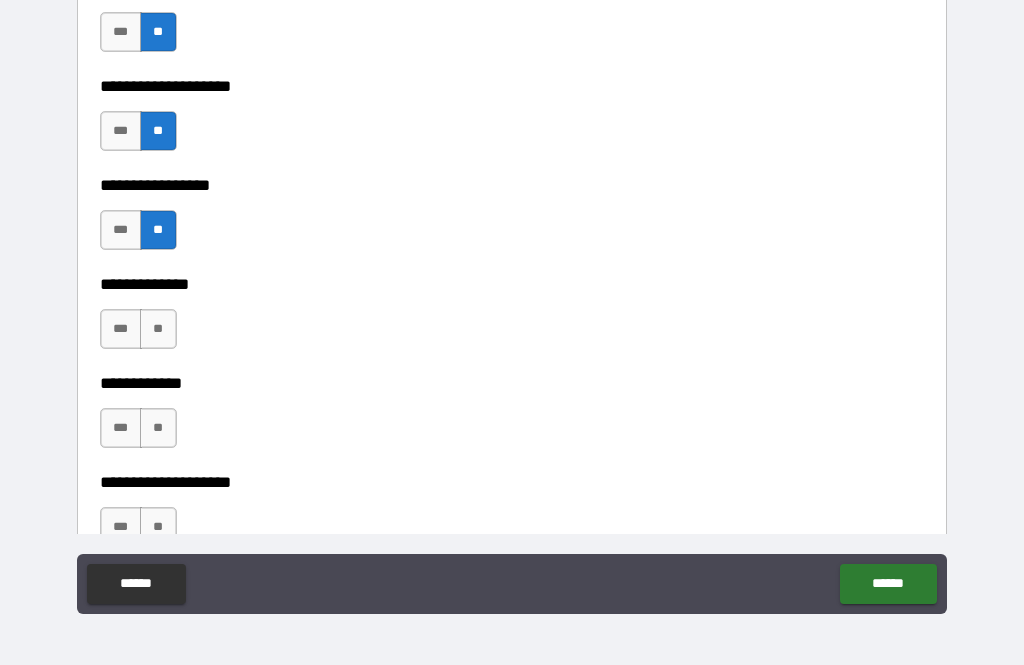 scroll, scrollTop: 6692, scrollLeft: 0, axis: vertical 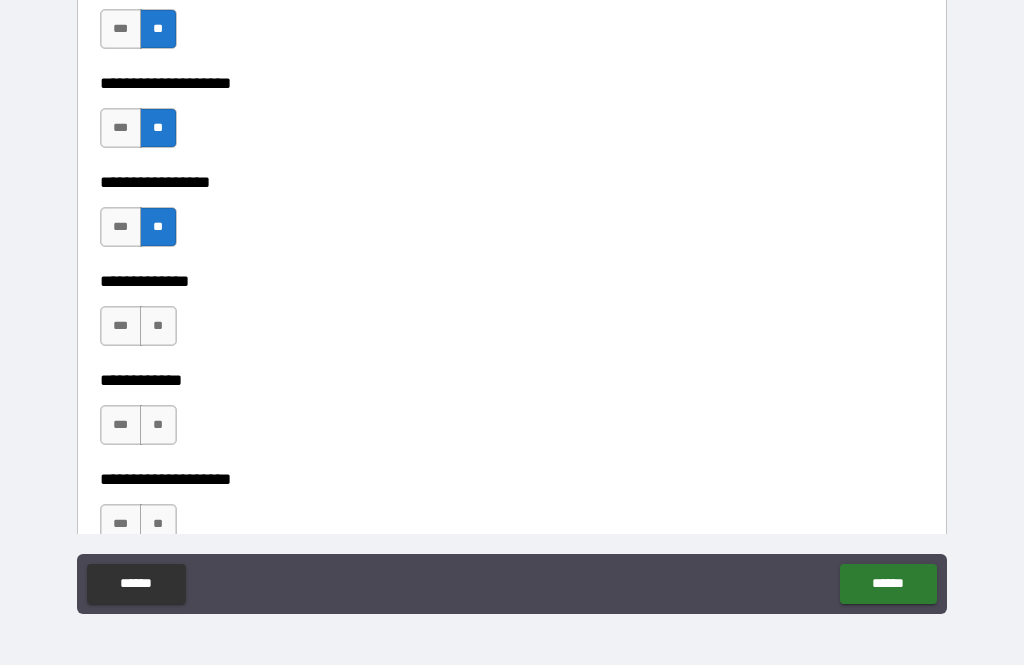 click on "**" at bounding box center (158, 326) 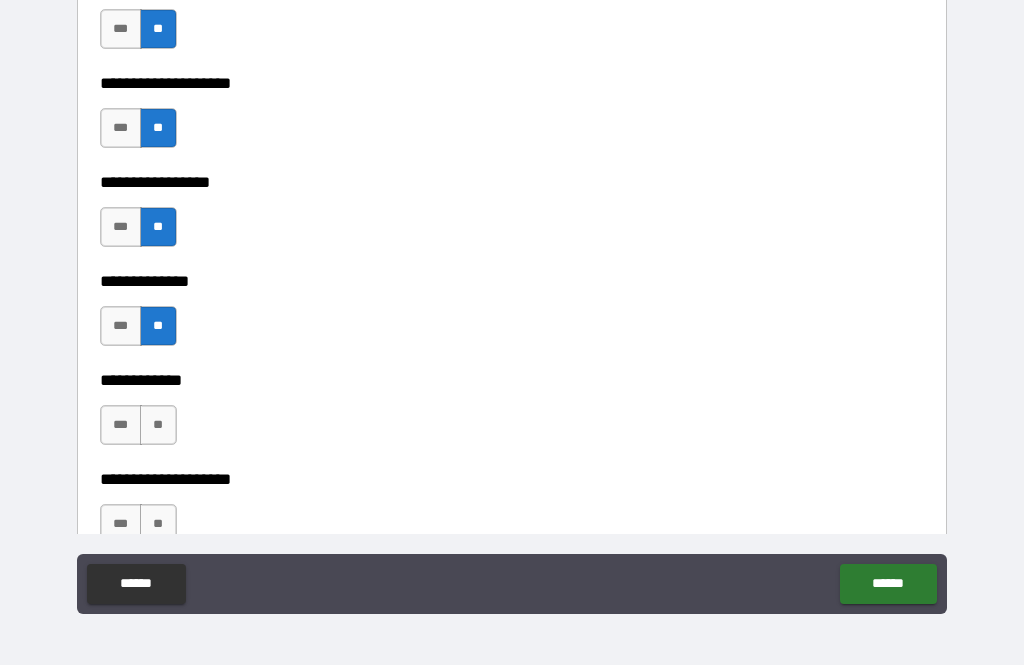 click on "**" at bounding box center [158, 425] 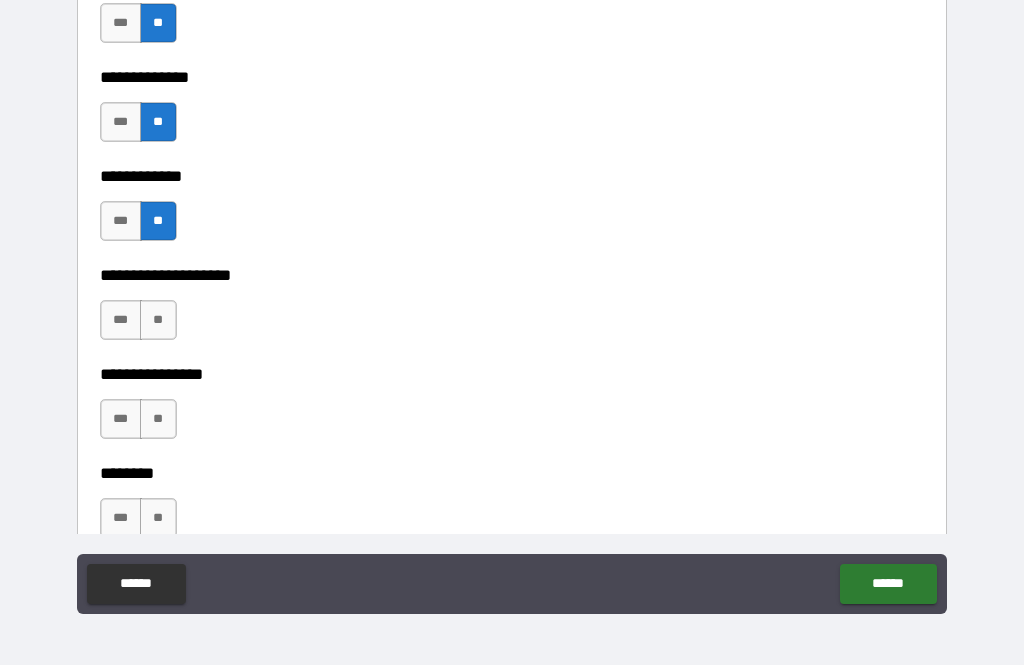 scroll, scrollTop: 6899, scrollLeft: 0, axis: vertical 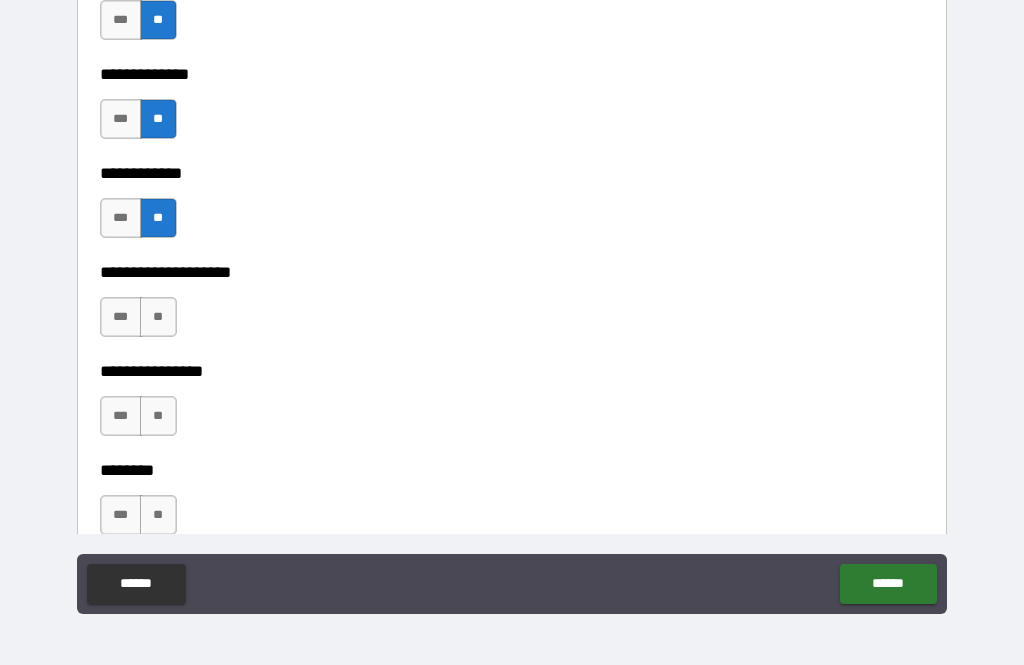 click on "**" at bounding box center [158, 317] 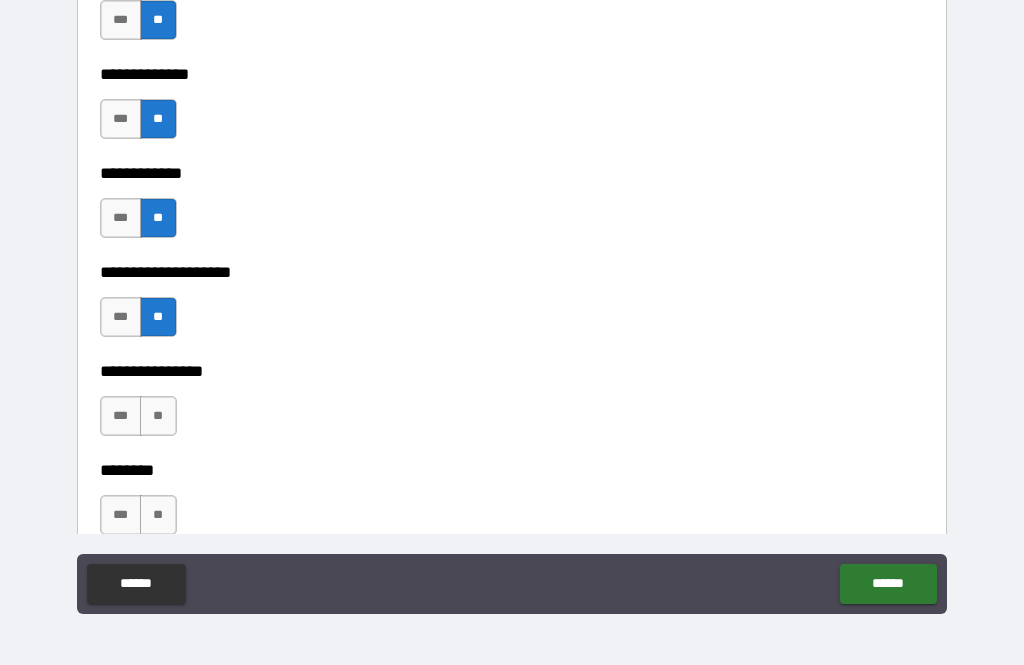 click on "**" at bounding box center (158, 416) 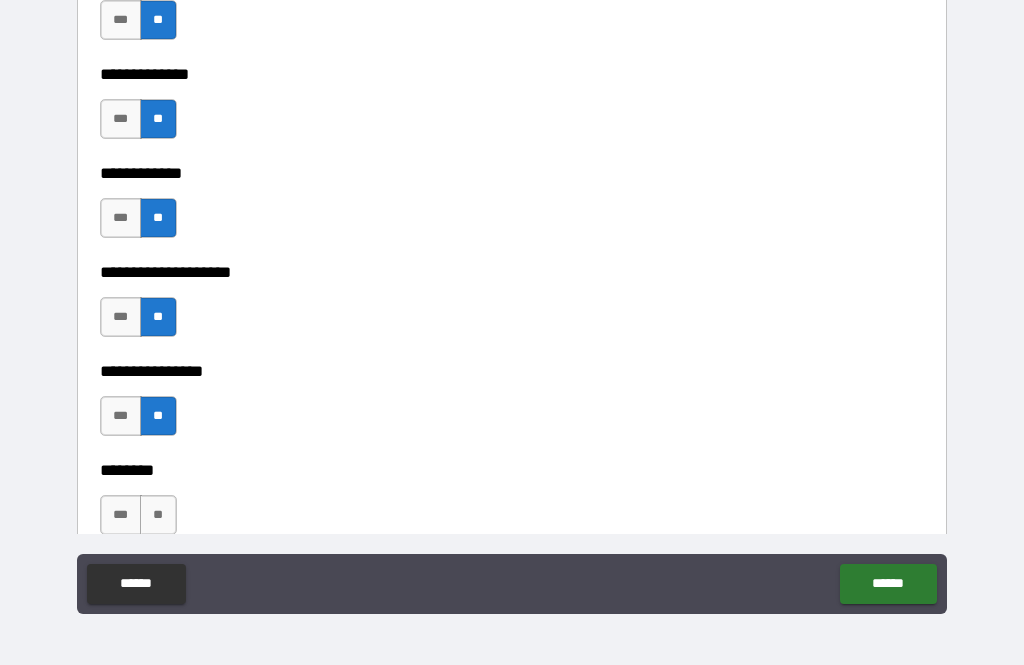 click on "**" at bounding box center (158, 515) 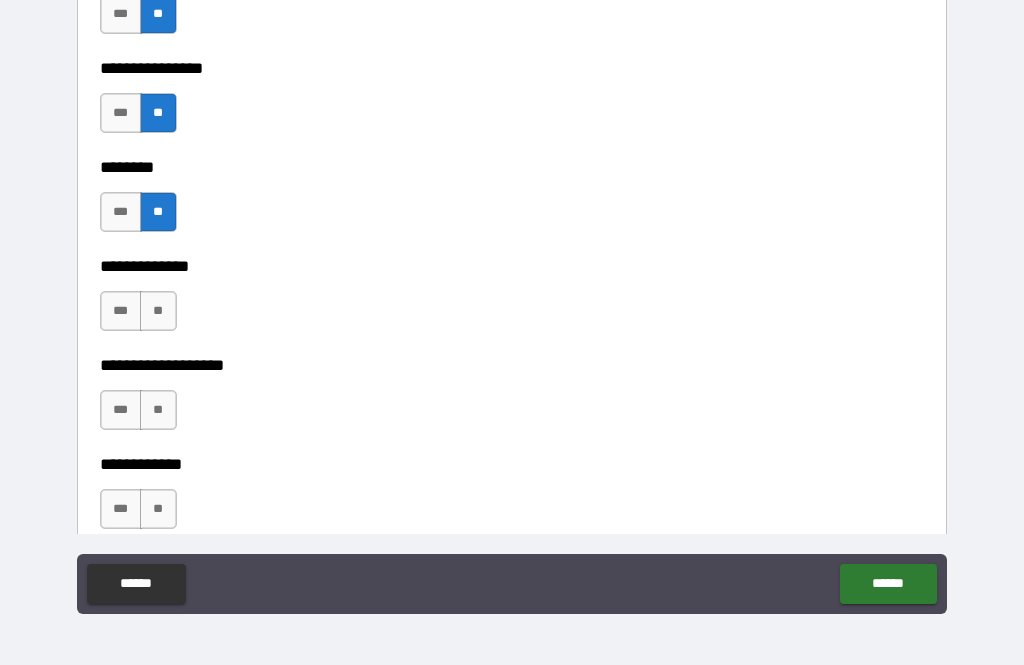 scroll, scrollTop: 7200, scrollLeft: 0, axis: vertical 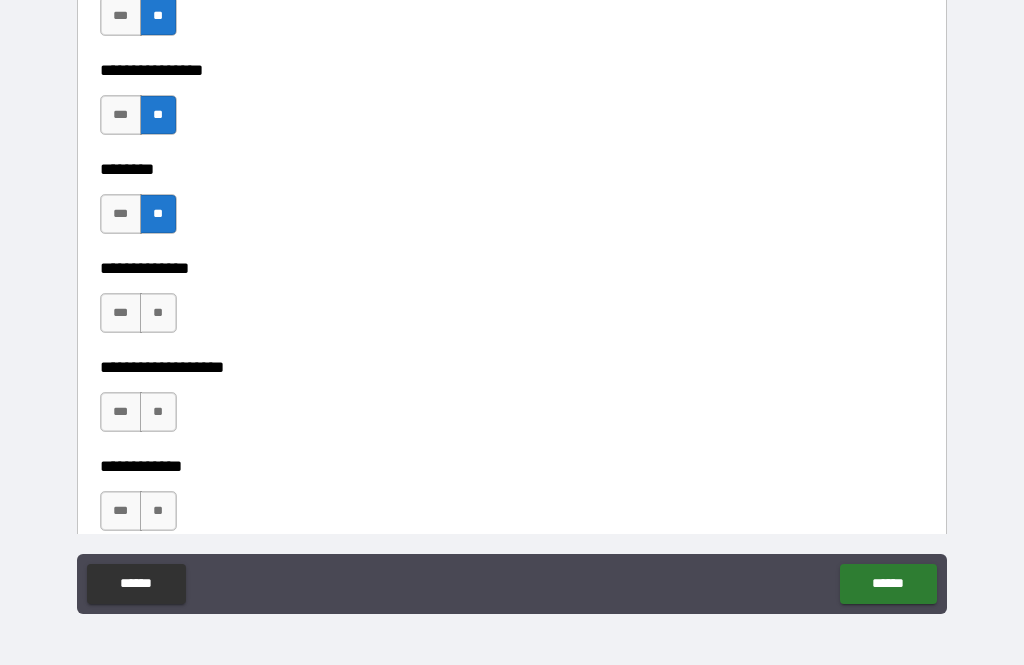 click on "**" at bounding box center (158, 313) 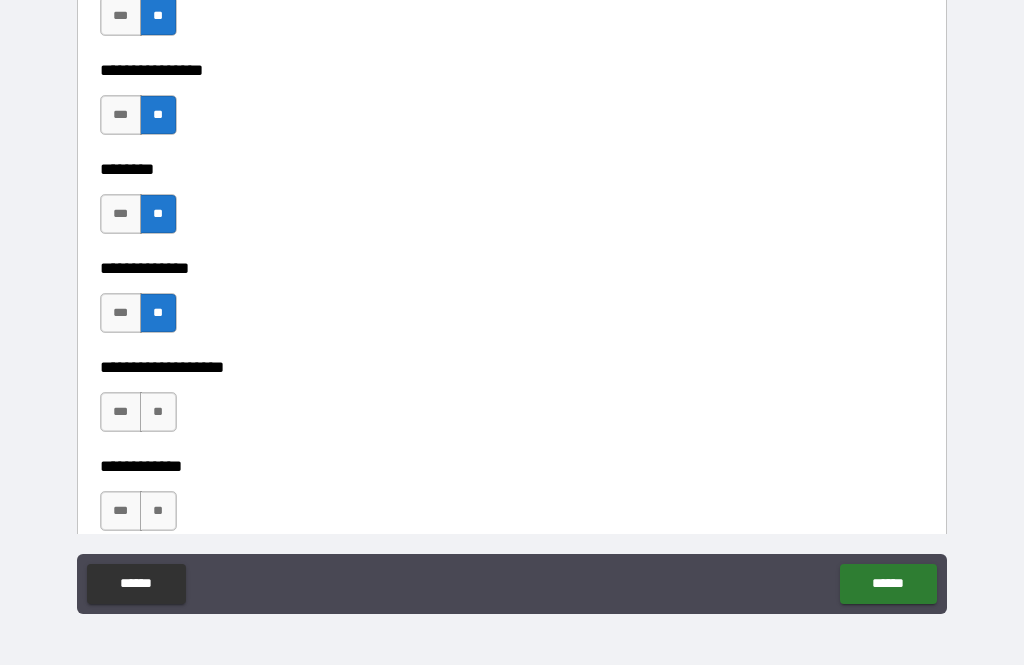 click on "**" at bounding box center (158, 412) 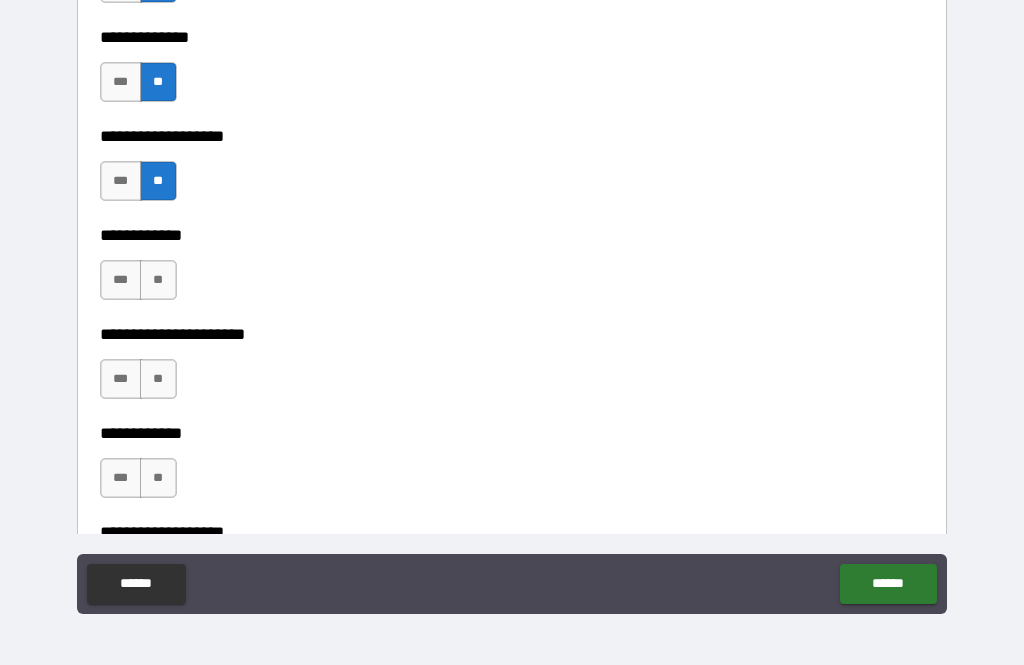 scroll, scrollTop: 7432, scrollLeft: 0, axis: vertical 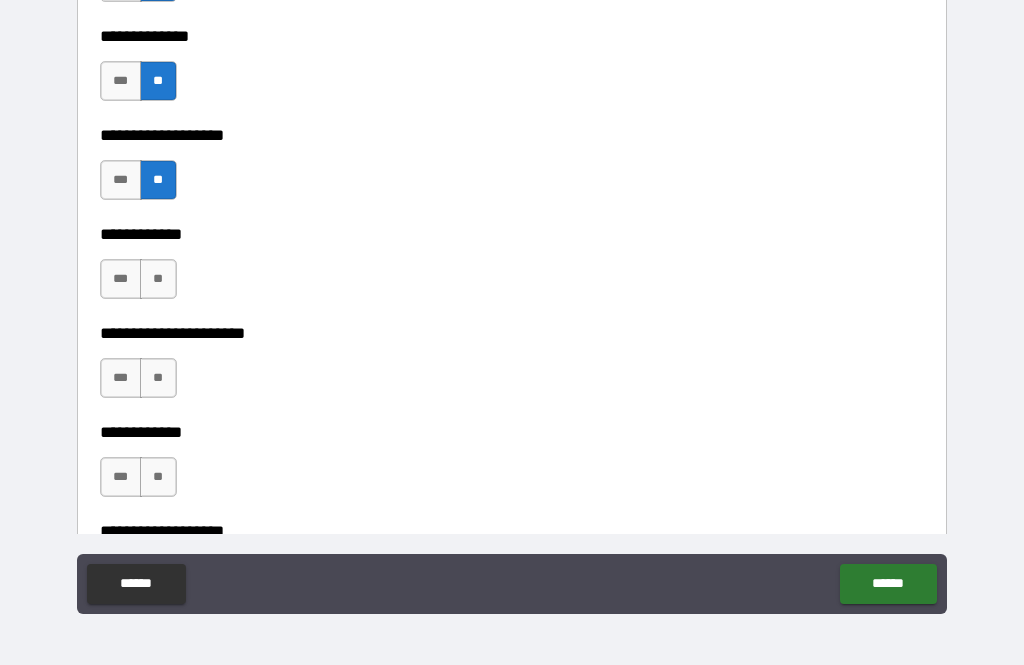 click on "**" at bounding box center [158, 279] 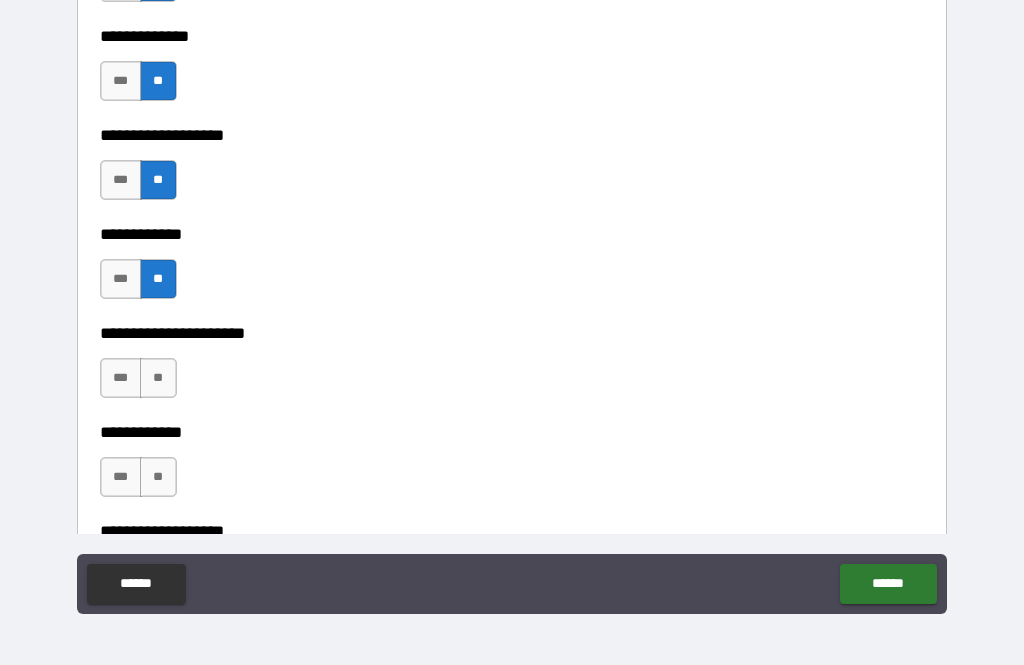 click on "**" at bounding box center [158, 378] 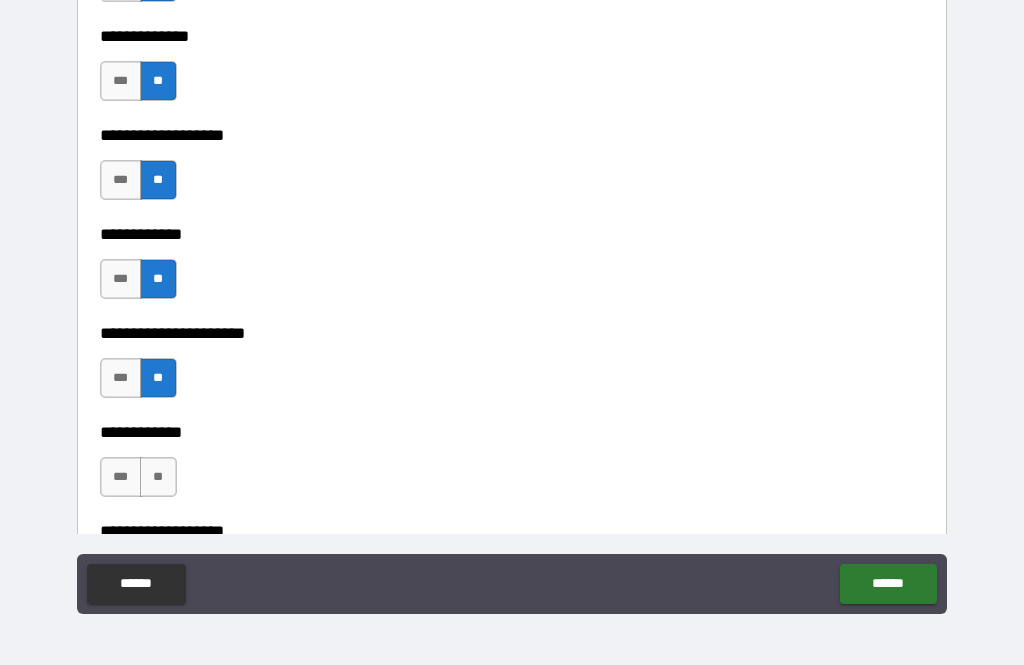 click on "**" at bounding box center [158, 477] 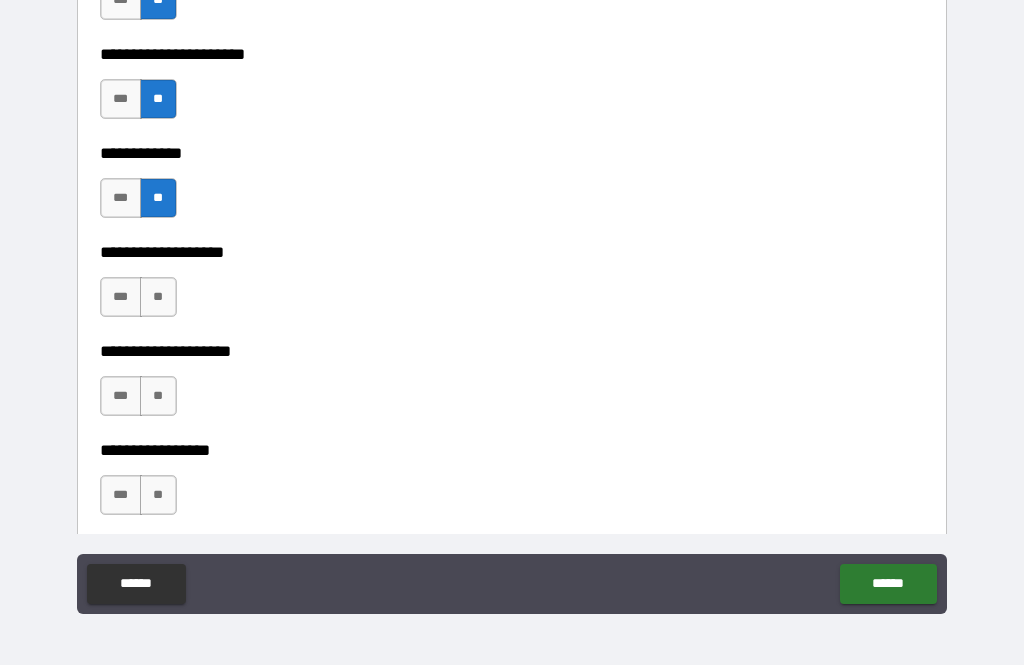 scroll, scrollTop: 7710, scrollLeft: 0, axis: vertical 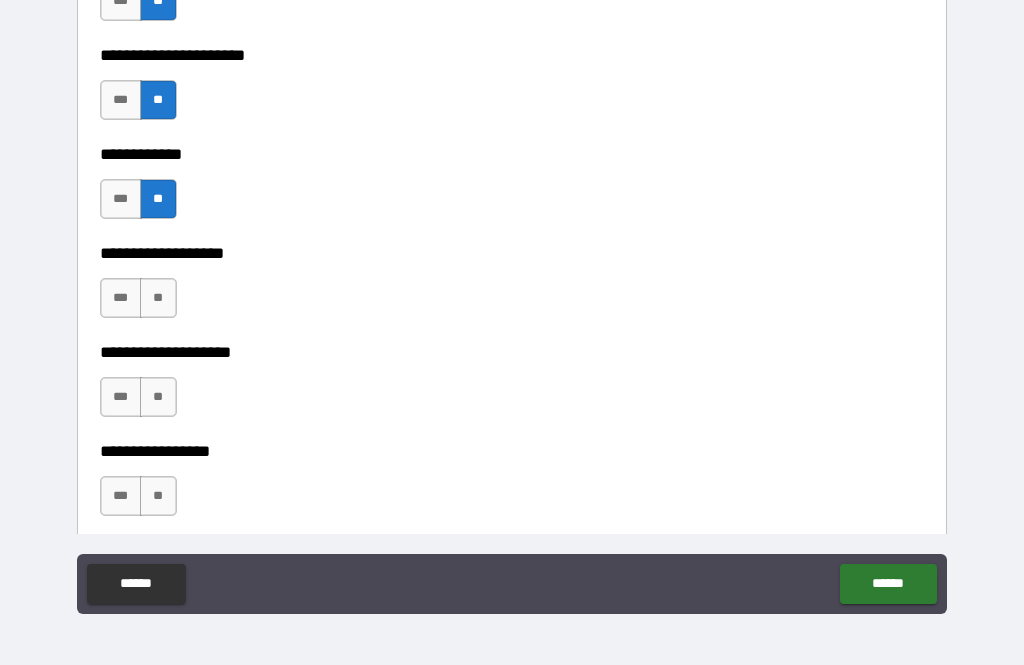 click on "**" at bounding box center [158, 298] 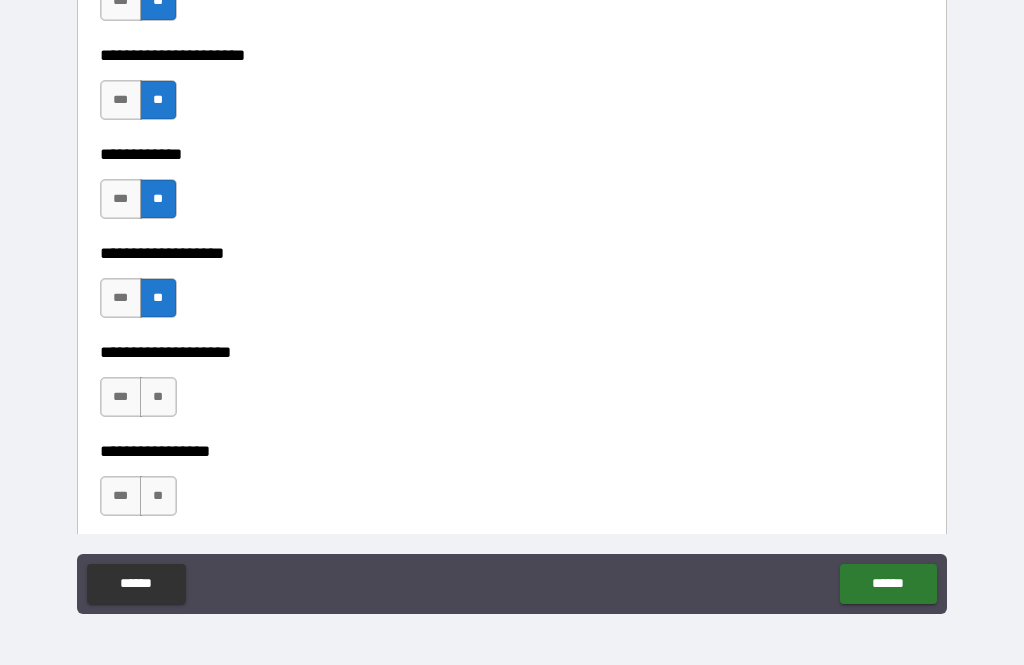 click on "**" at bounding box center (158, 397) 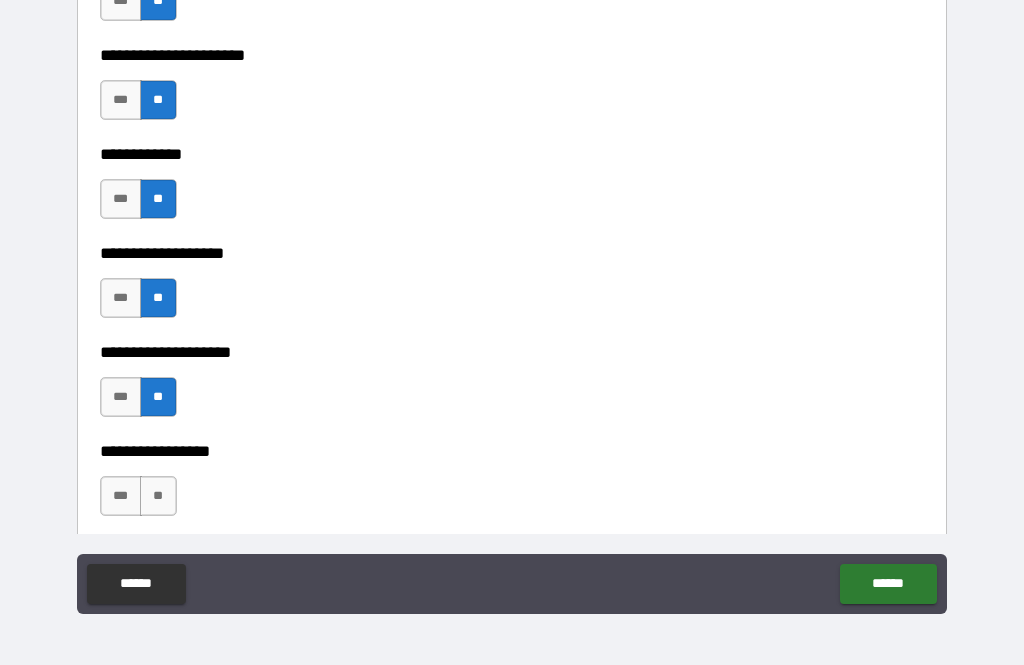 click on "**" at bounding box center [158, 496] 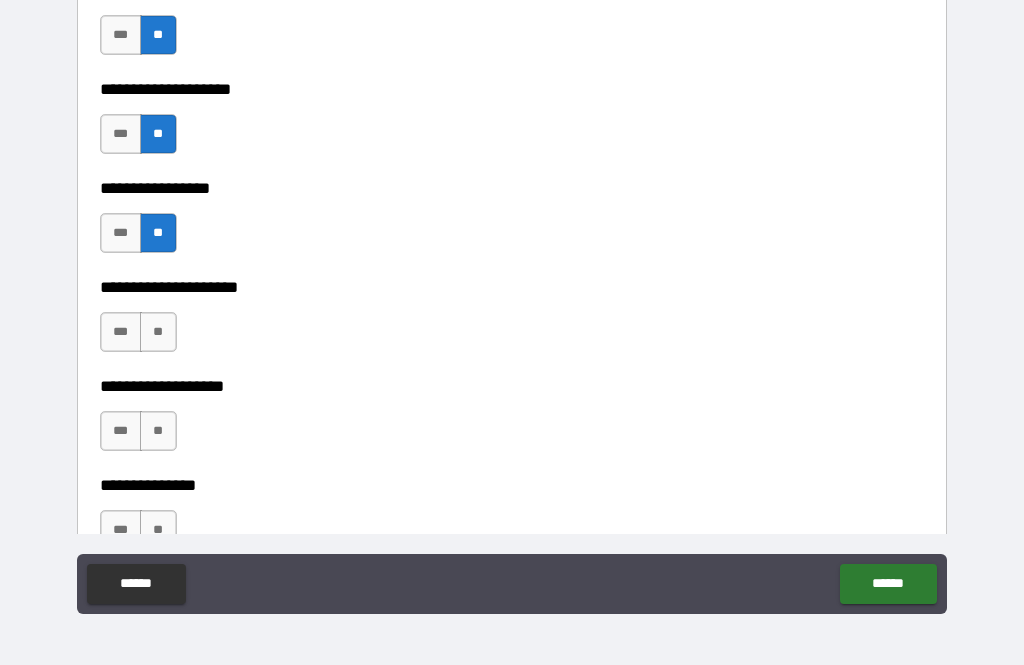 scroll, scrollTop: 7968, scrollLeft: 0, axis: vertical 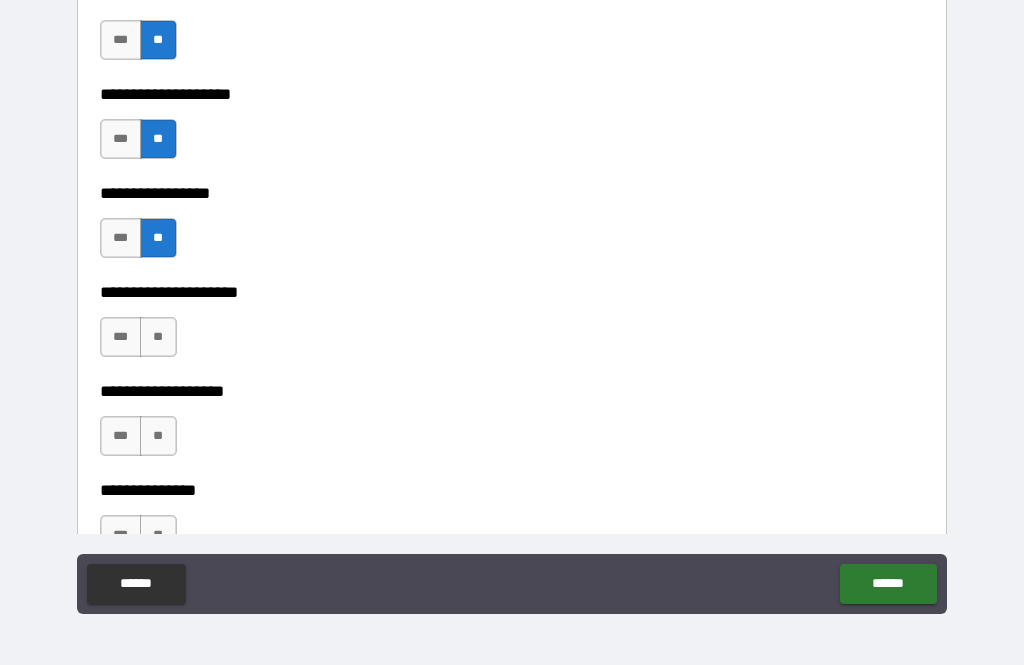 click on "**" at bounding box center (158, 337) 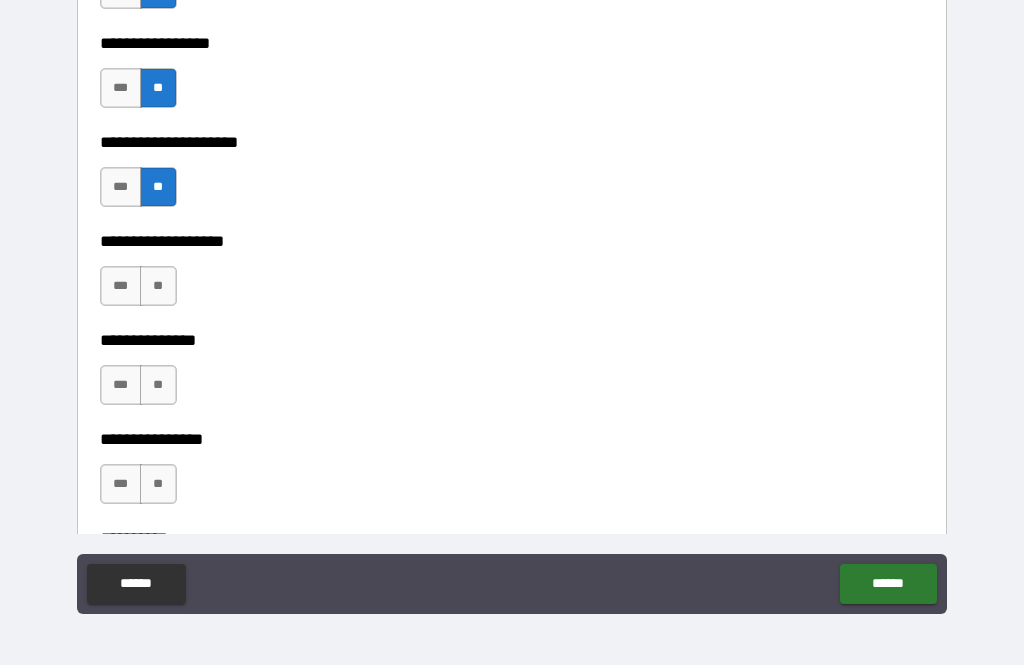 scroll, scrollTop: 8133, scrollLeft: 0, axis: vertical 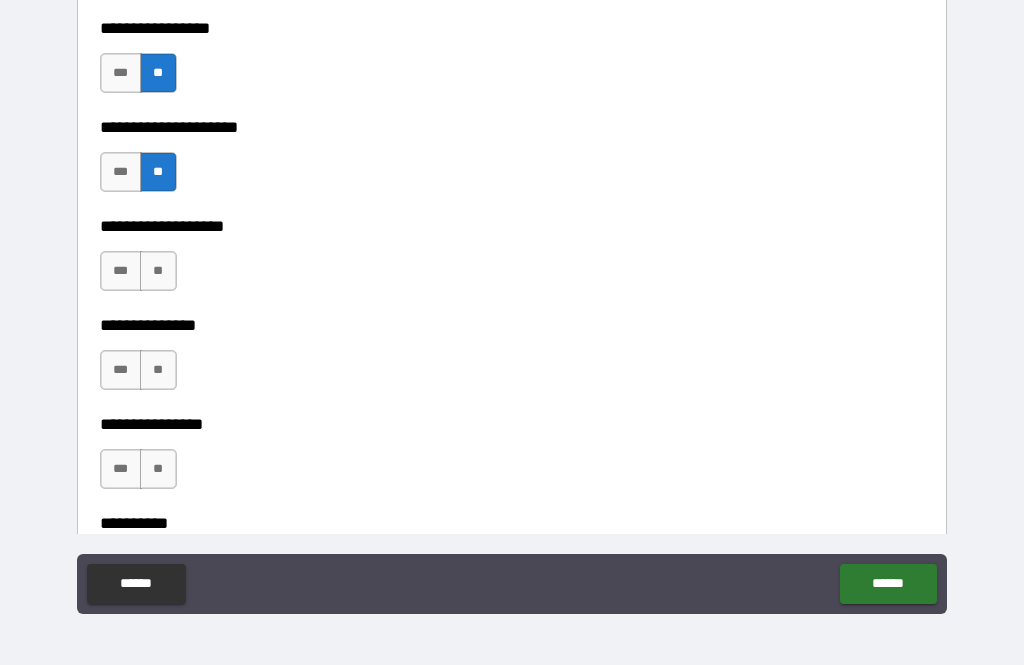 click on "**" at bounding box center (158, 271) 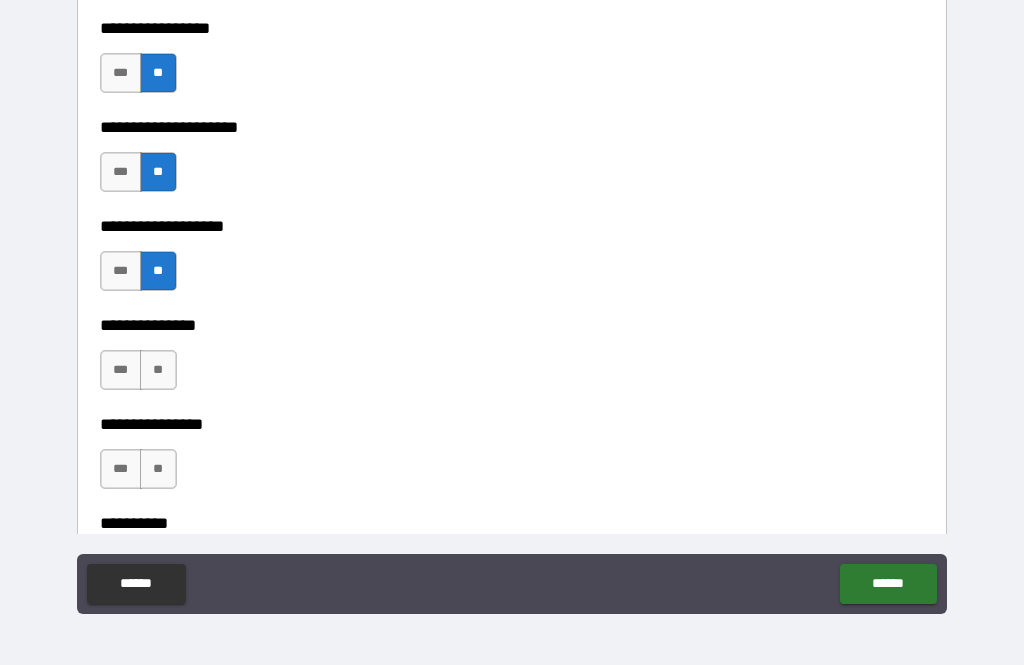 click on "**" at bounding box center [158, 370] 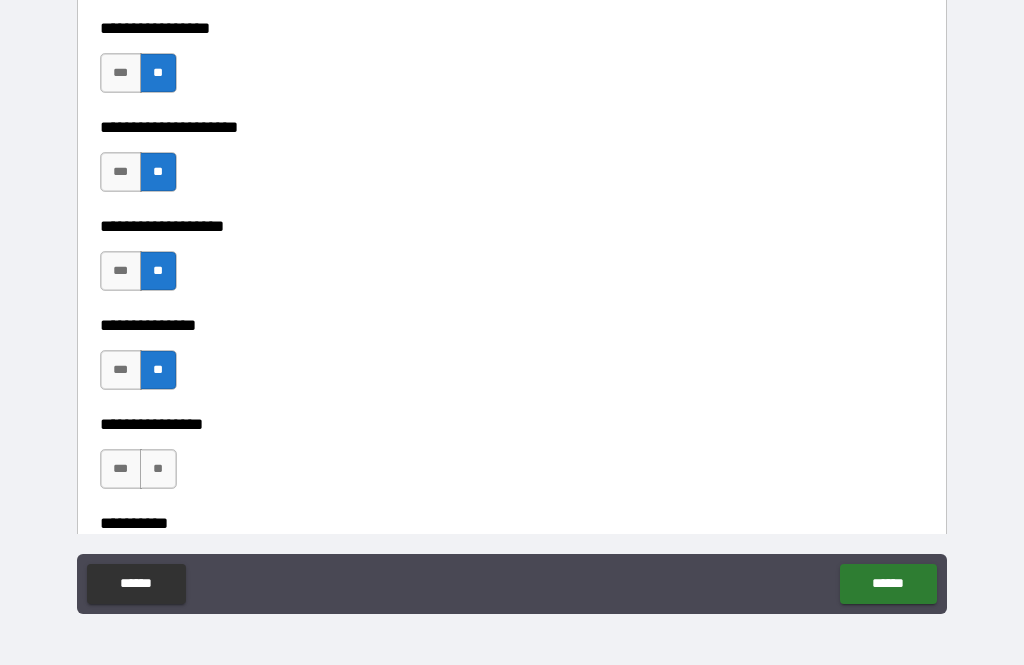 click on "**" at bounding box center (158, 469) 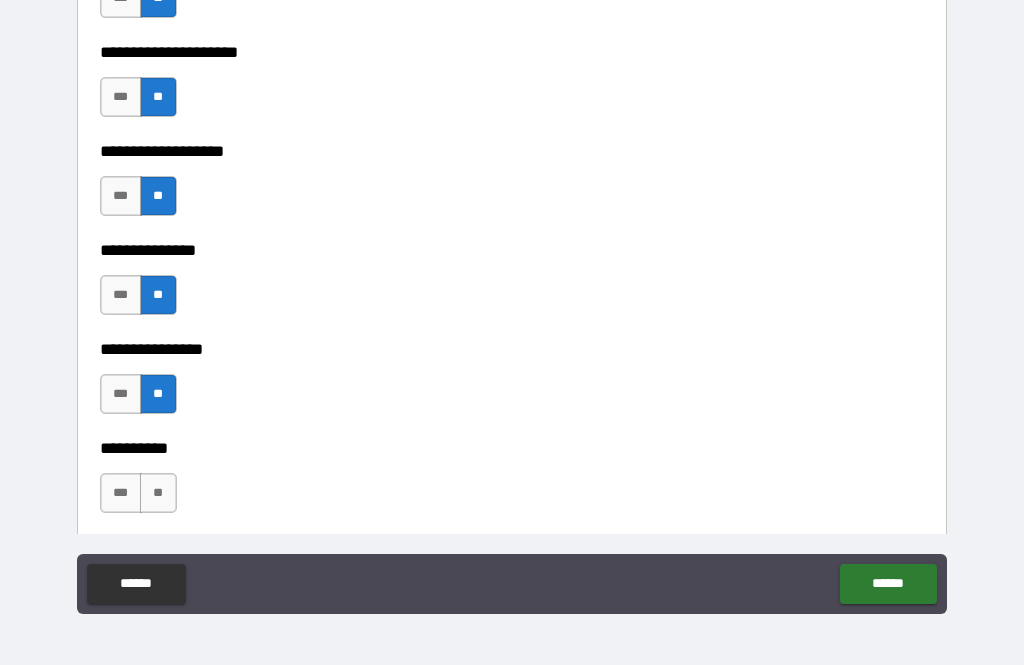 scroll, scrollTop: 8204, scrollLeft: 0, axis: vertical 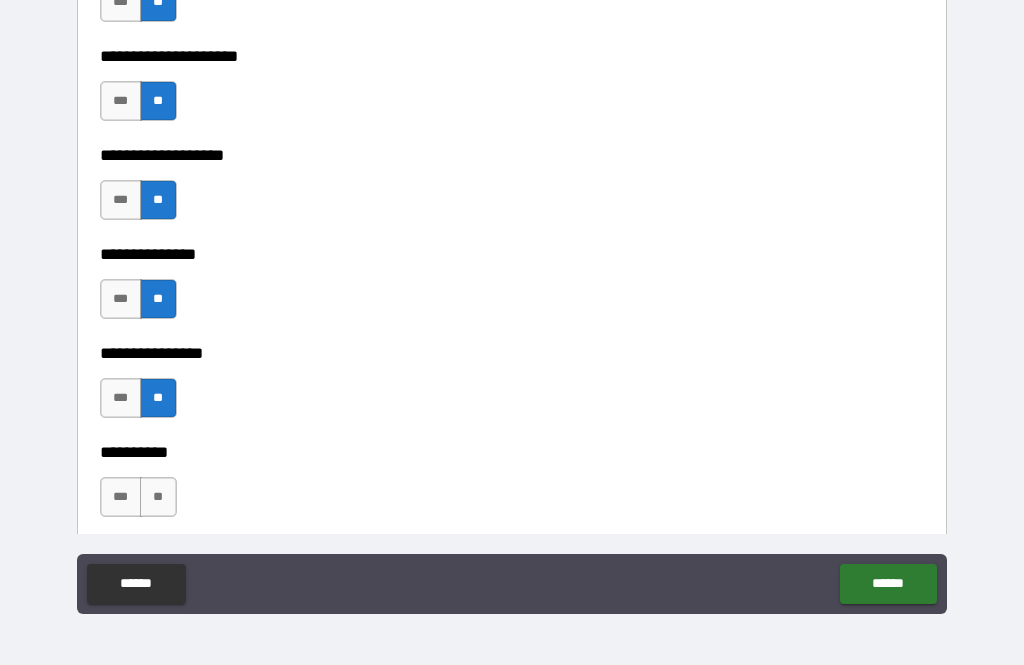 click on "***" at bounding box center (121, 200) 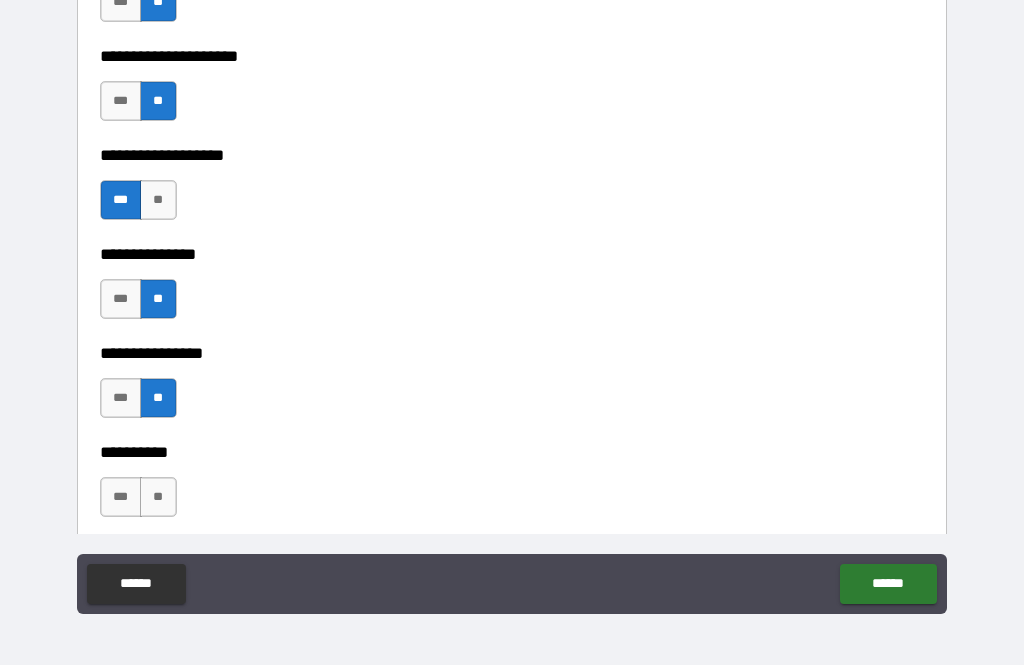 click on "**" at bounding box center (158, 200) 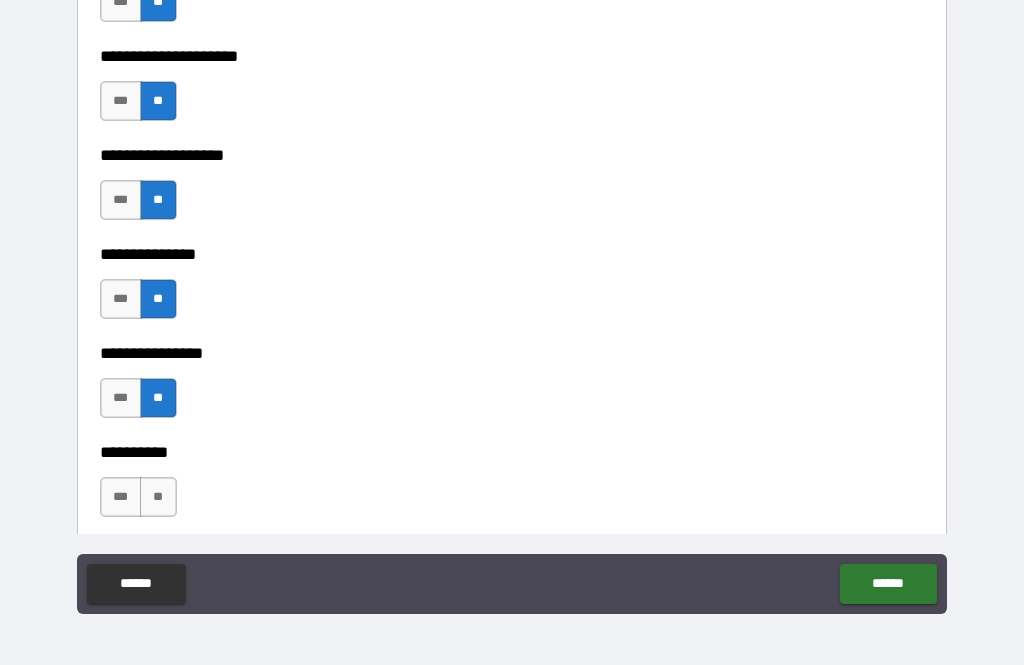 click on "***" at bounding box center (121, 200) 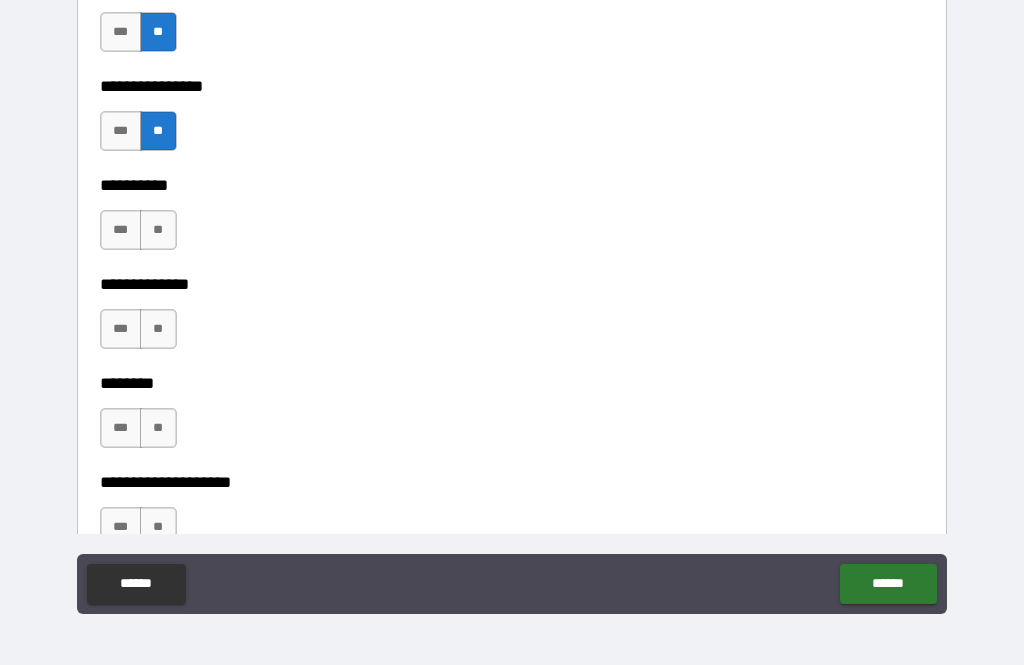 scroll, scrollTop: 8472, scrollLeft: 0, axis: vertical 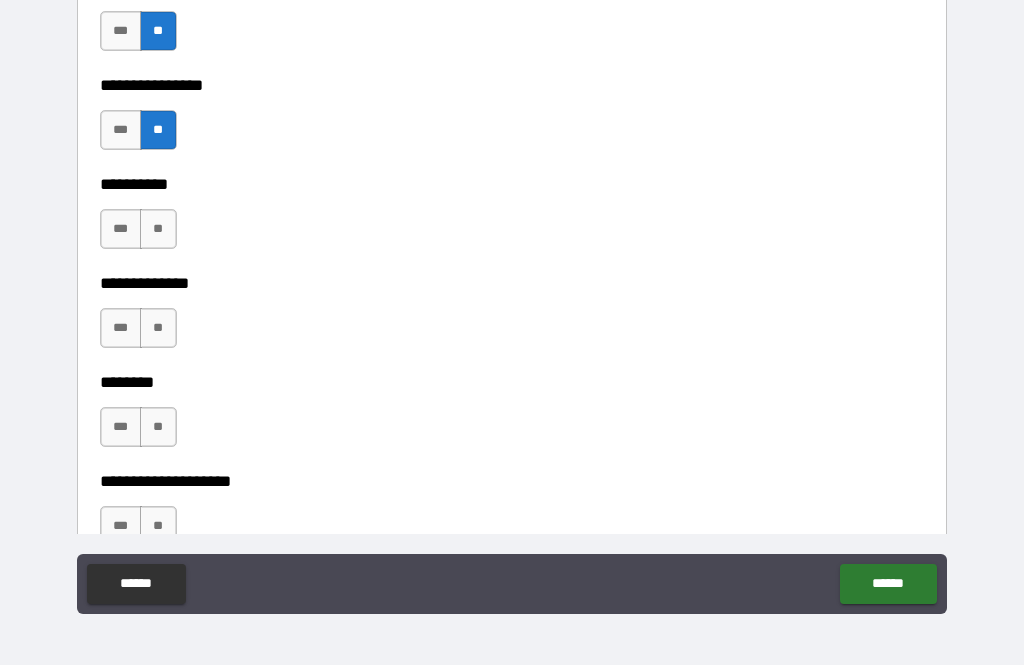 click on "**" at bounding box center [158, 229] 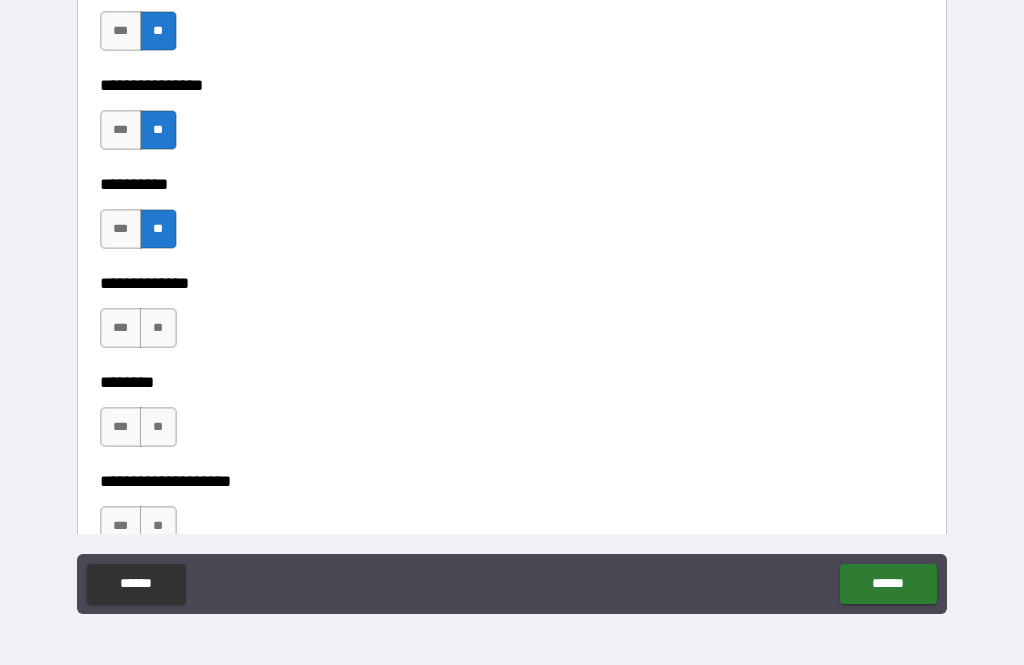click on "**" at bounding box center (158, 328) 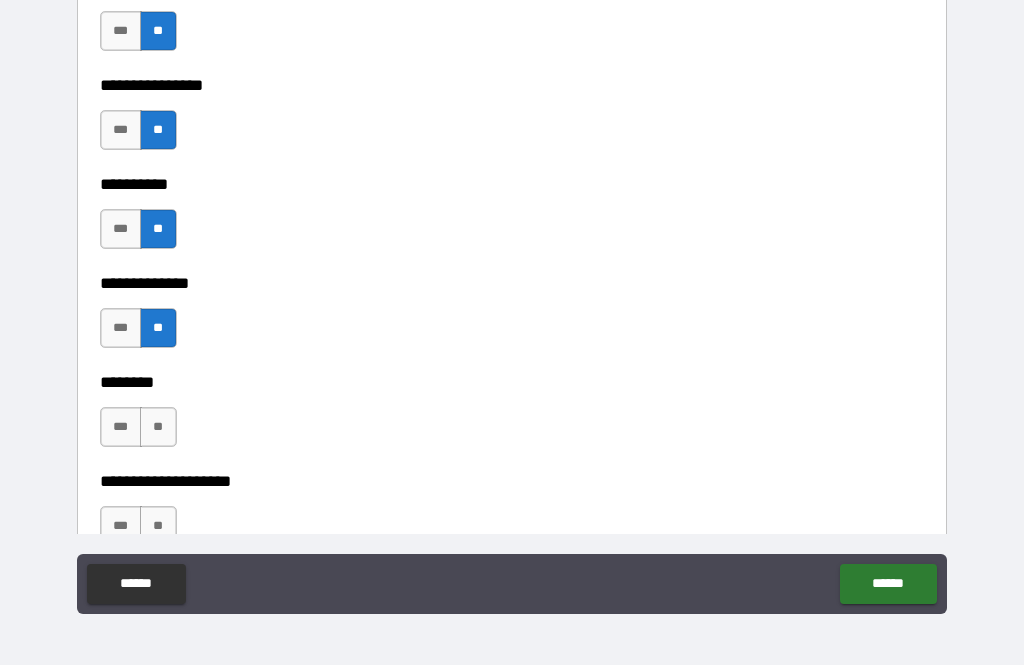 click on "**" at bounding box center [158, 427] 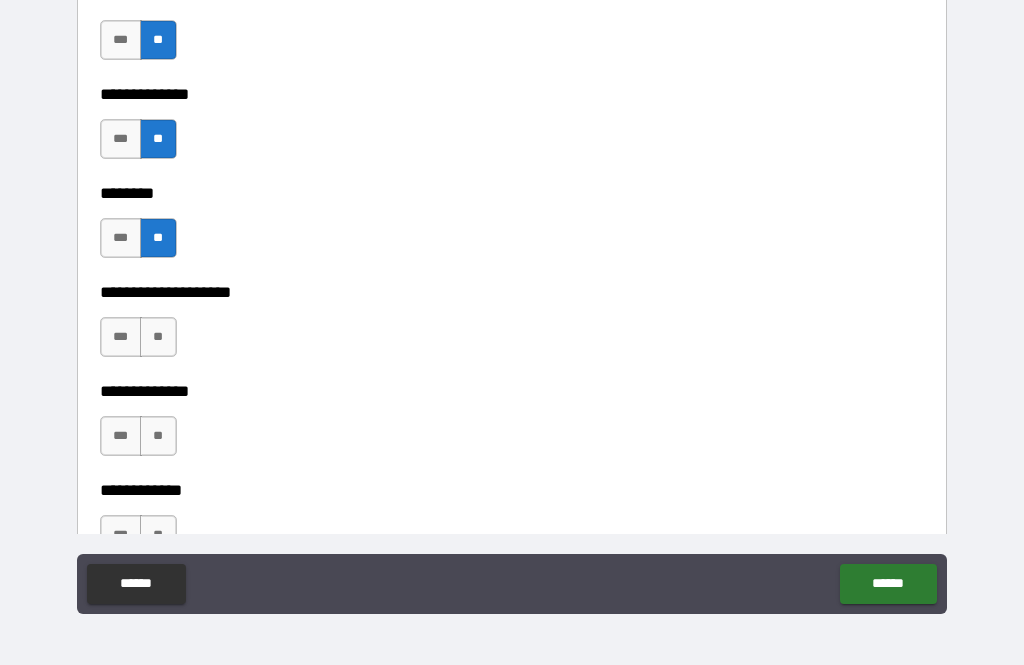 scroll, scrollTop: 8700, scrollLeft: 0, axis: vertical 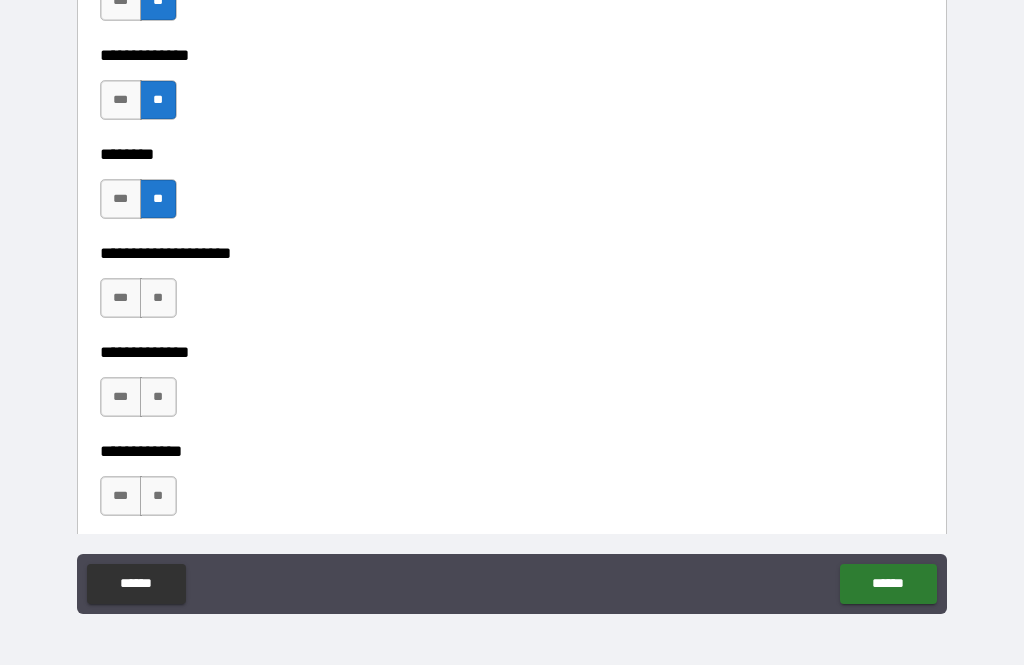 click on "**" at bounding box center (158, 298) 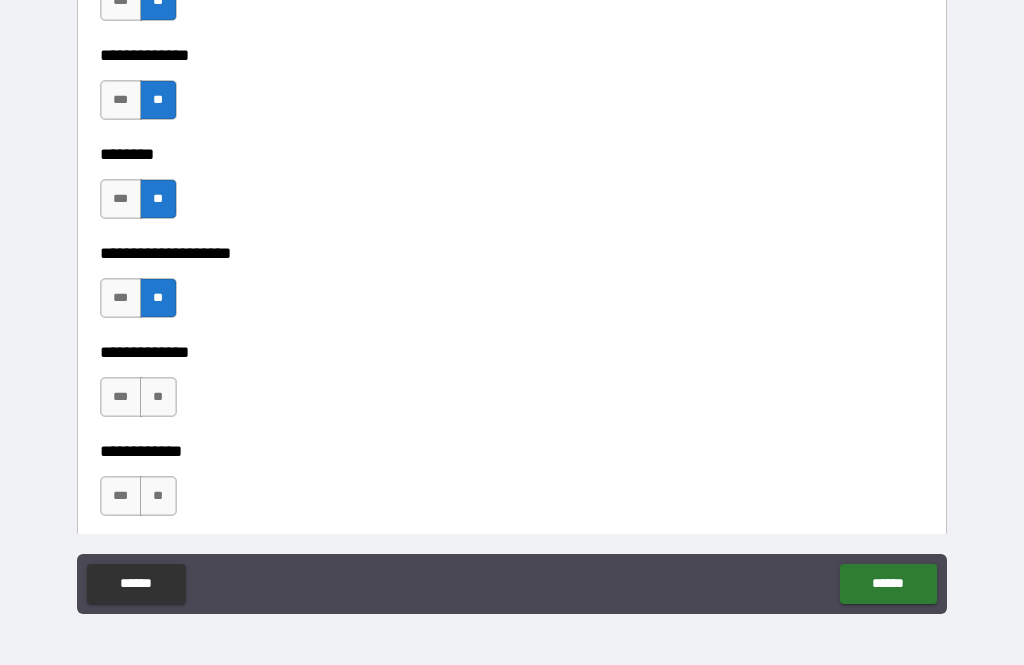 click on "**" at bounding box center (158, 397) 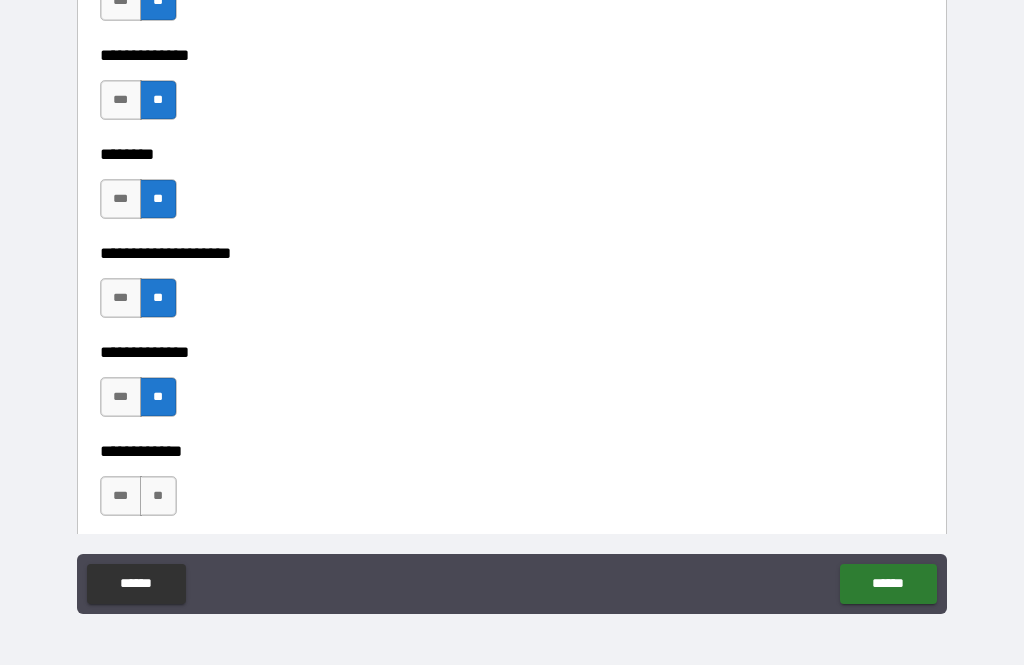 click on "**" at bounding box center [158, 496] 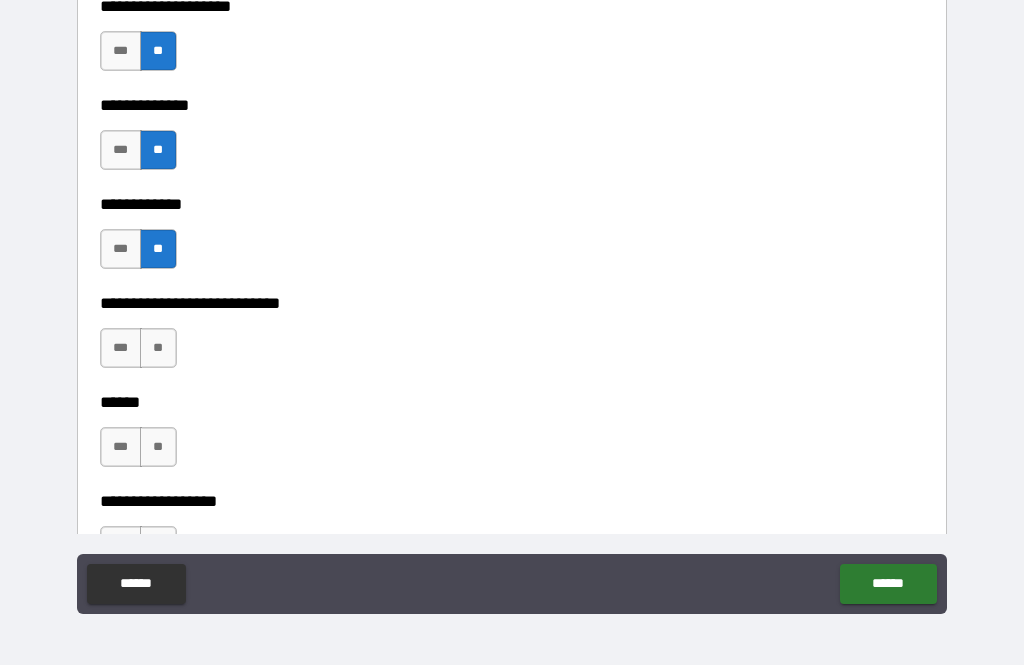 scroll, scrollTop: 8950, scrollLeft: 0, axis: vertical 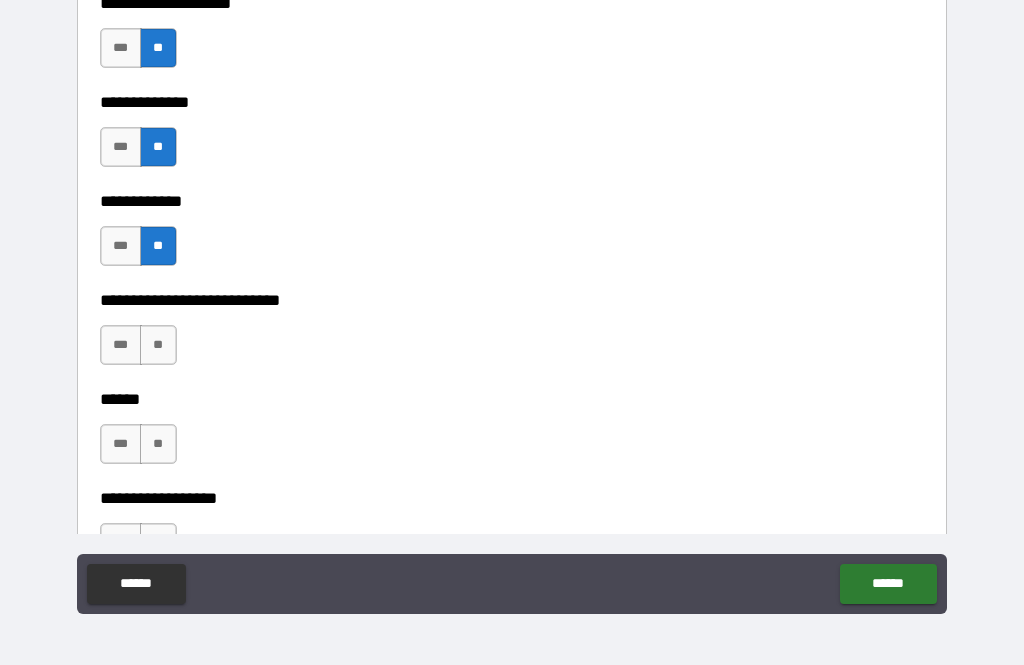click on "**" at bounding box center [158, 345] 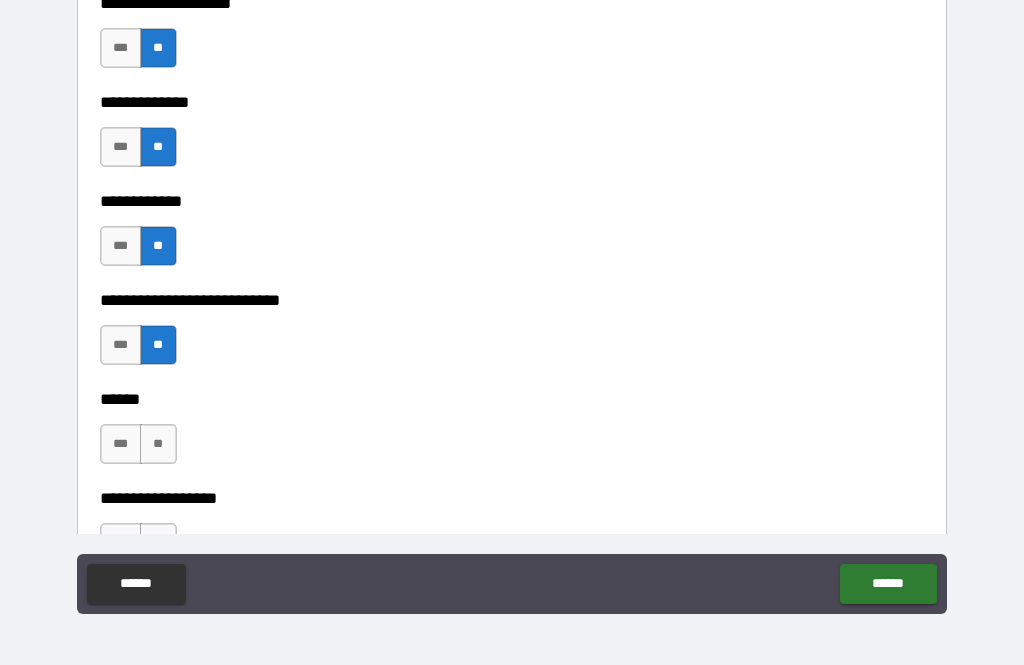 click on "**" at bounding box center [158, 444] 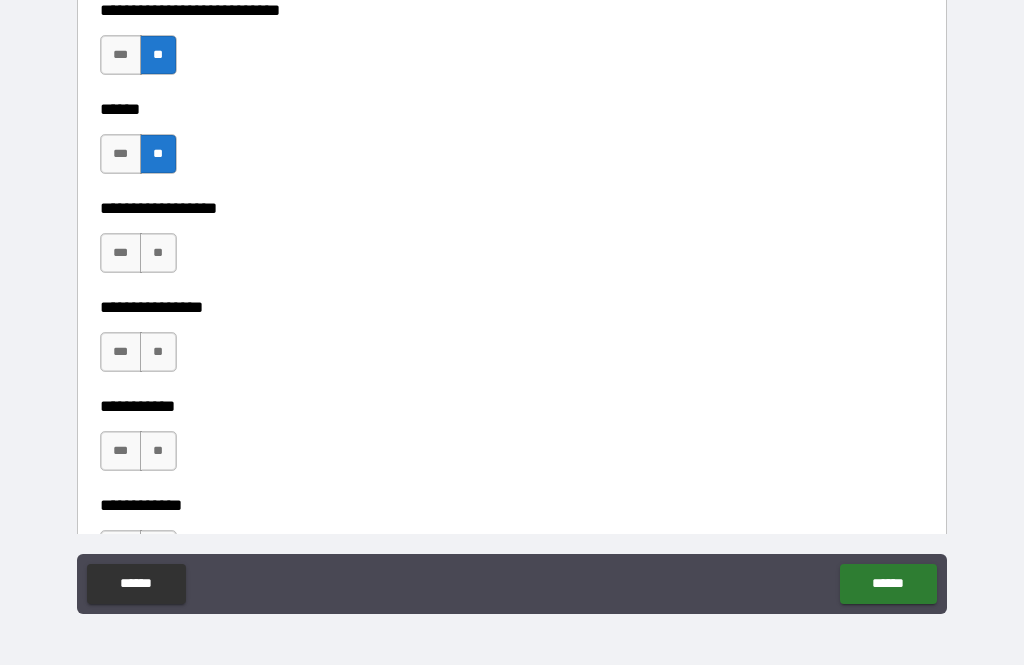 scroll, scrollTop: 9240, scrollLeft: 0, axis: vertical 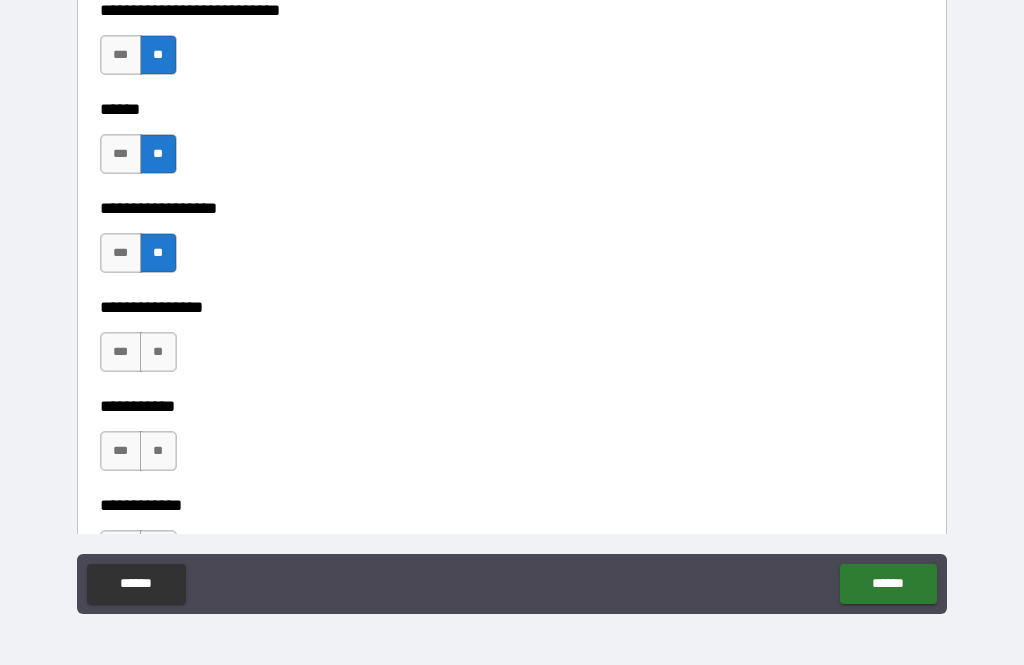 click on "**" at bounding box center (158, 352) 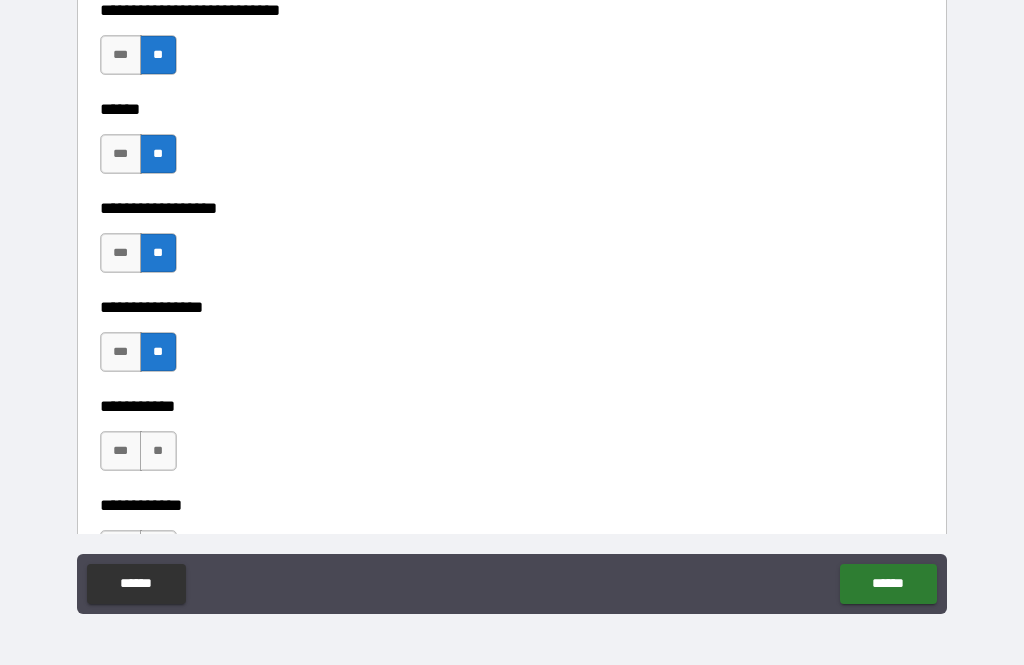 click on "**" at bounding box center [158, 451] 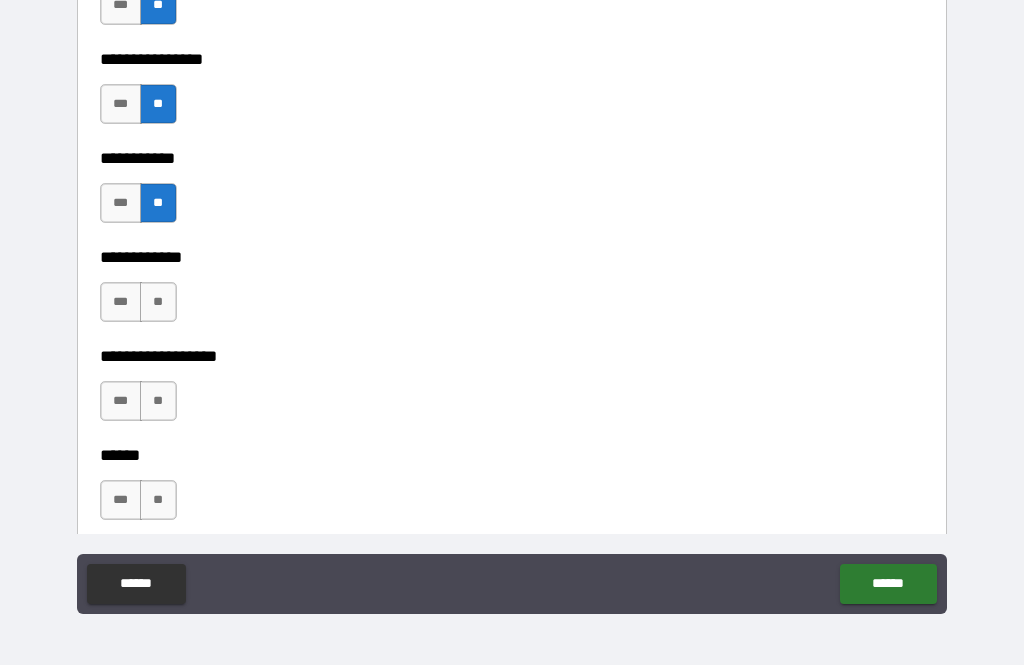 scroll, scrollTop: 9506, scrollLeft: 0, axis: vertical 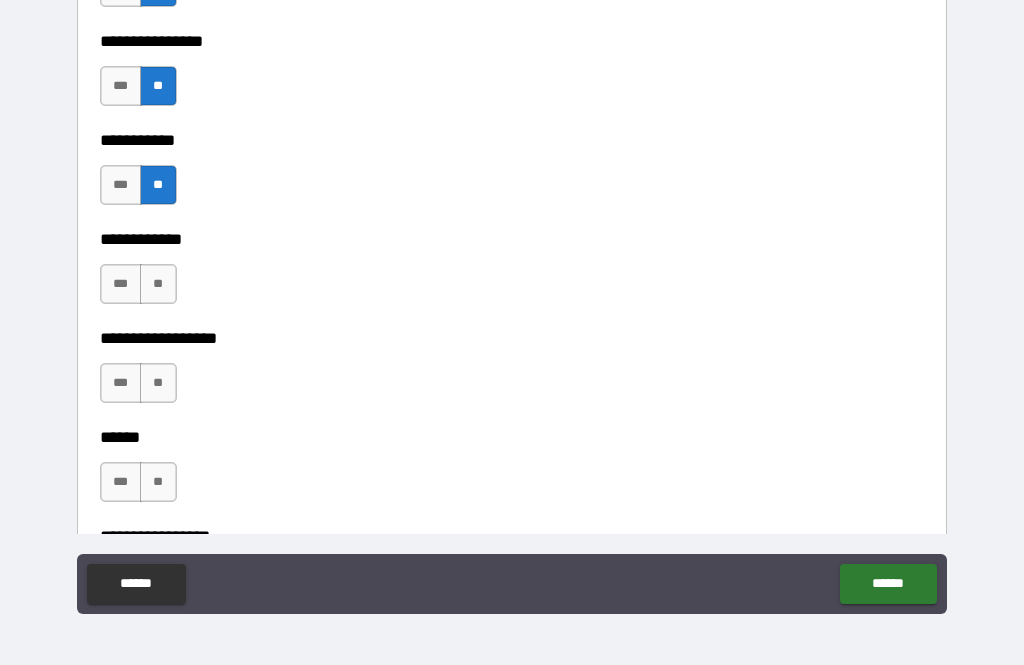click on "**" at bounding box center (158, 284) 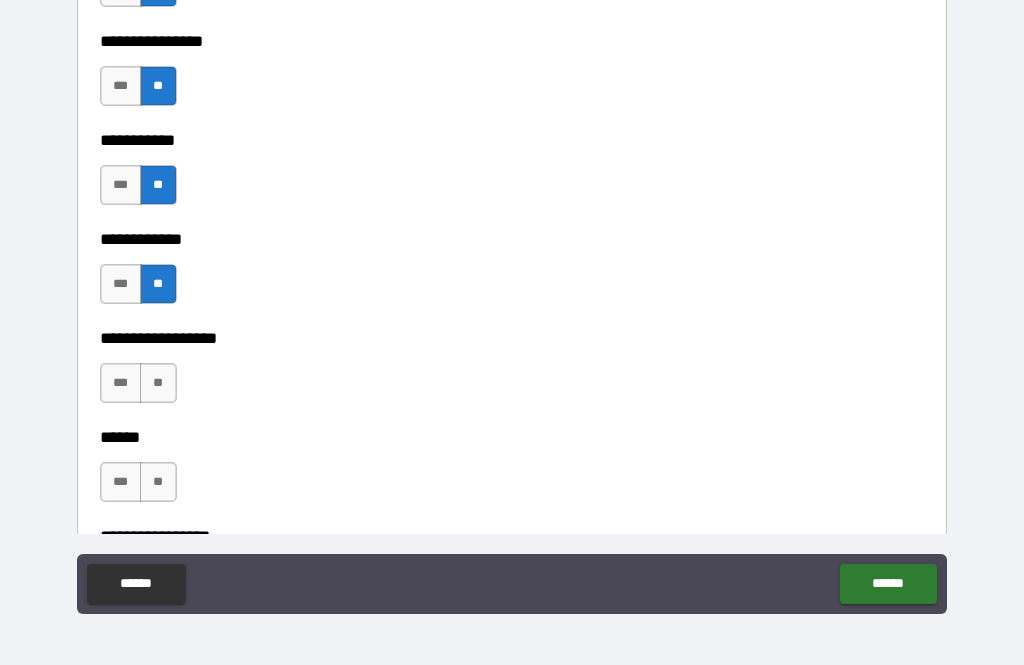 click on "**" at bounding box center [158, 383] 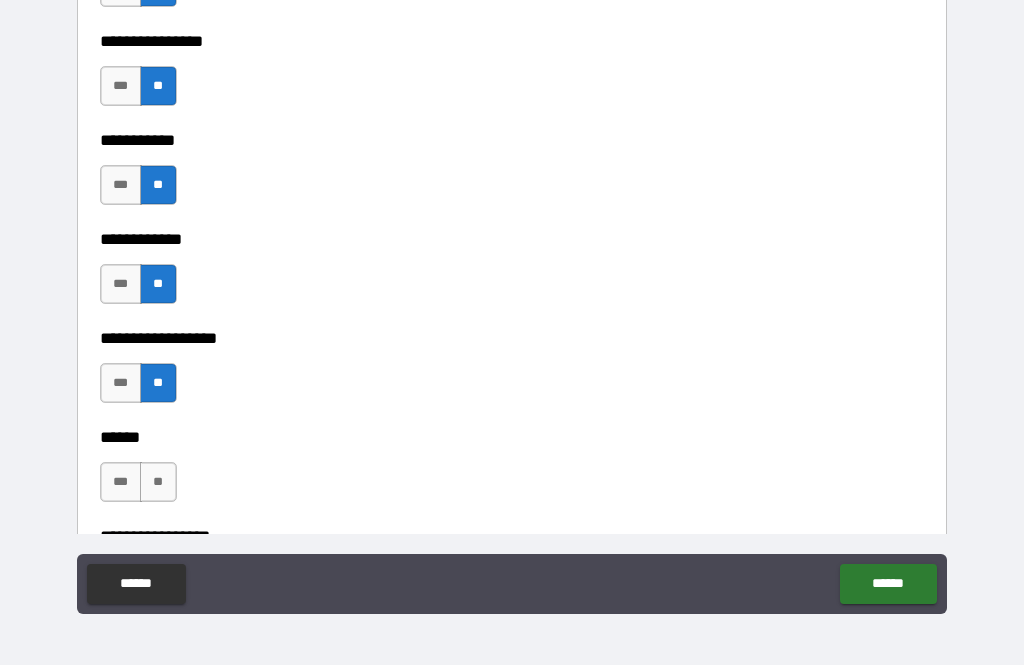 click on "**" at bounding box center (158, 482) 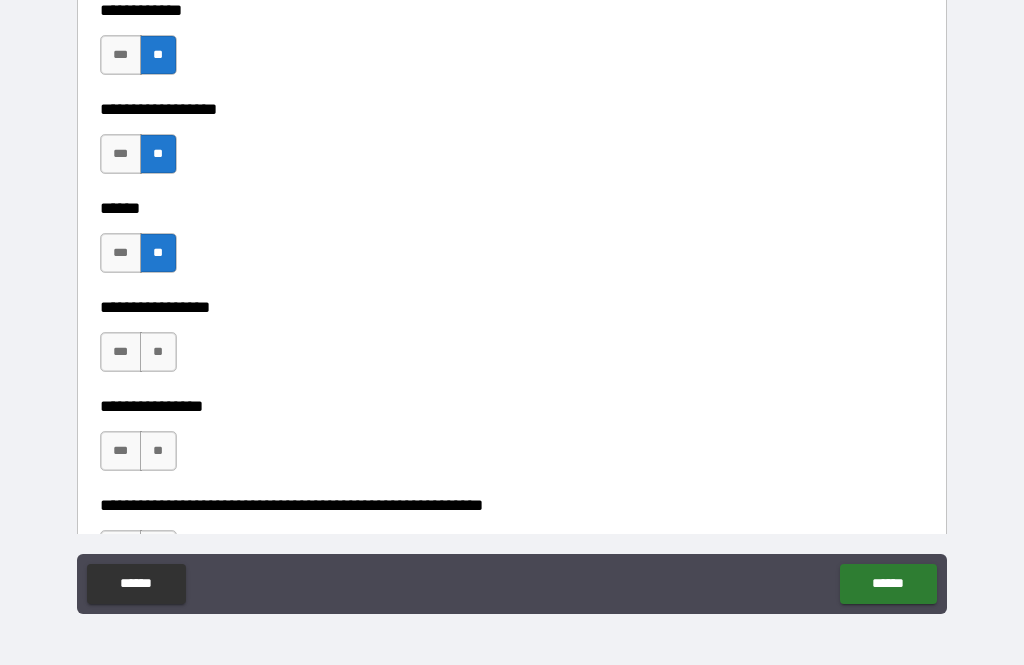 scroll, scrollTop: 9744, scrollLeft: 0, axis: vertical 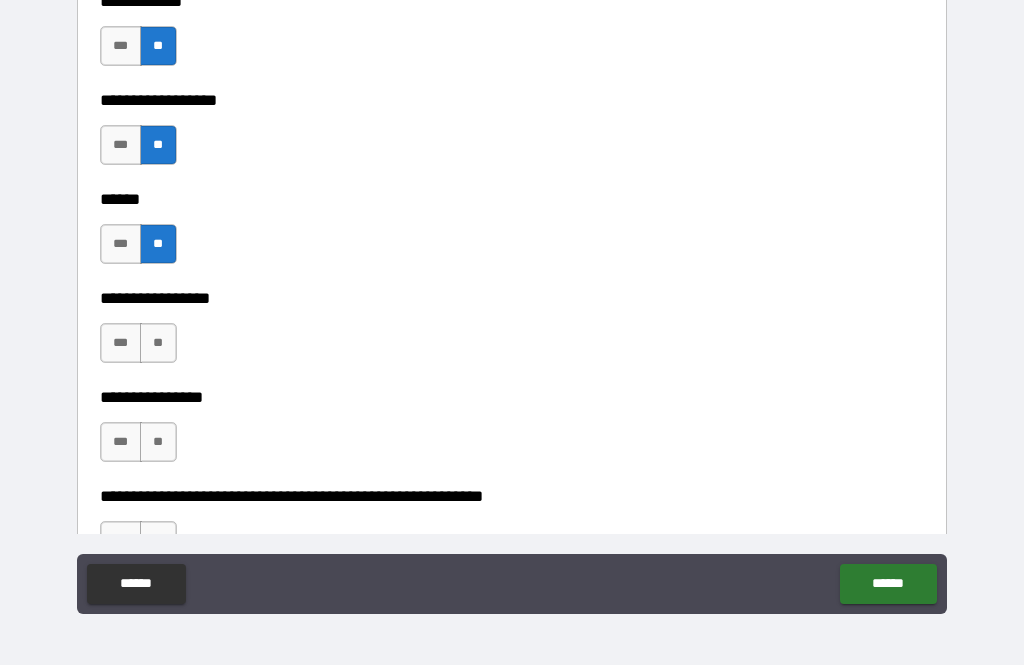 click on "**" at bounding box center [158, 343] 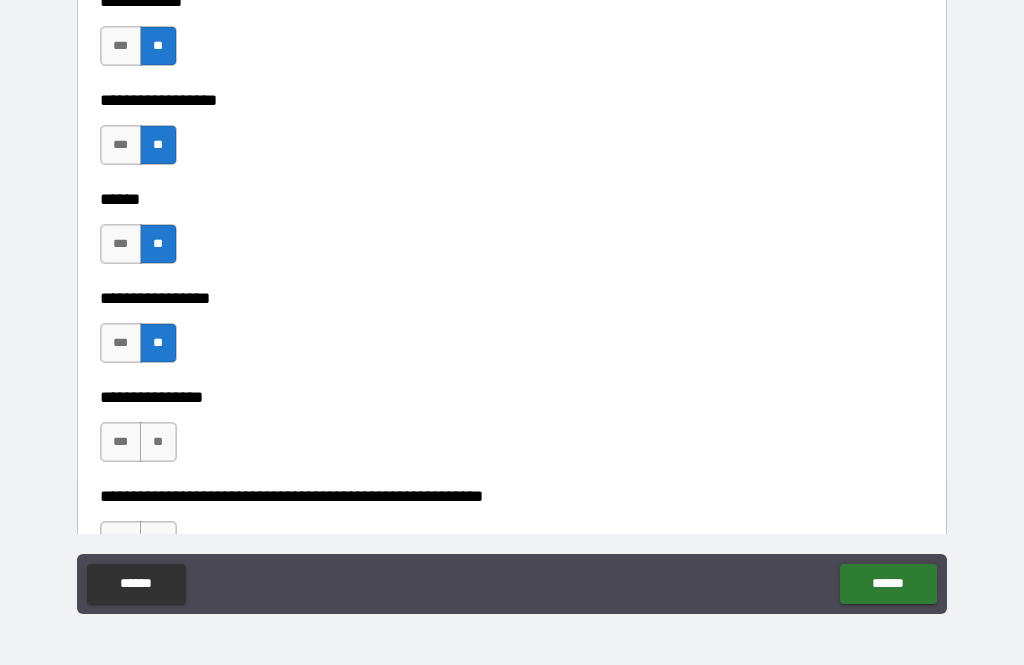 click on "**" at bounding box center [158, 442] 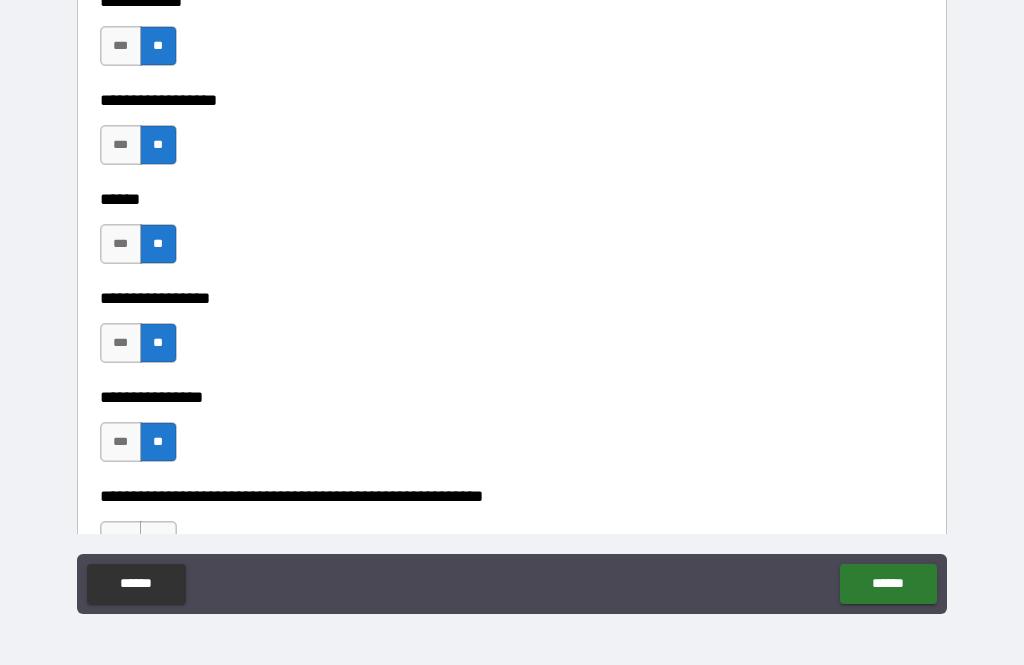 click on "**" at bounding box center [158, 442] 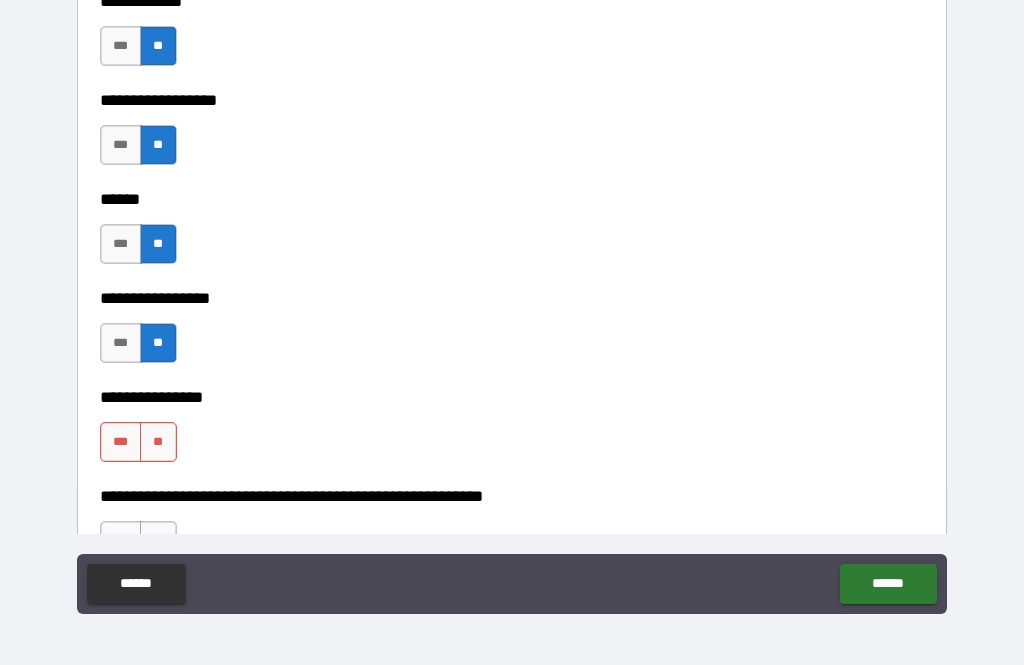 scroll, scrollTop: 9969, scrollLeft: 0, axis: vertical 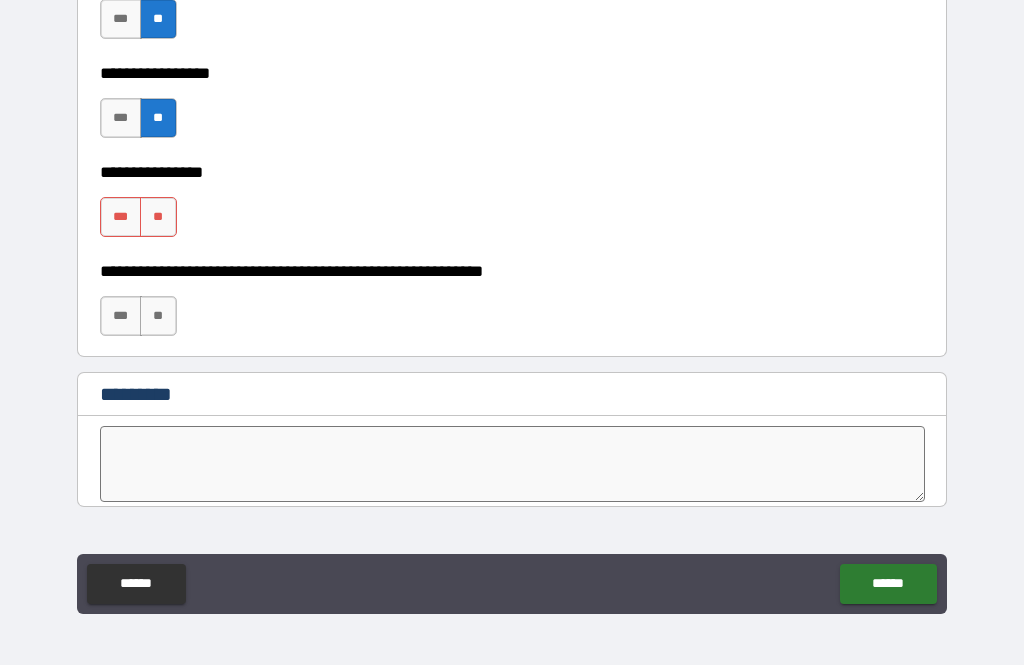 click on "**" at bounding box center (158, 217) 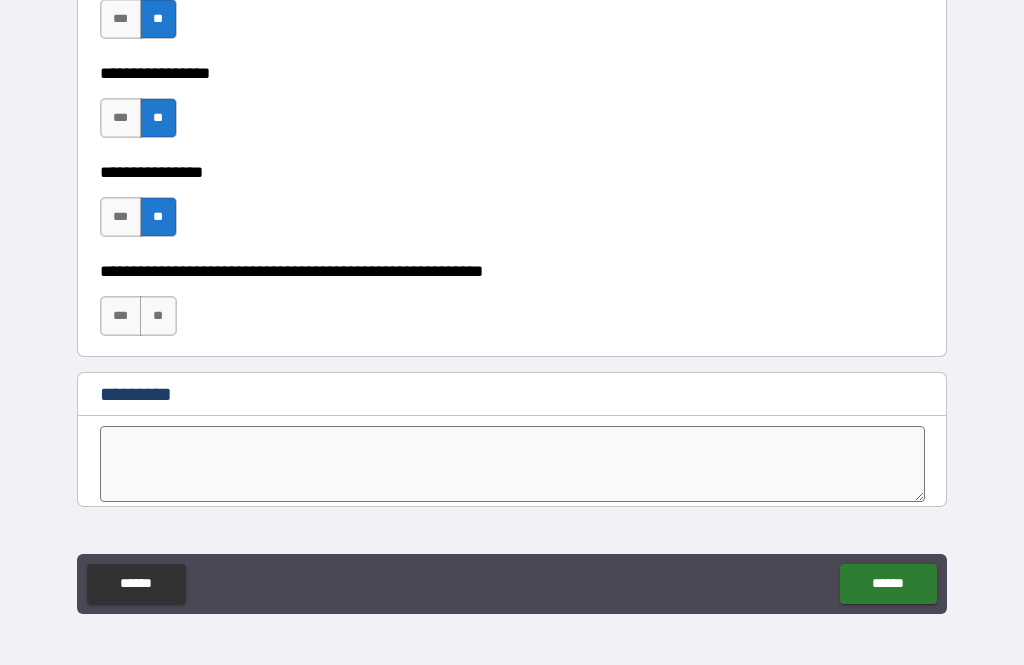click on "**" at bounding box center (158, 316) 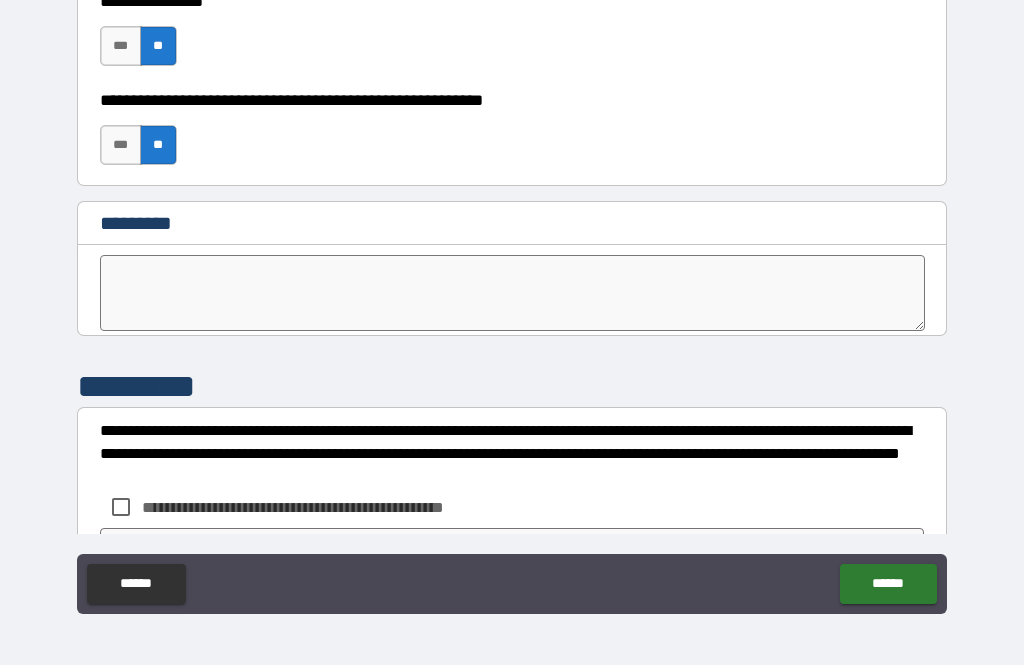 scroll, scrollTop: 10140, scrollLeft: 0, axis: vertical 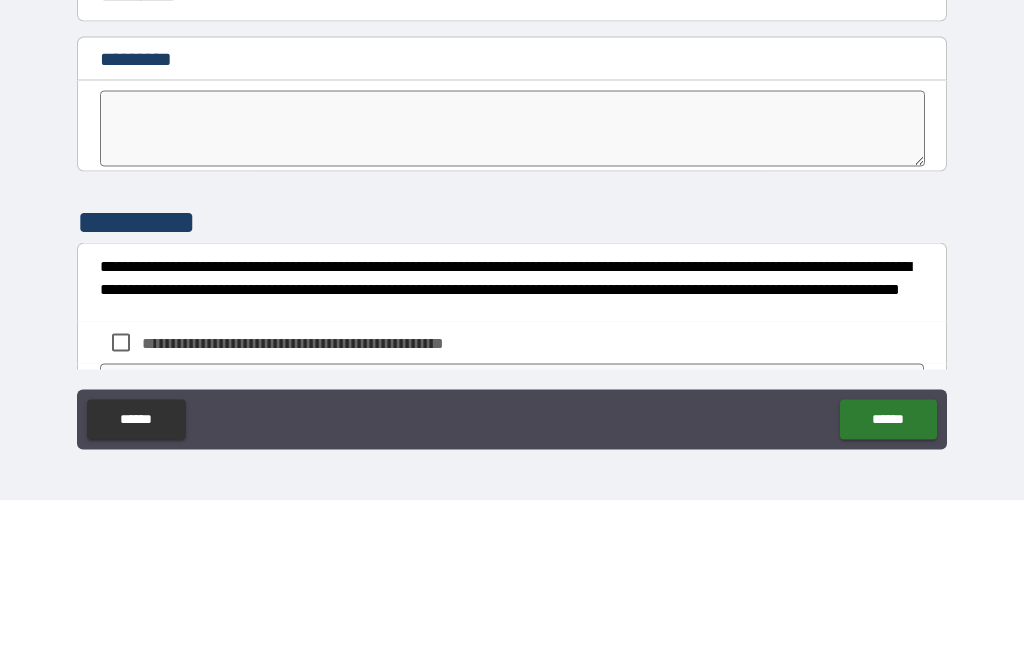 type on "*" 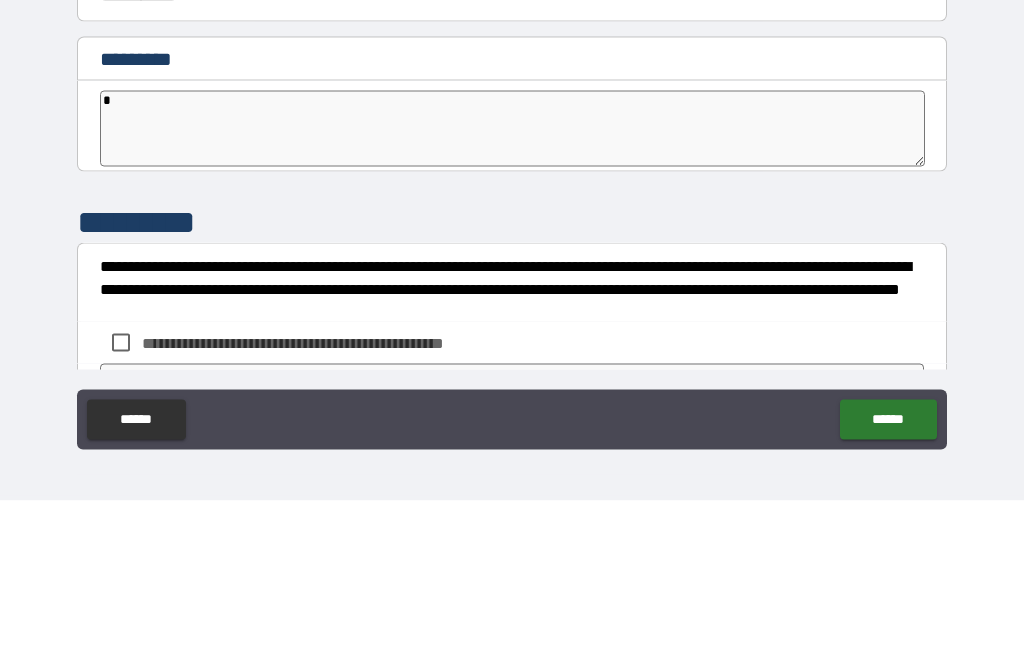 type on "*" 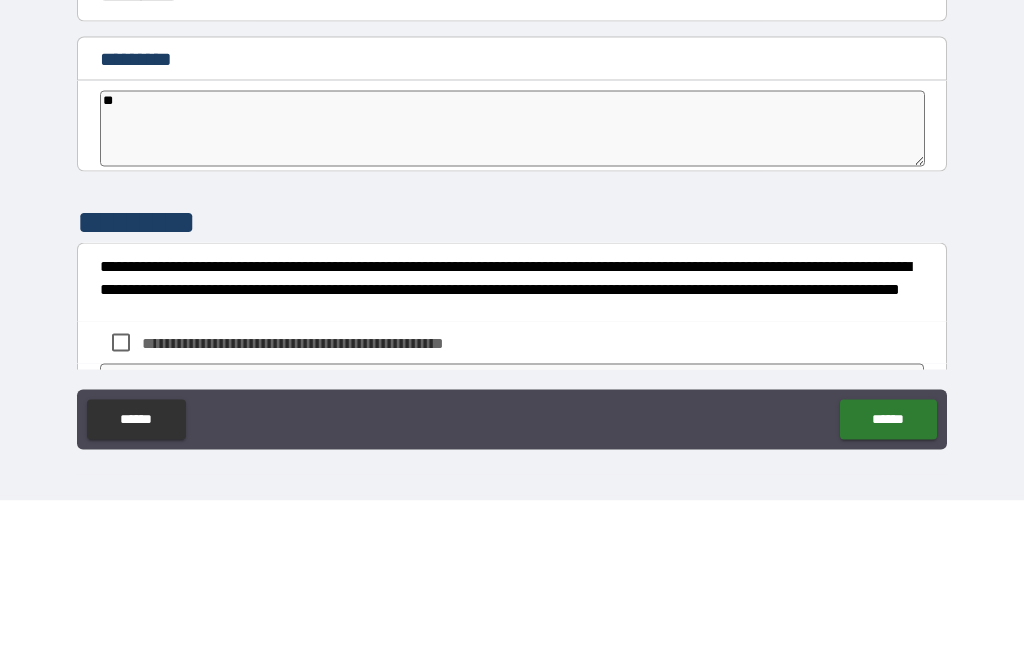 type on "*" 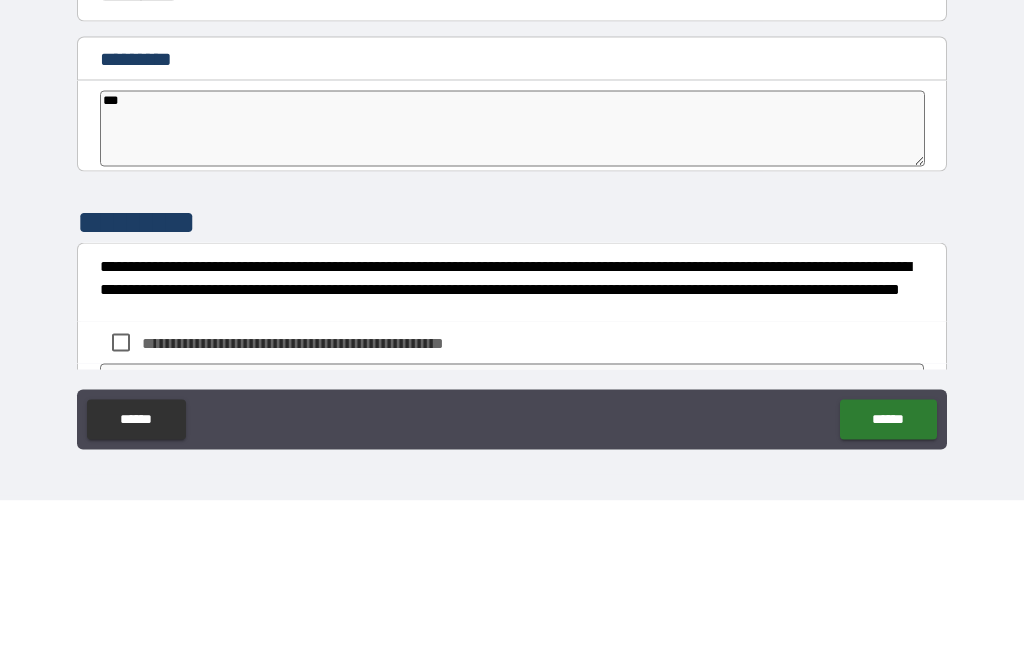 type on "*" 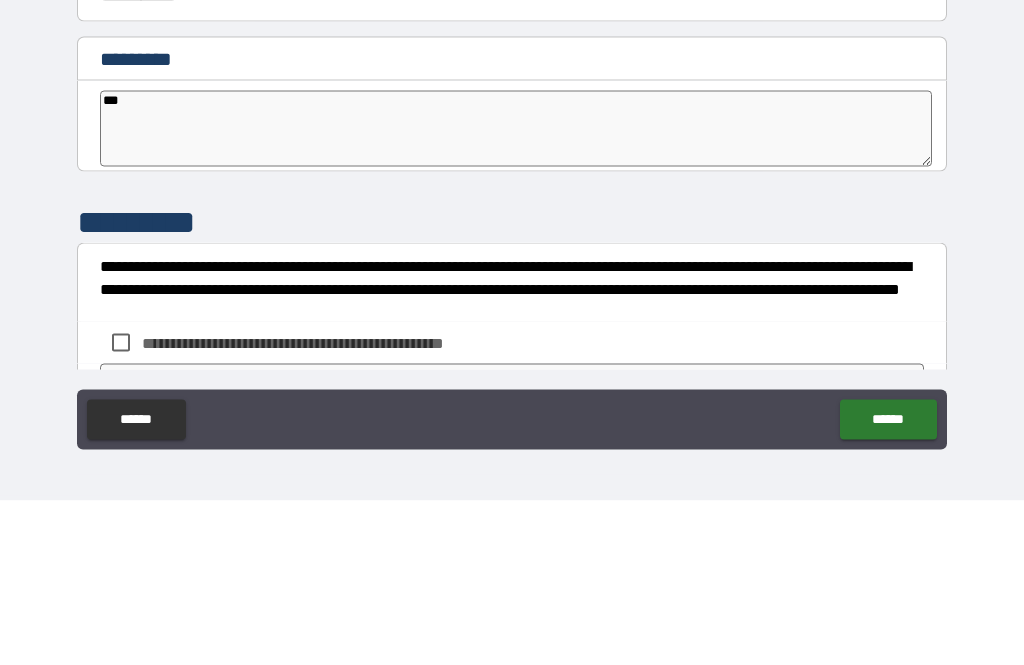 type on "****" 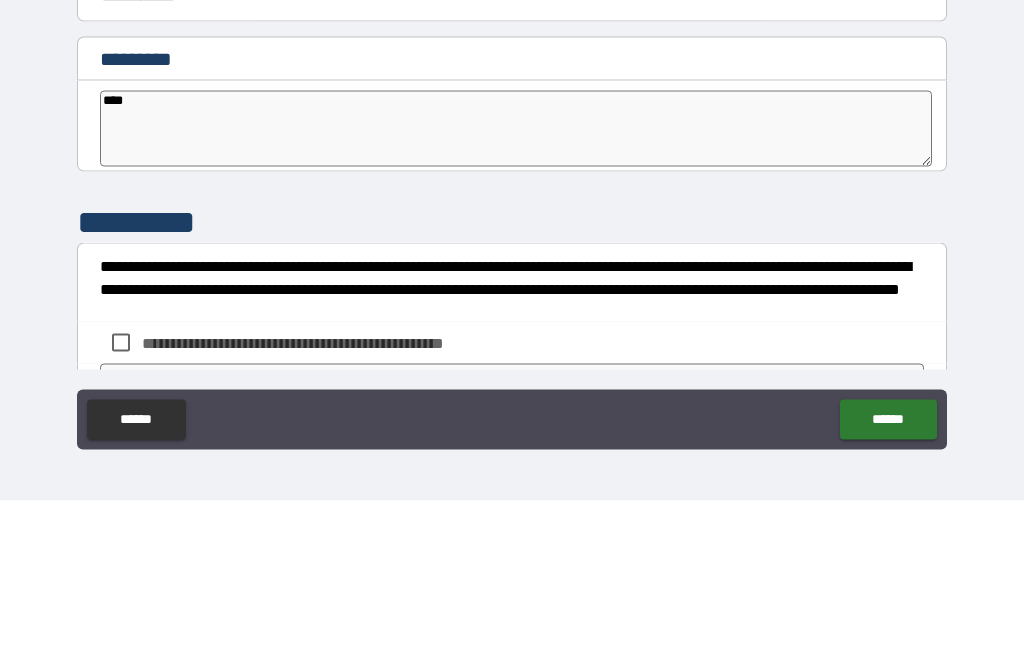 type on "*" 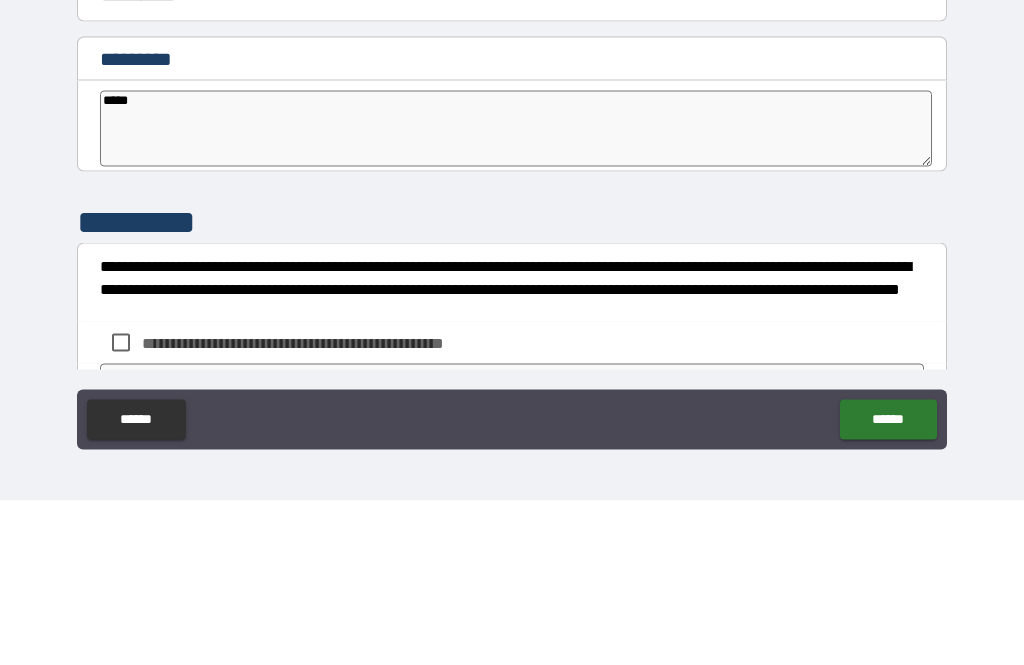 type on "*" 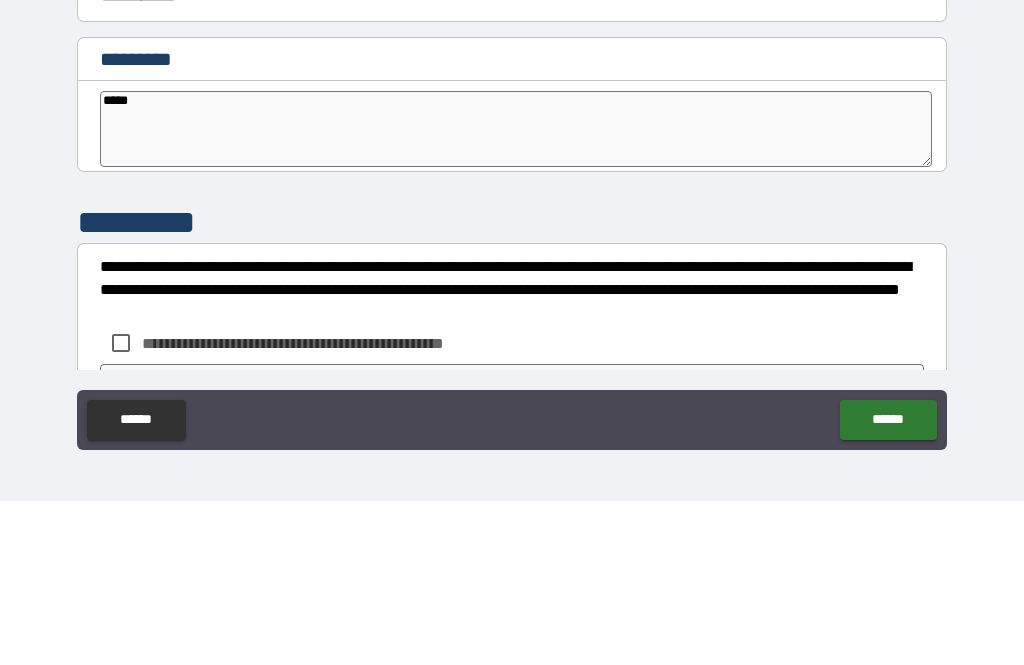 type on "******" 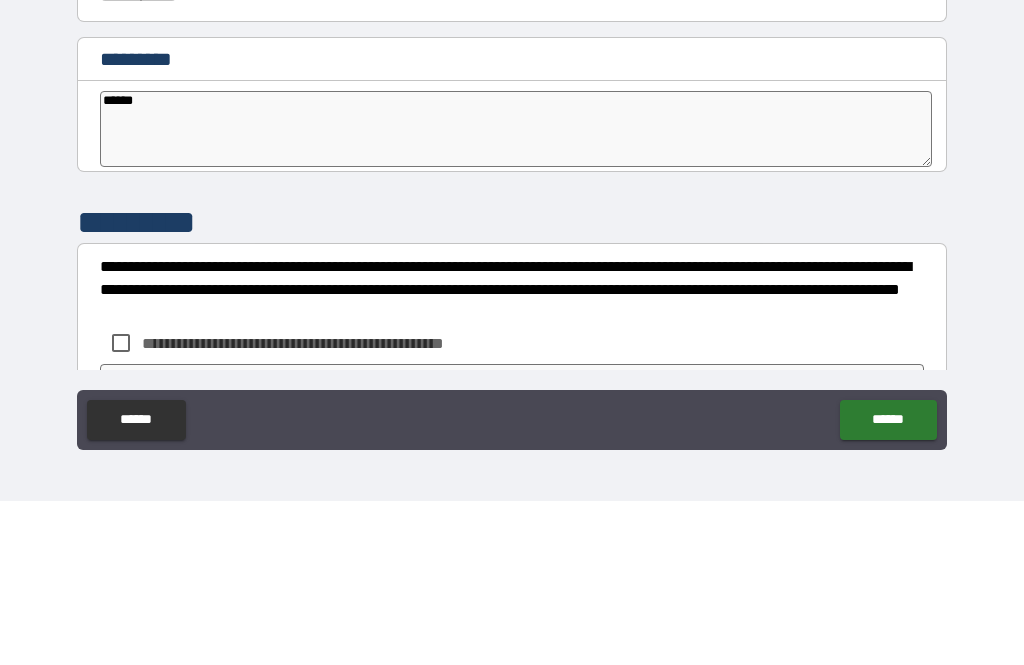 type on "*" 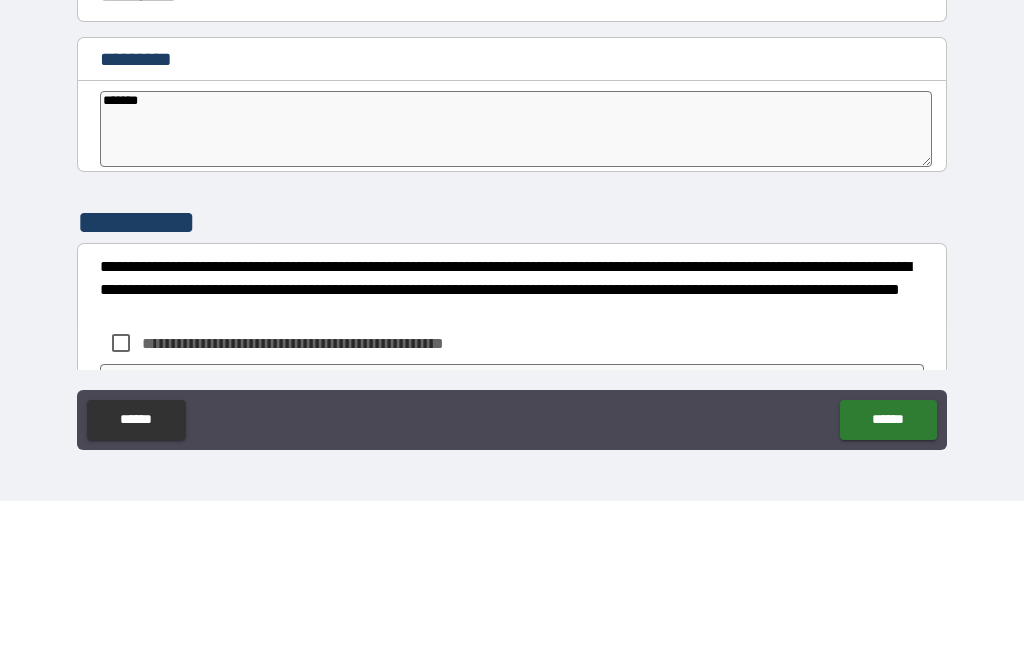 type on "*" 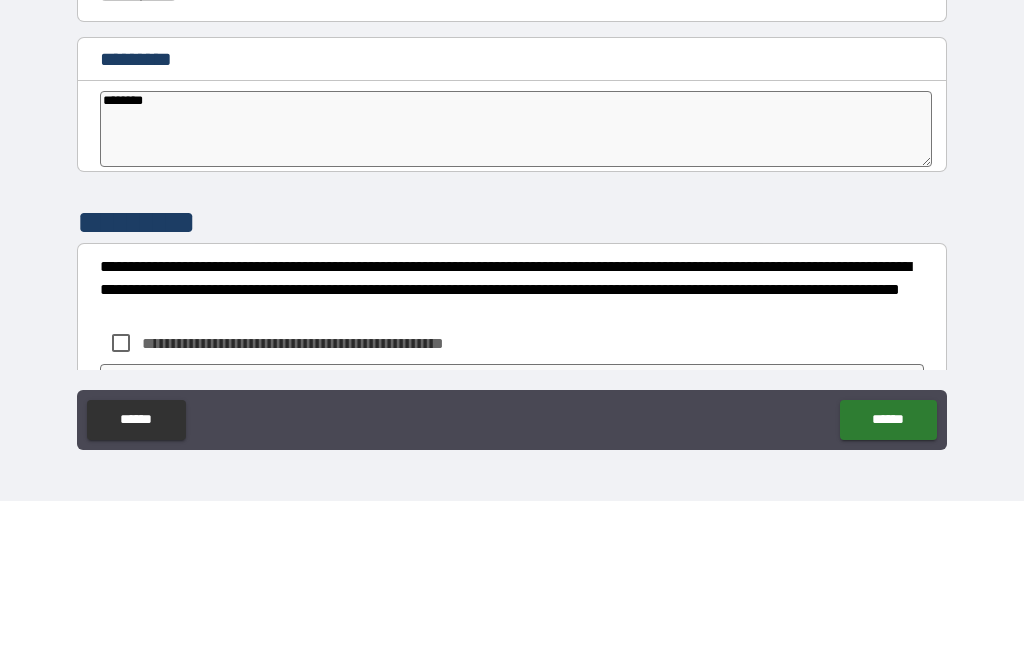 type on "*" 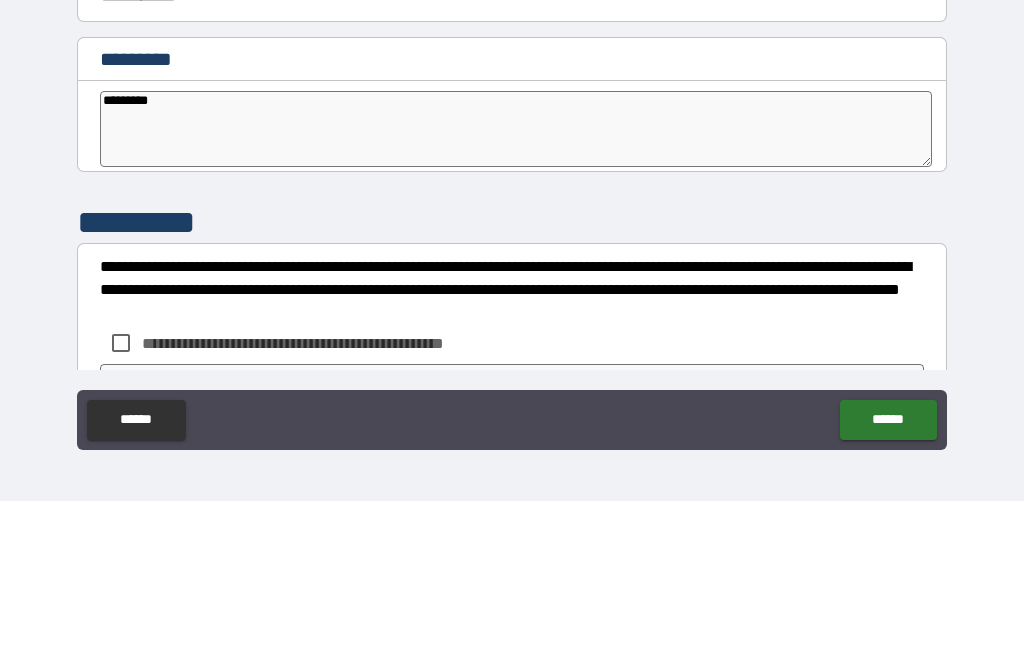 type on "*" 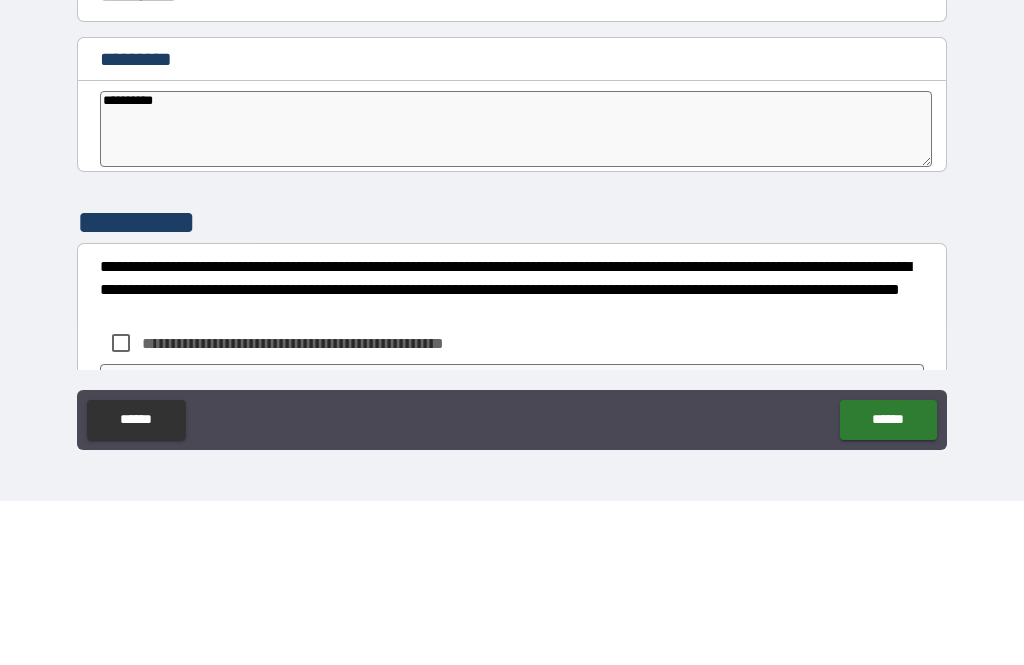 type on "*" 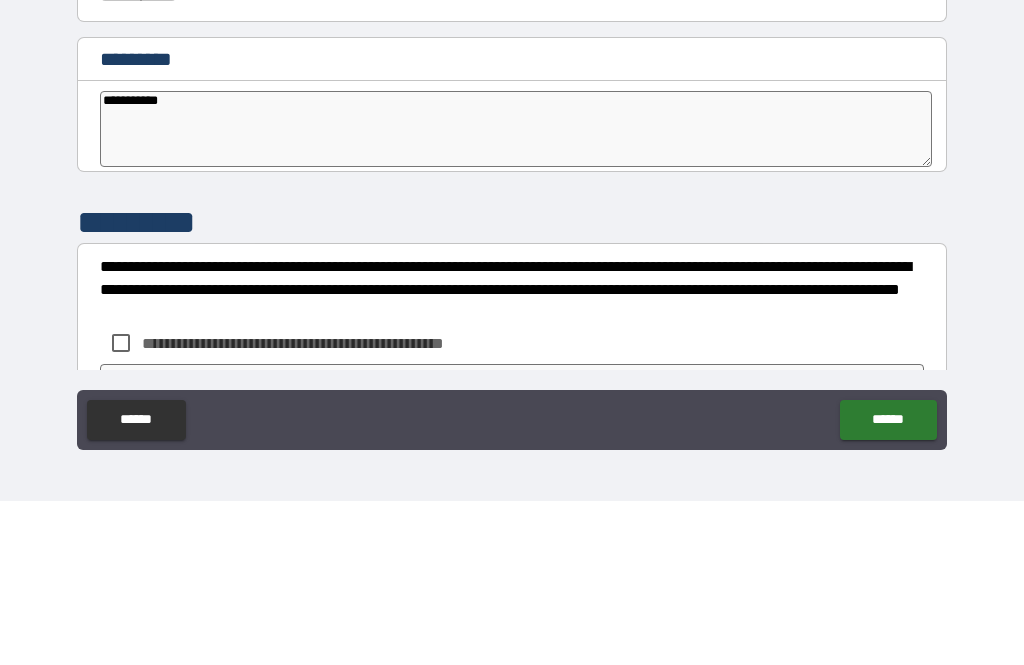 type on "*" 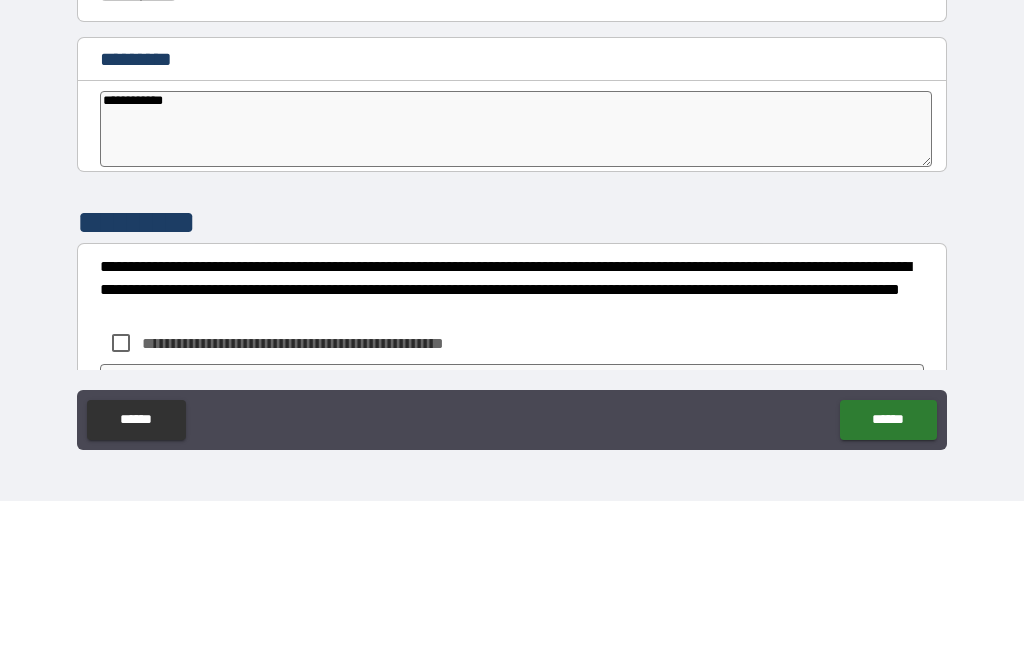 type on "*" 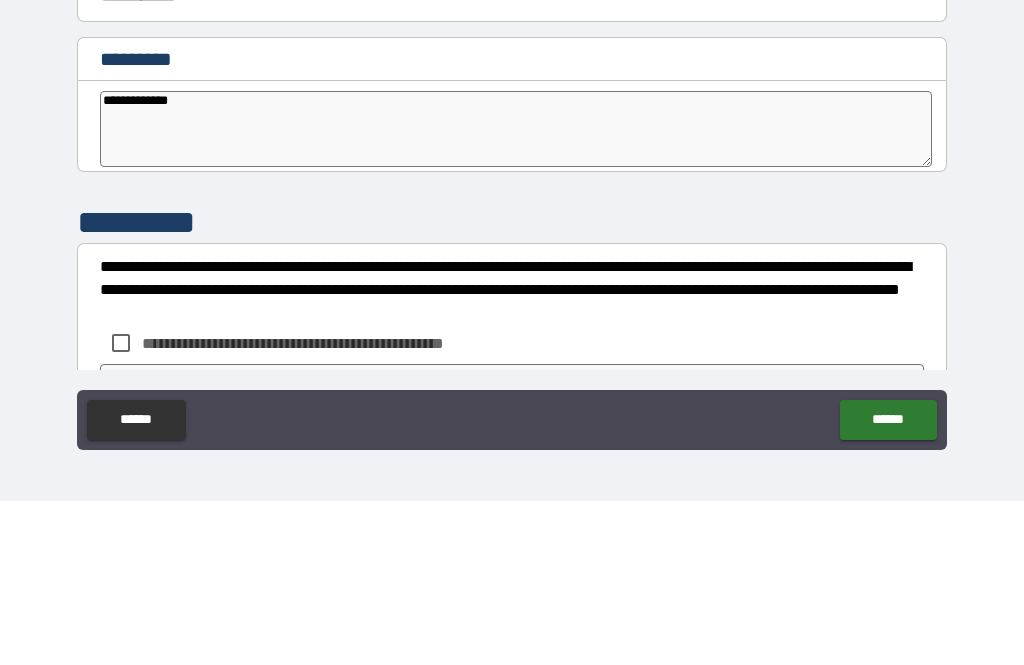 type on "*" 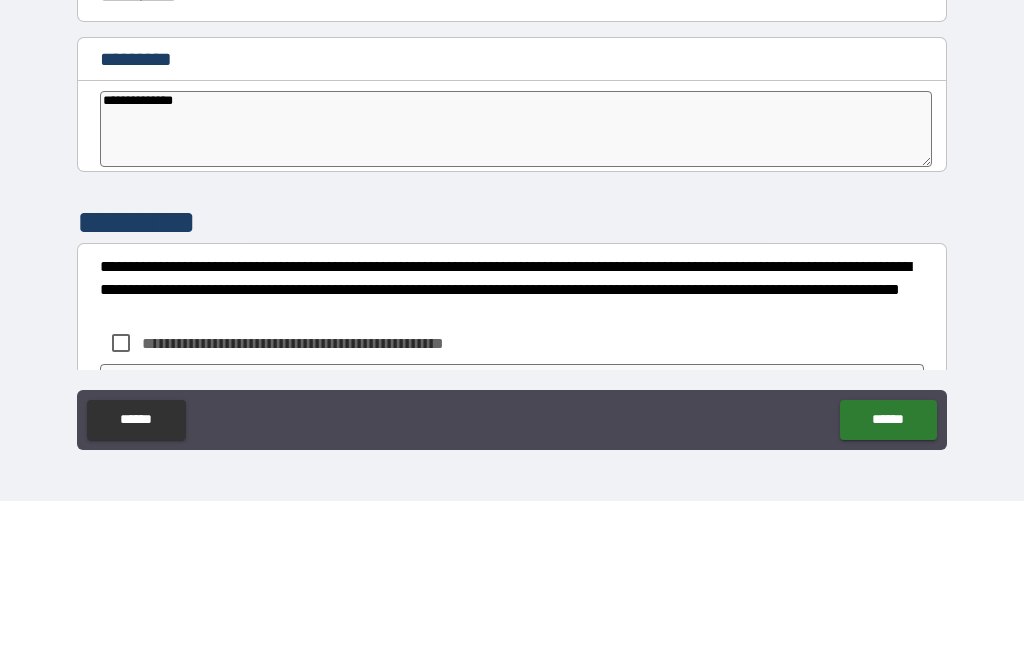 type on "*" 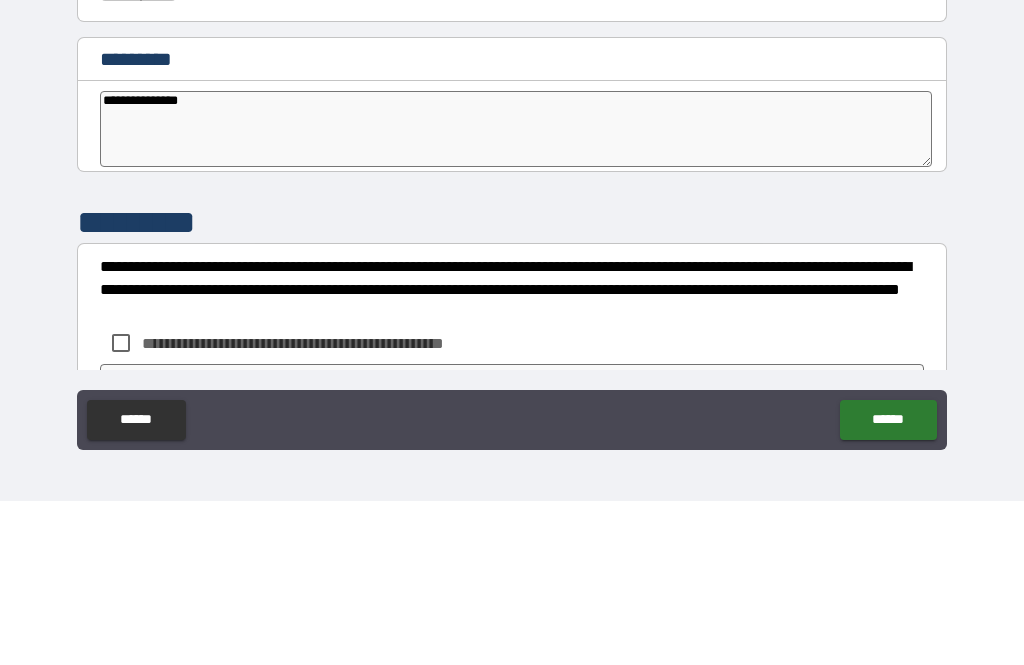 type on "*" 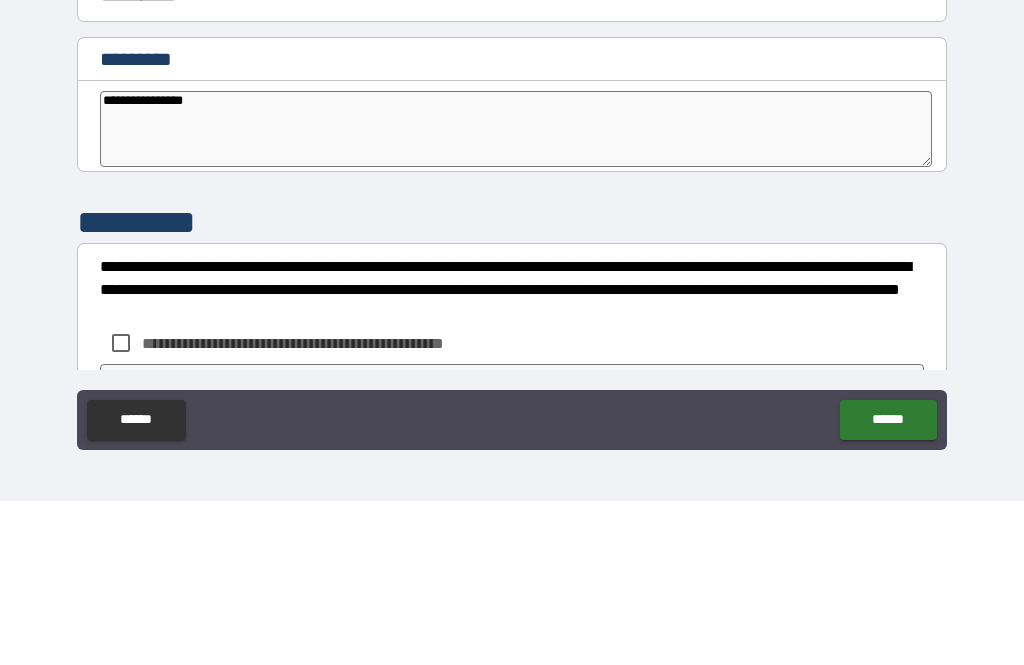 type on "*" 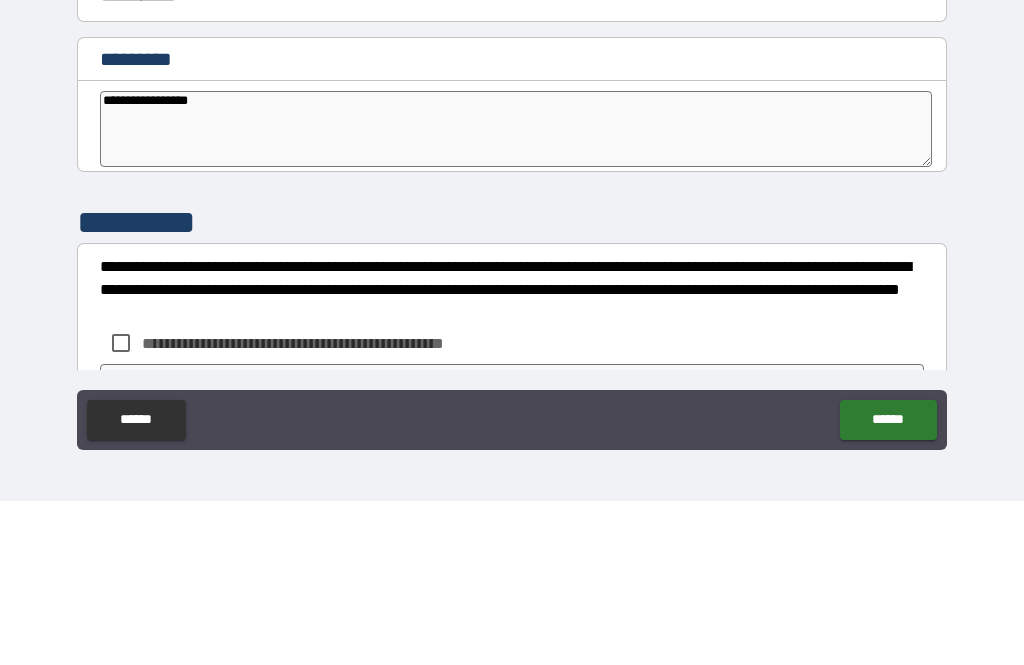 type on "*" 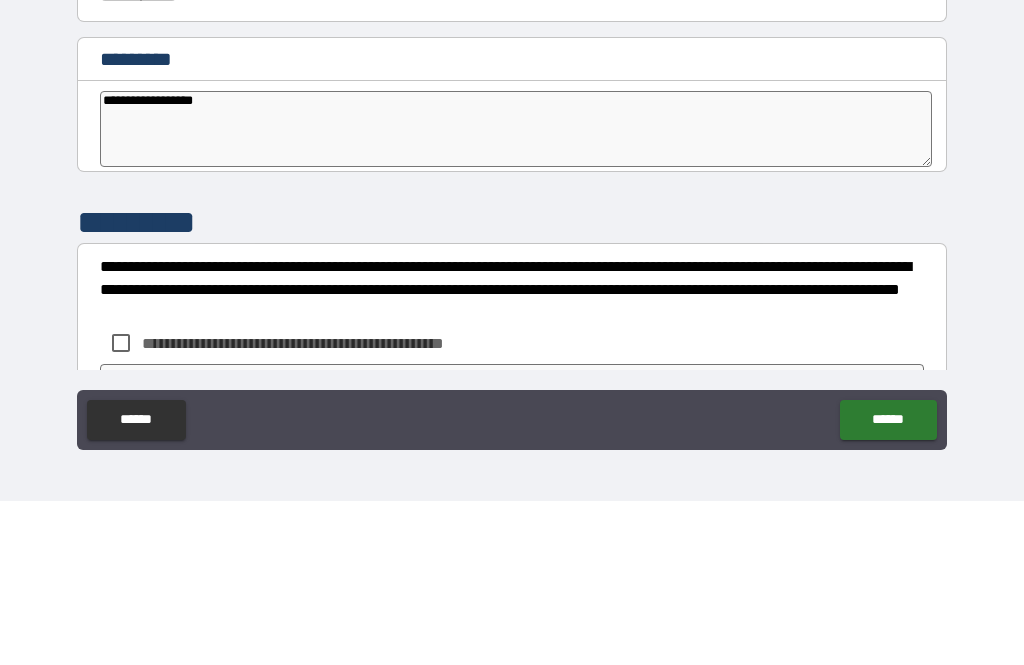 type on "*" 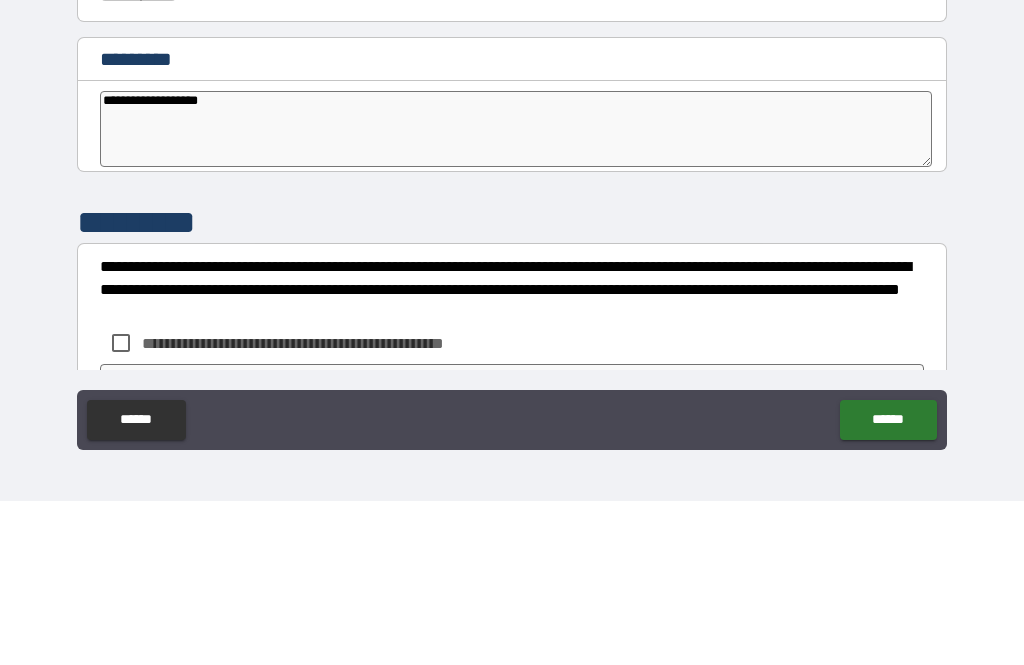 type on "*" 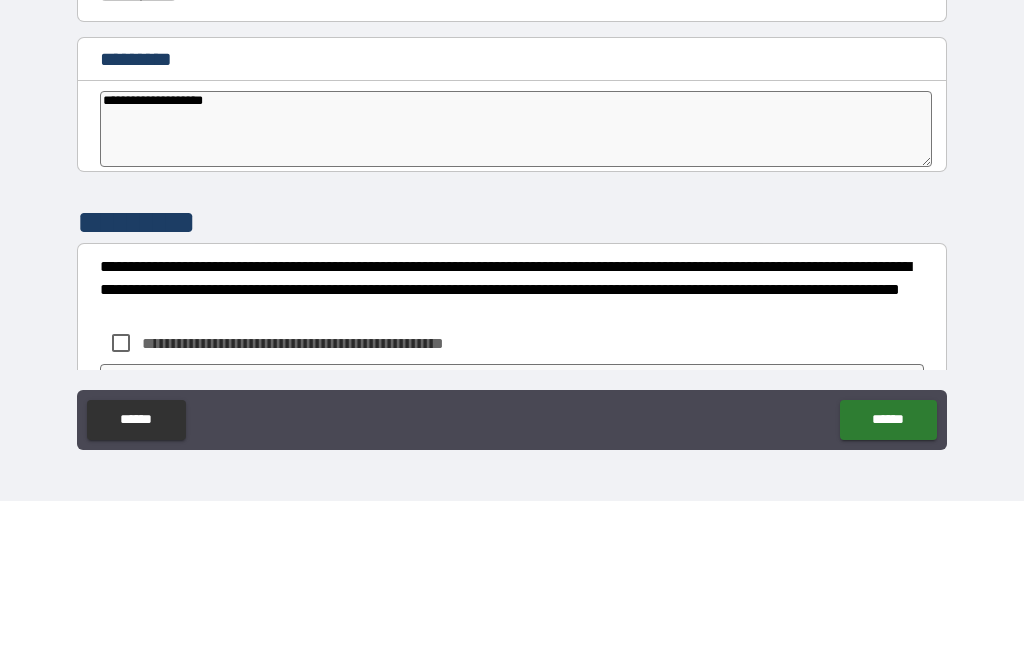 type on "*" 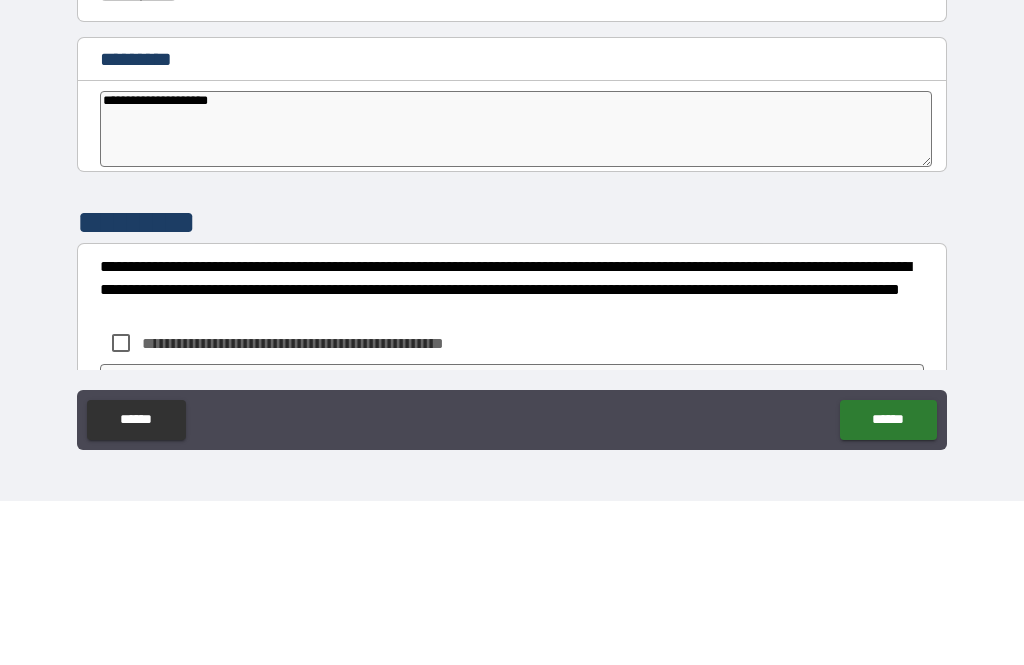 type on "**********" 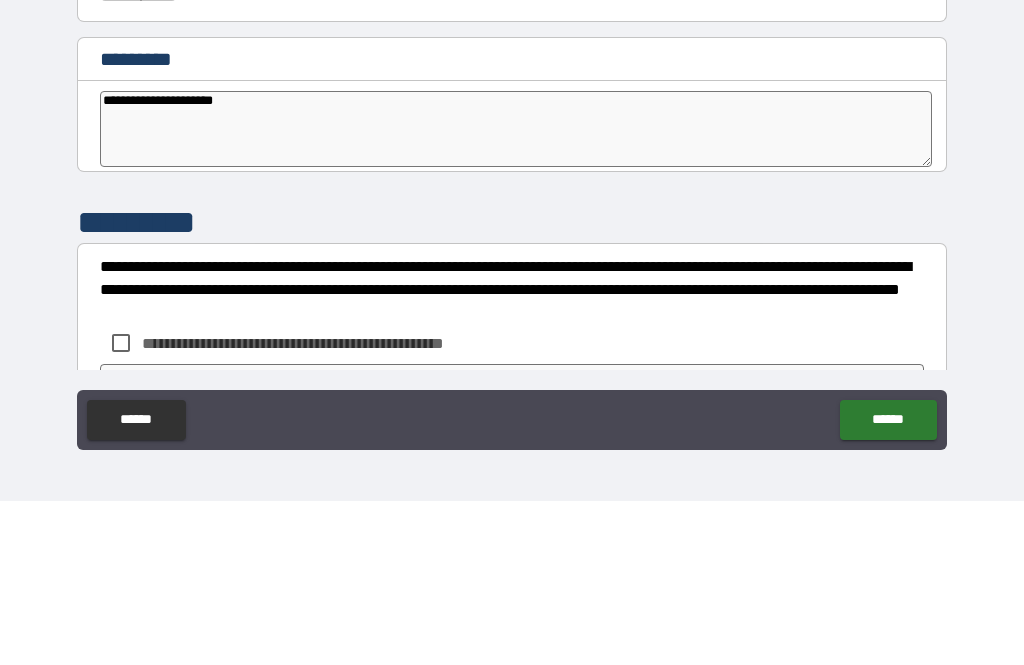 type on "*" 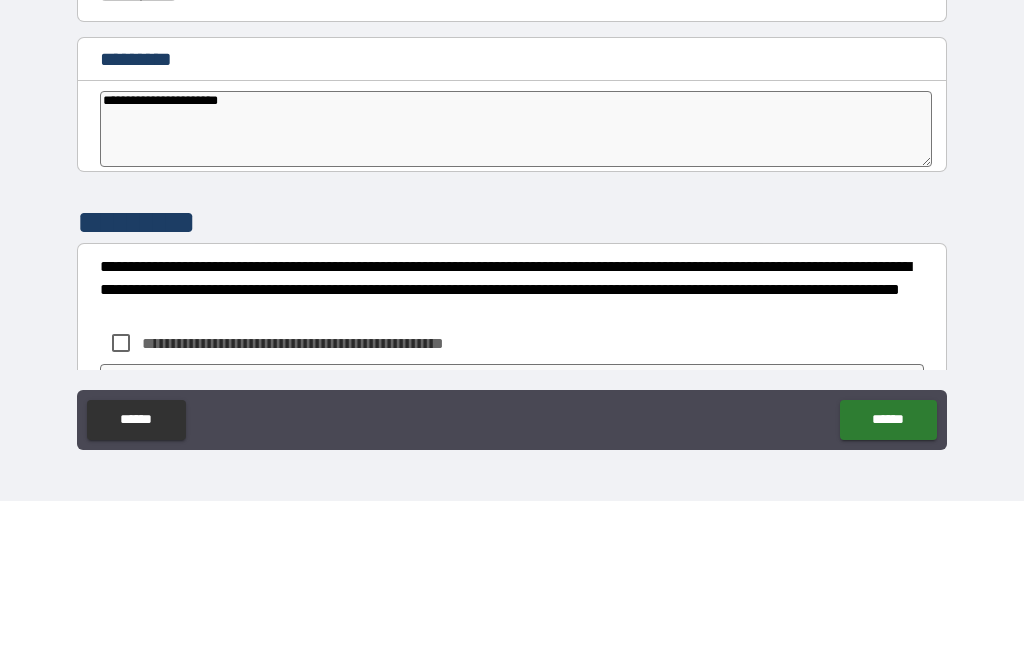 type on "*" 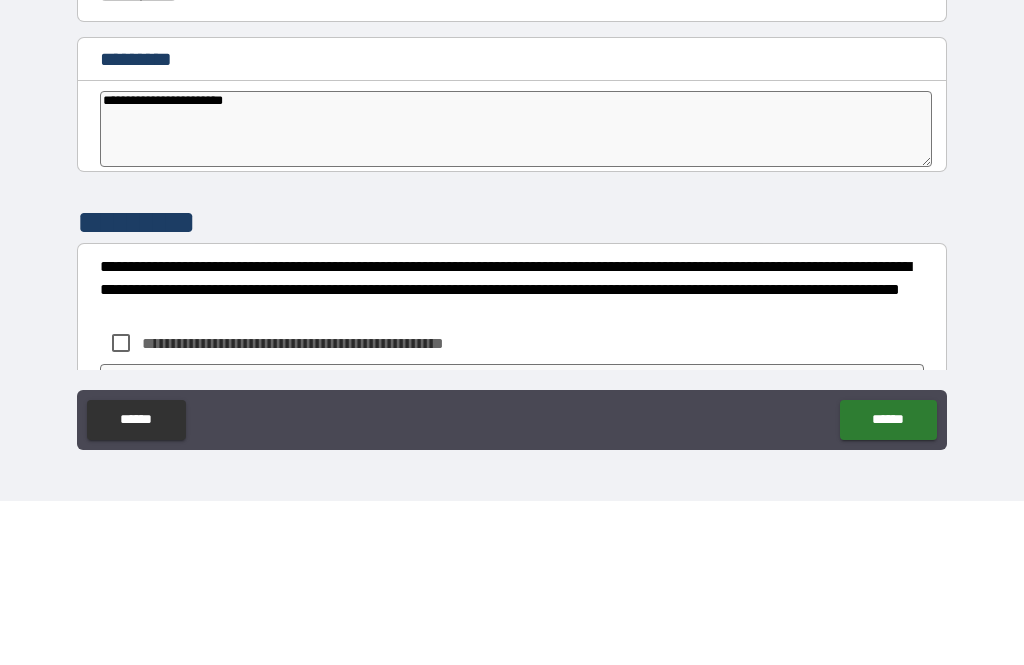 type on "*" 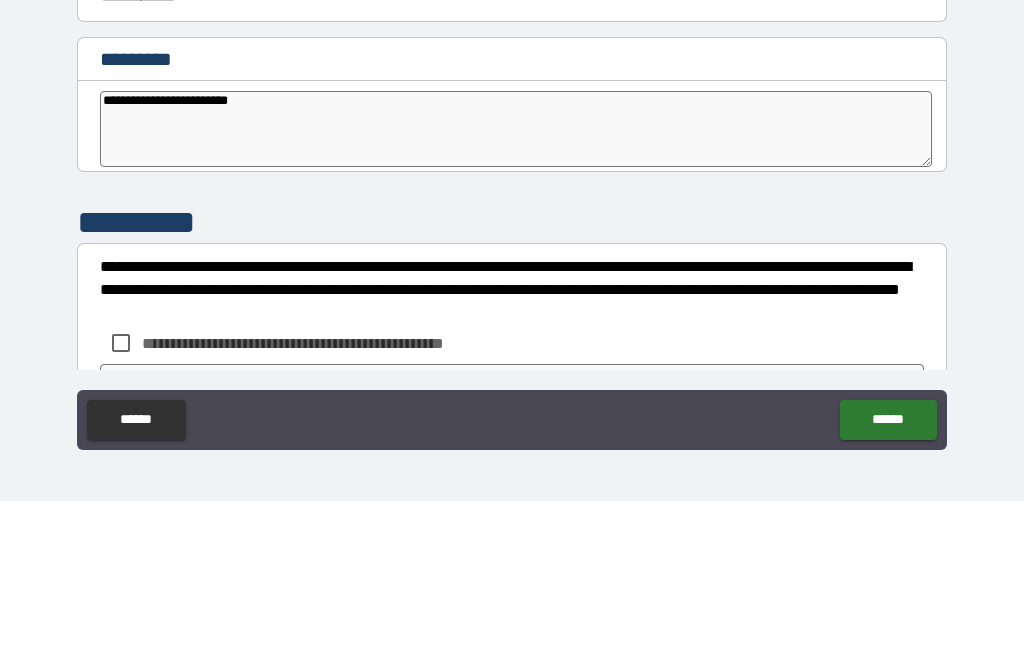 type on "**********" 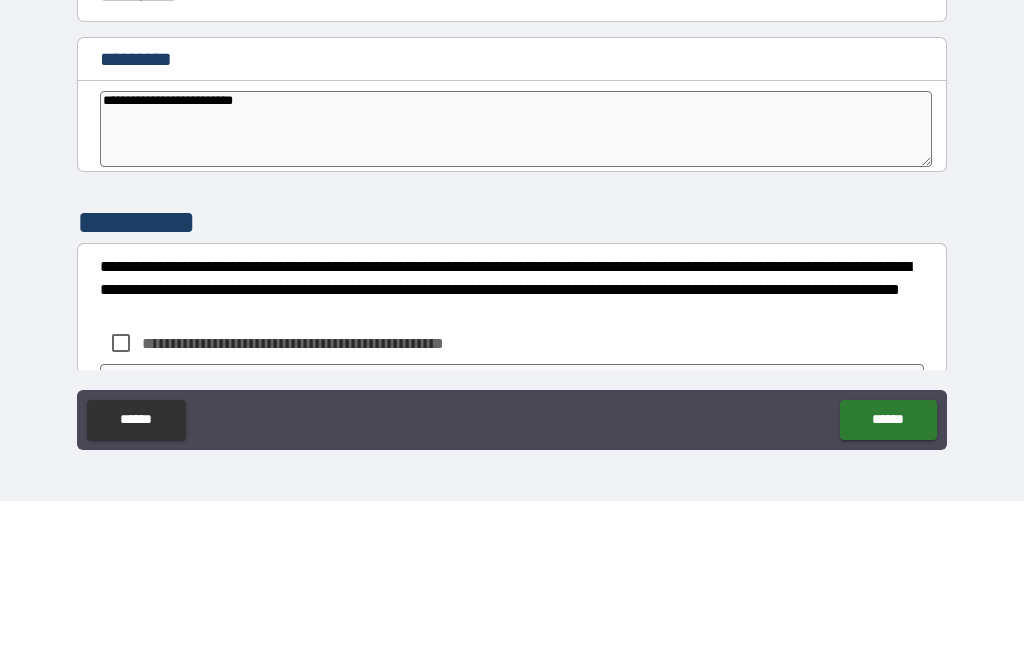 type on "**********" 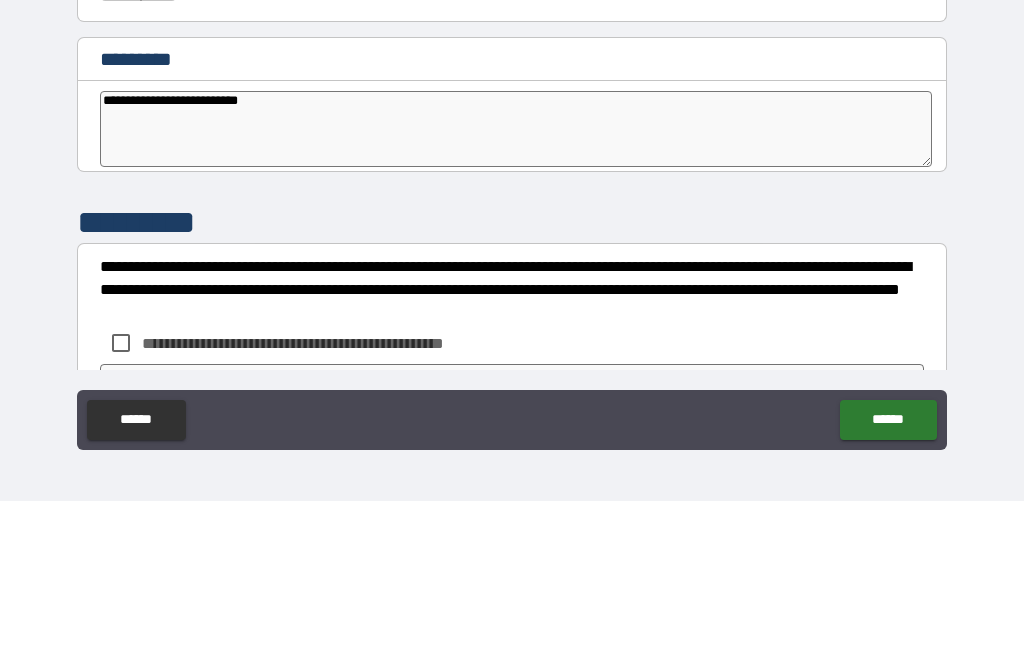 type on "*" 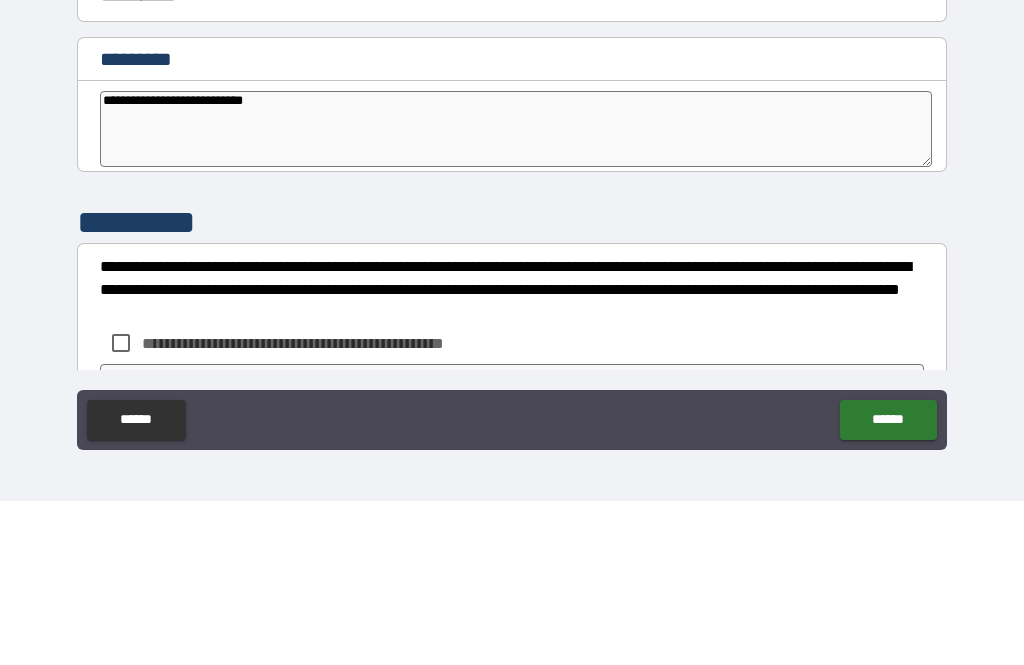 type on "*" 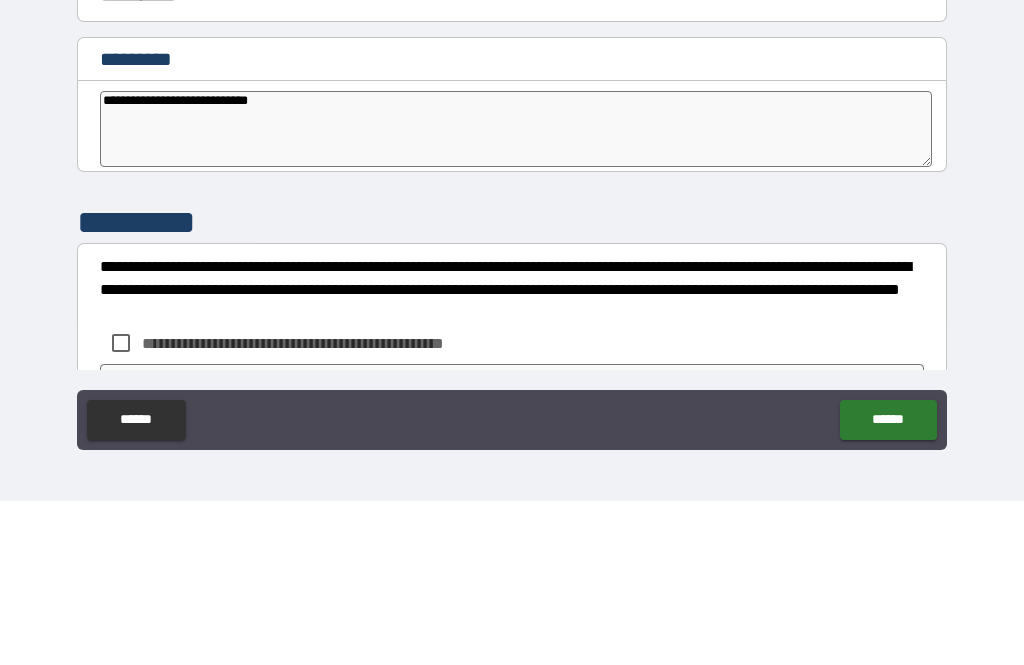 type on "*" 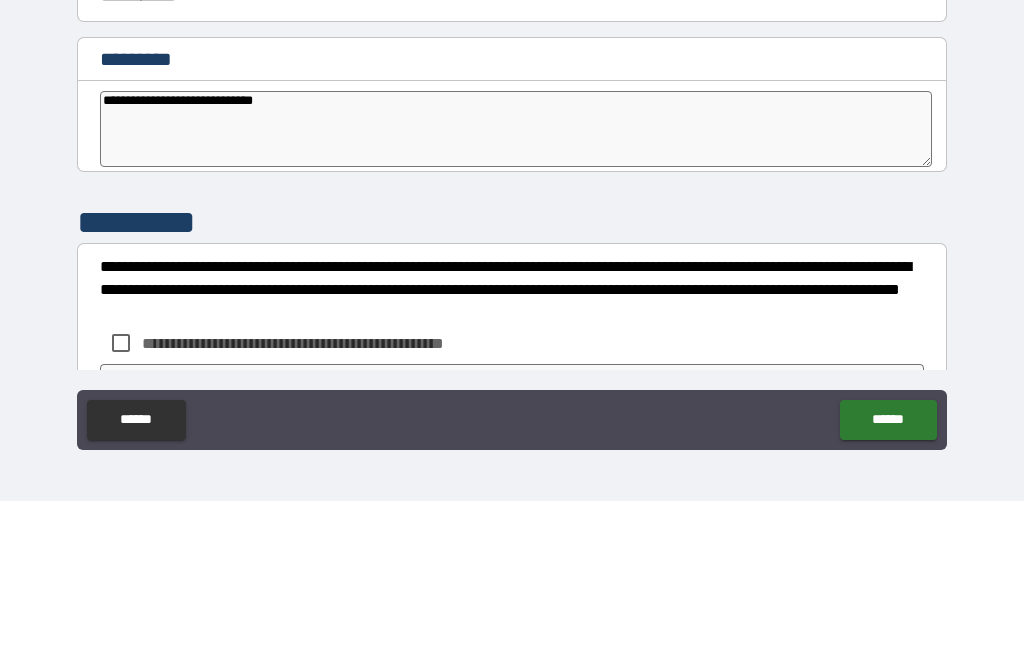 type on "*" 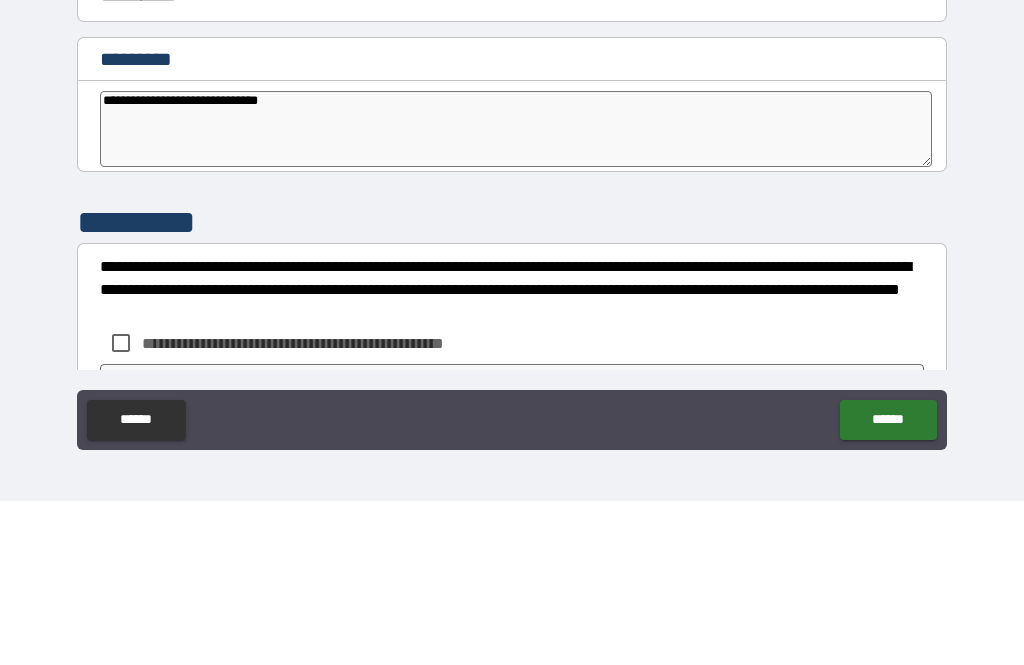 type on "*" 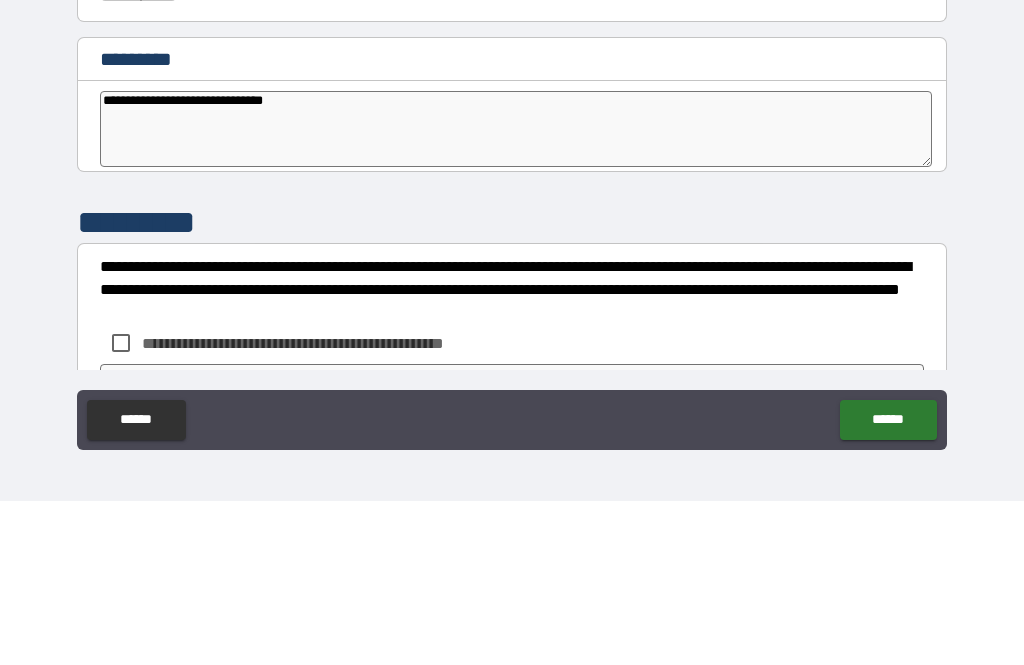 type on "*" 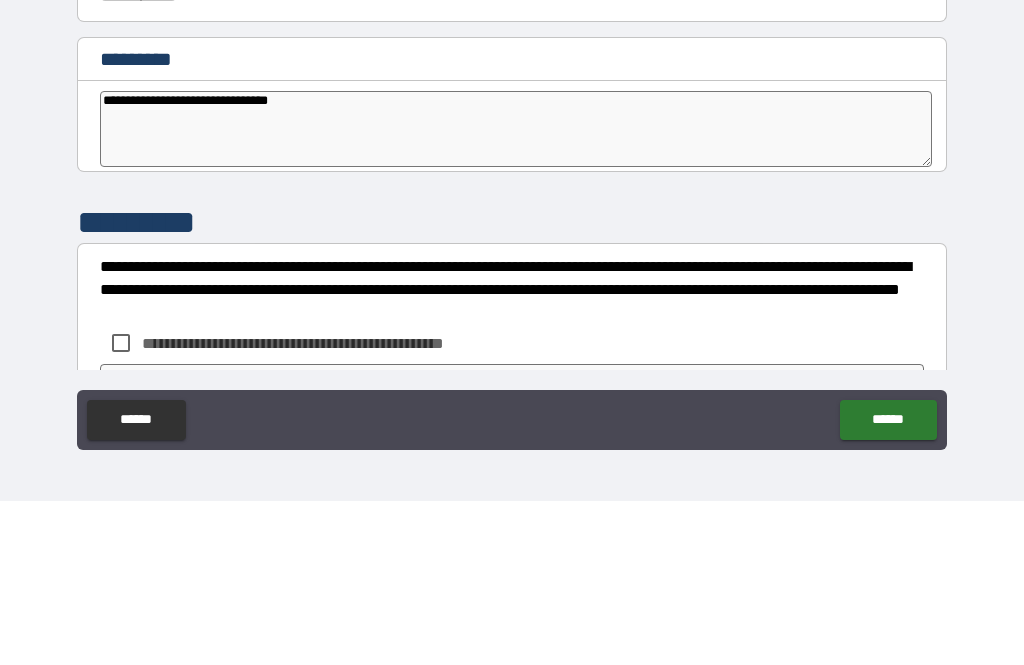 type on "*" 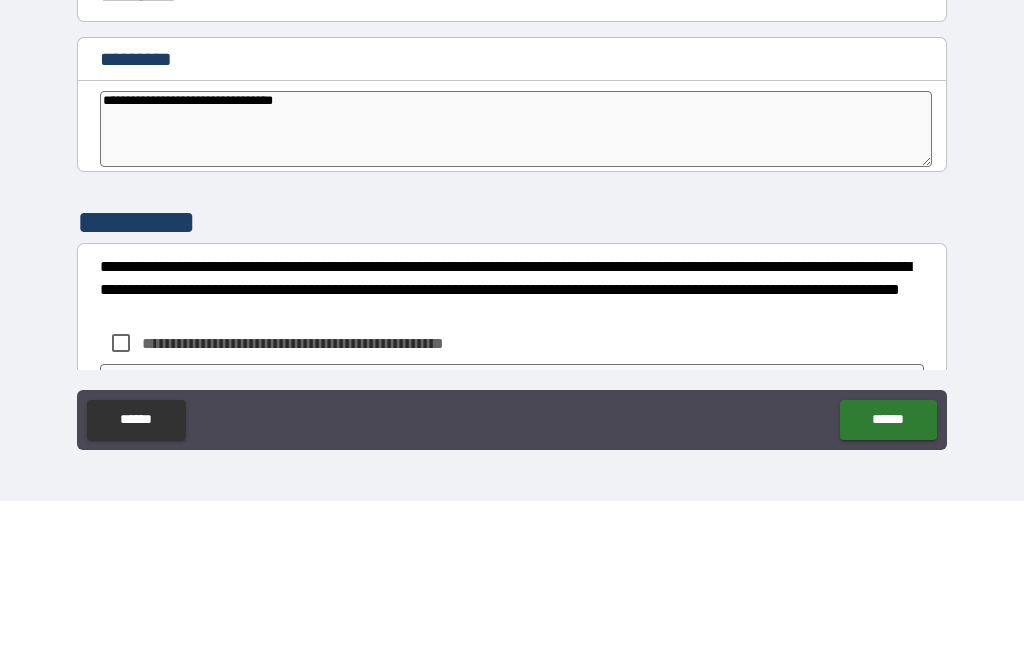 type on "*" 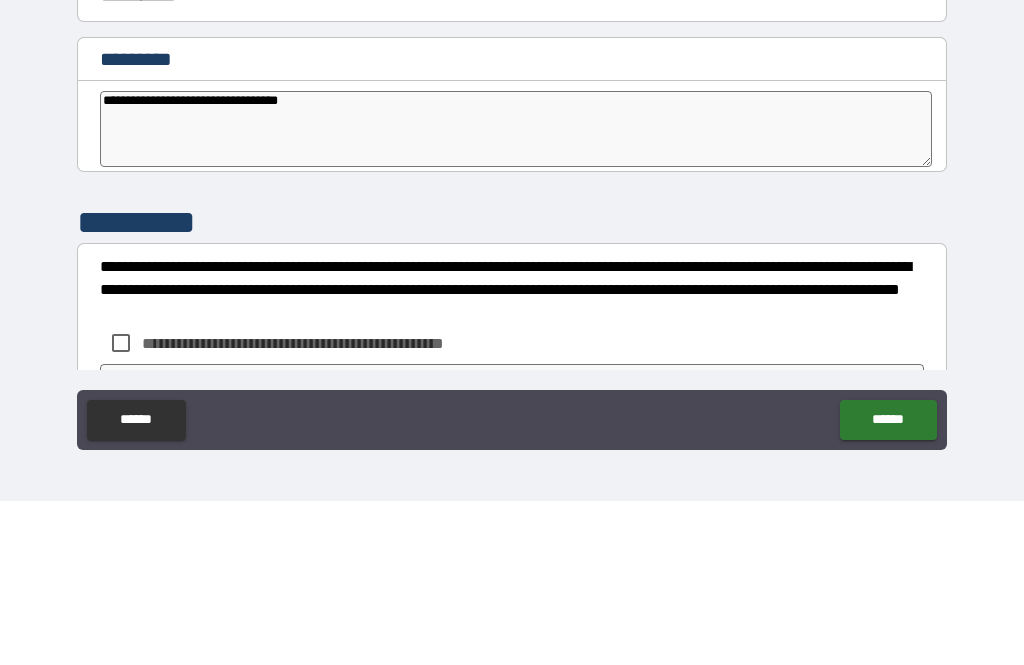 type on "*" 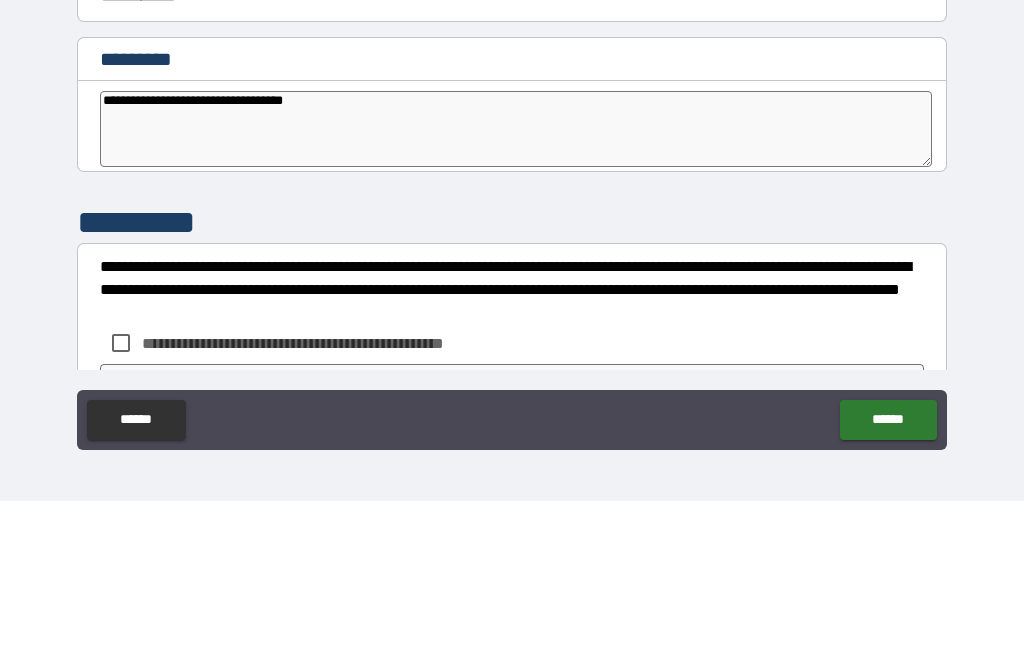 type on "*" 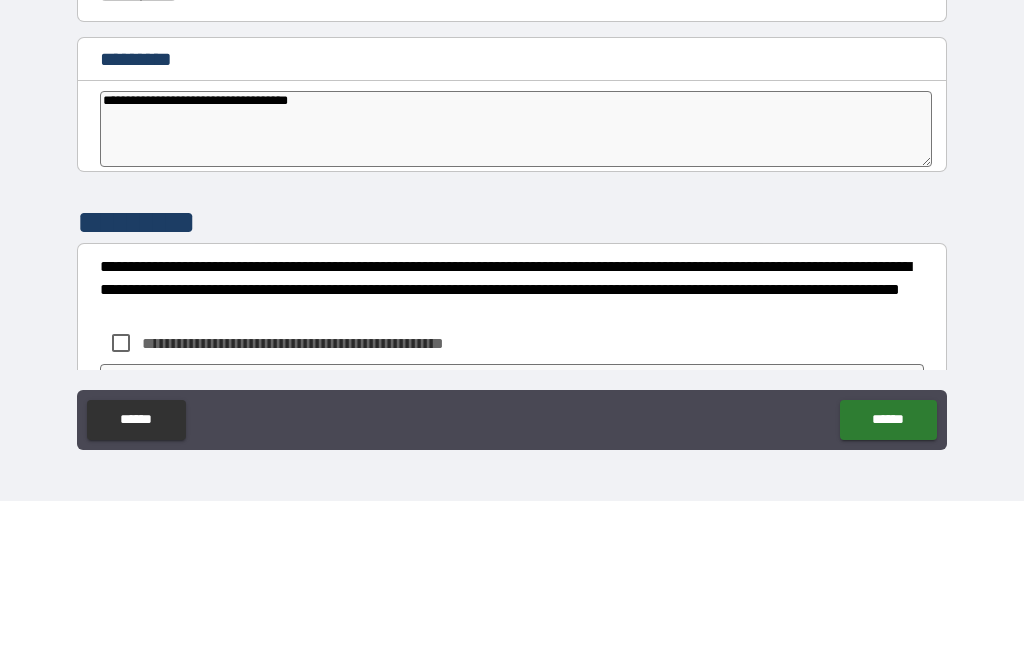 type on "*" 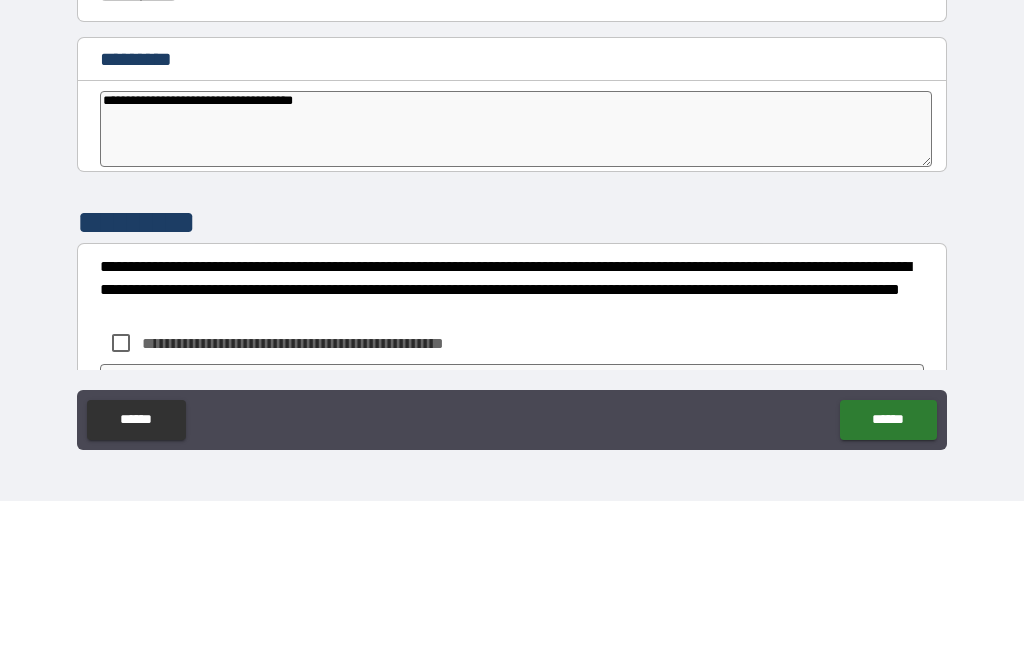 type on "*" 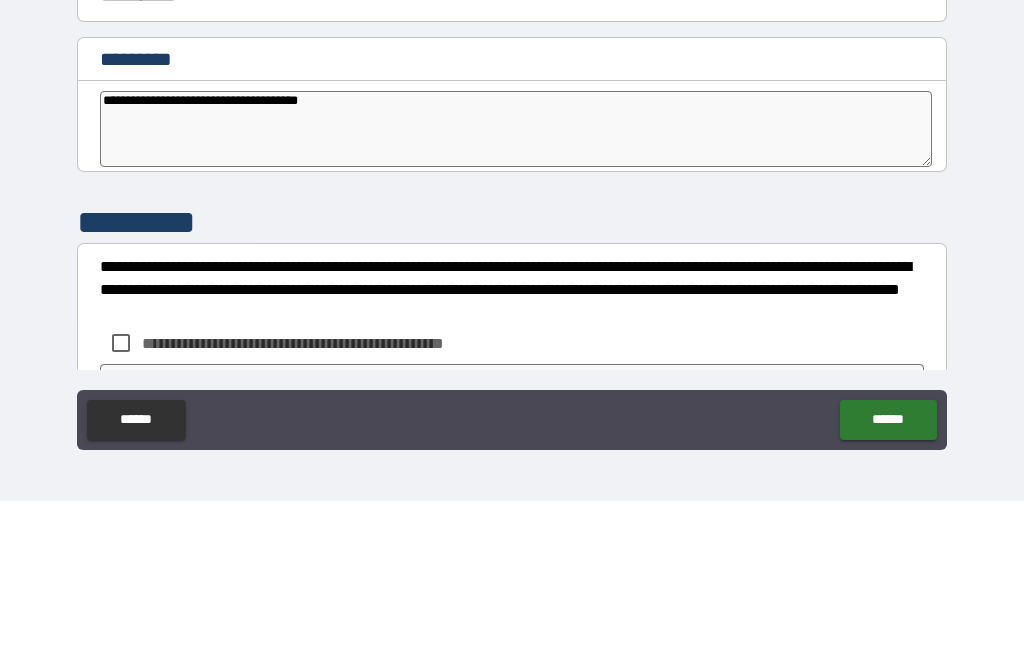 type on "*" 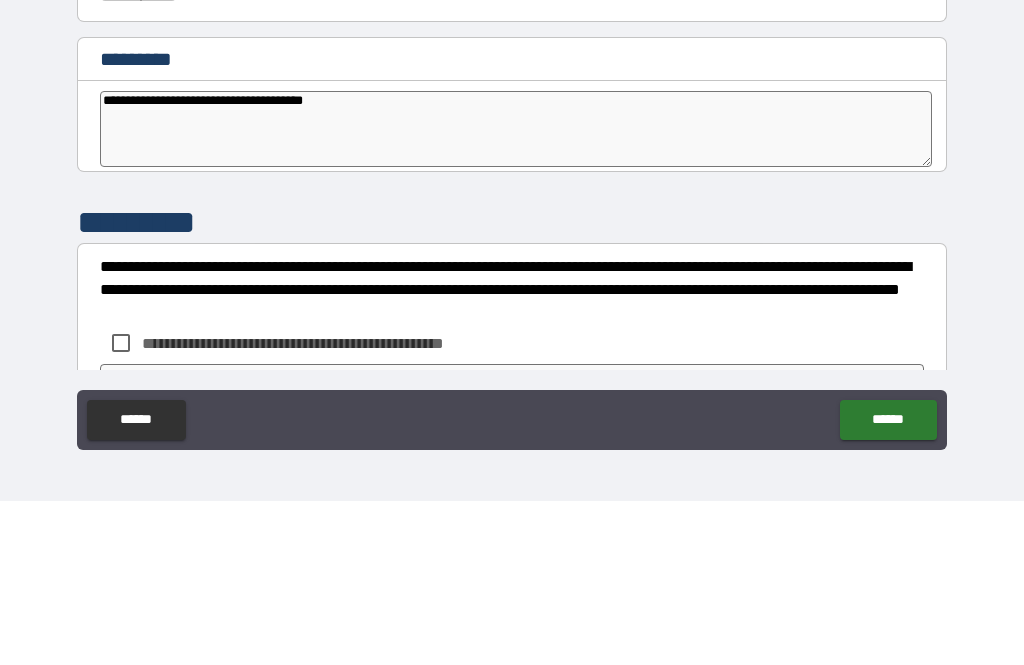 type on "*" 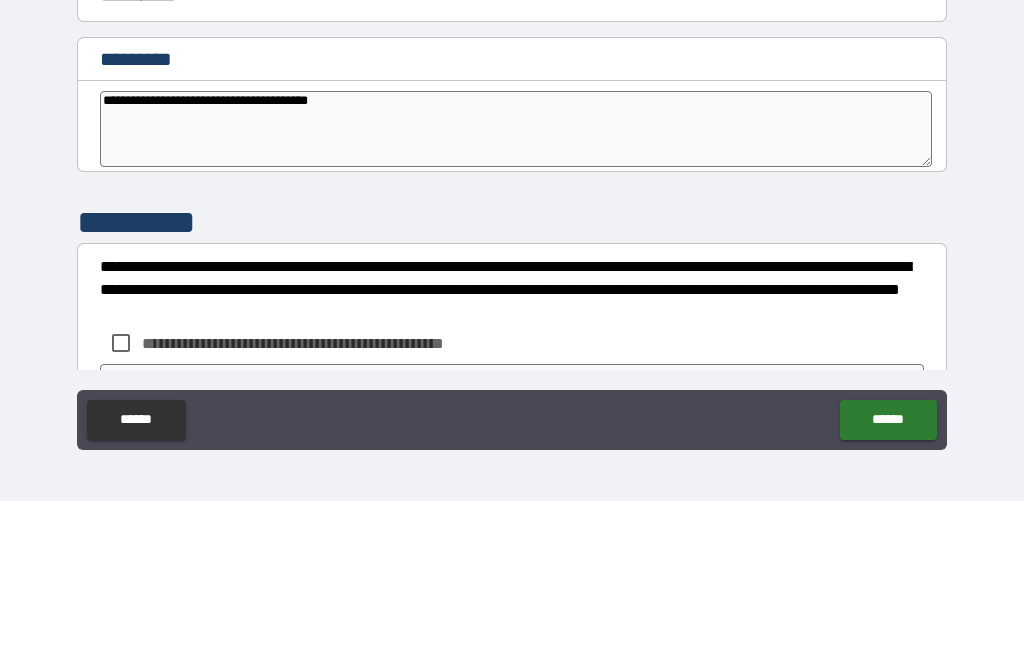 type on "*" 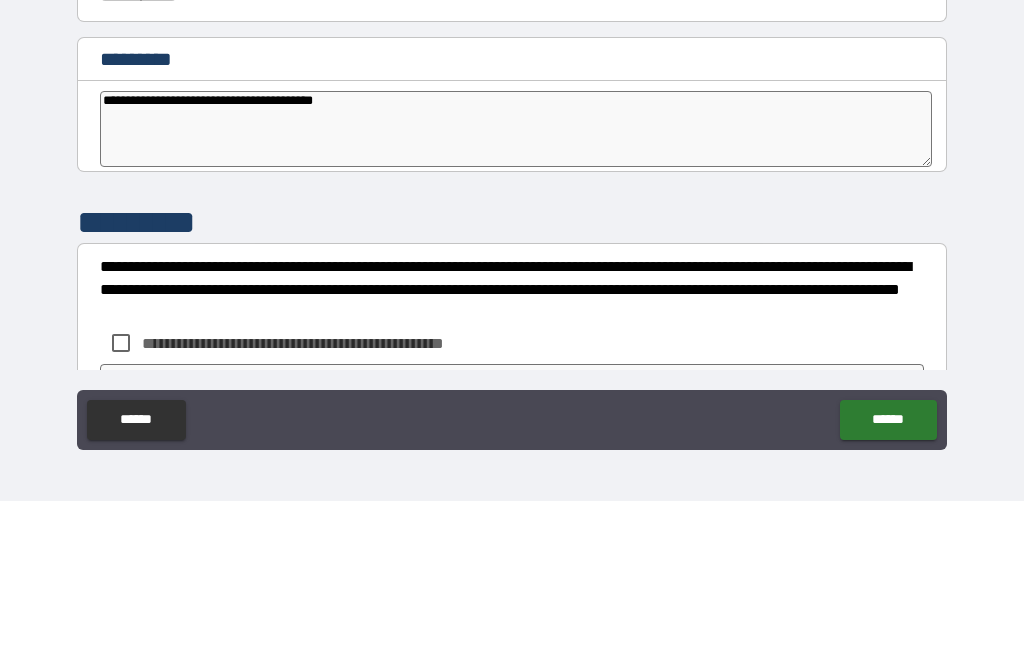 type on "*" 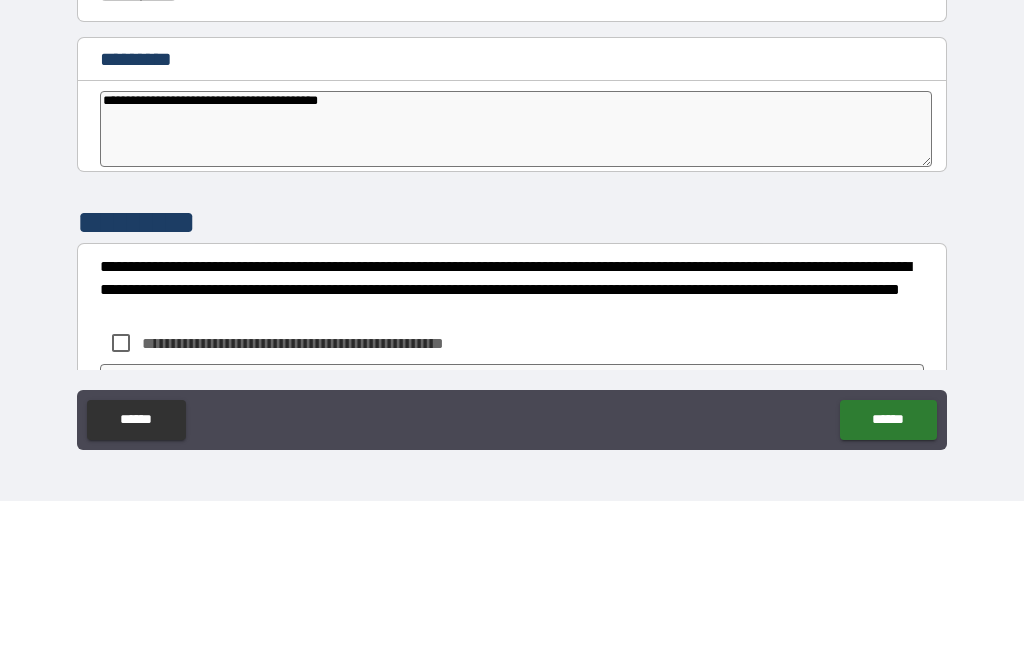 type on "*" 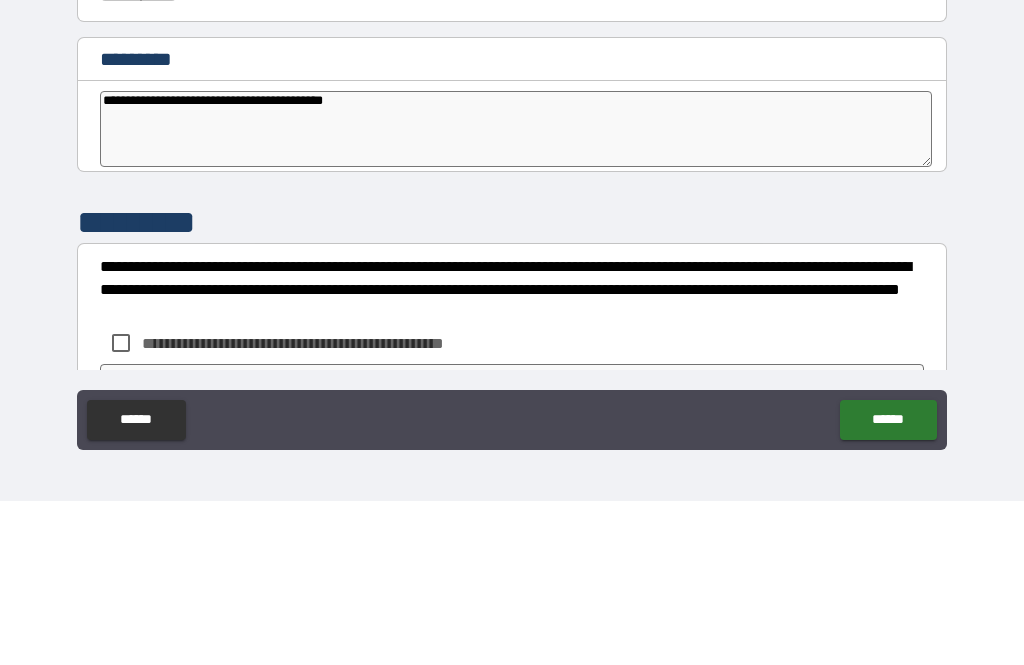 type on "*" 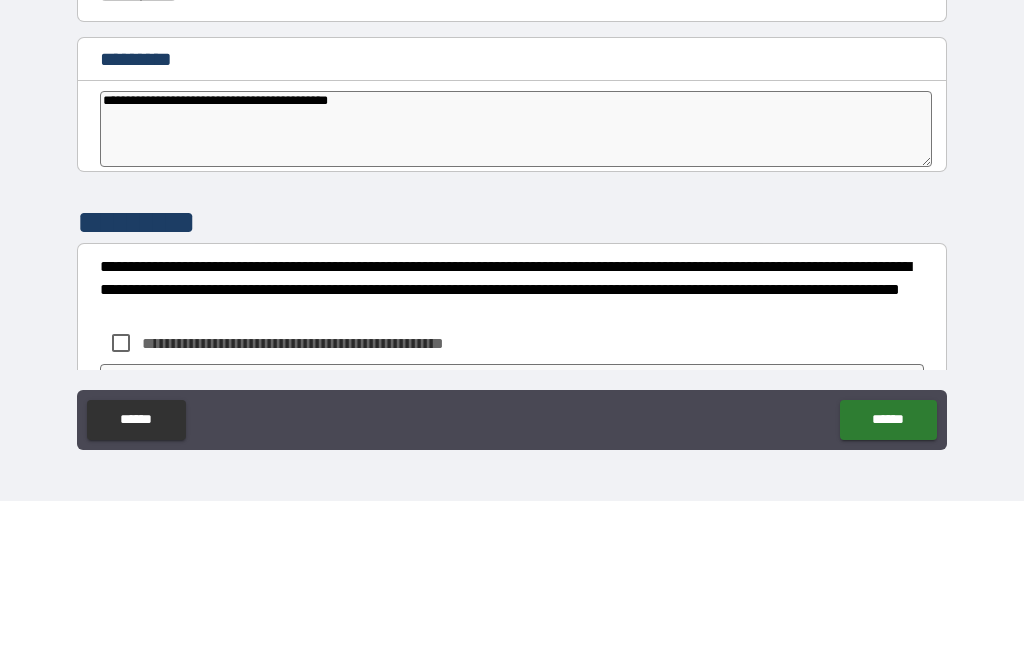 type on "**********" 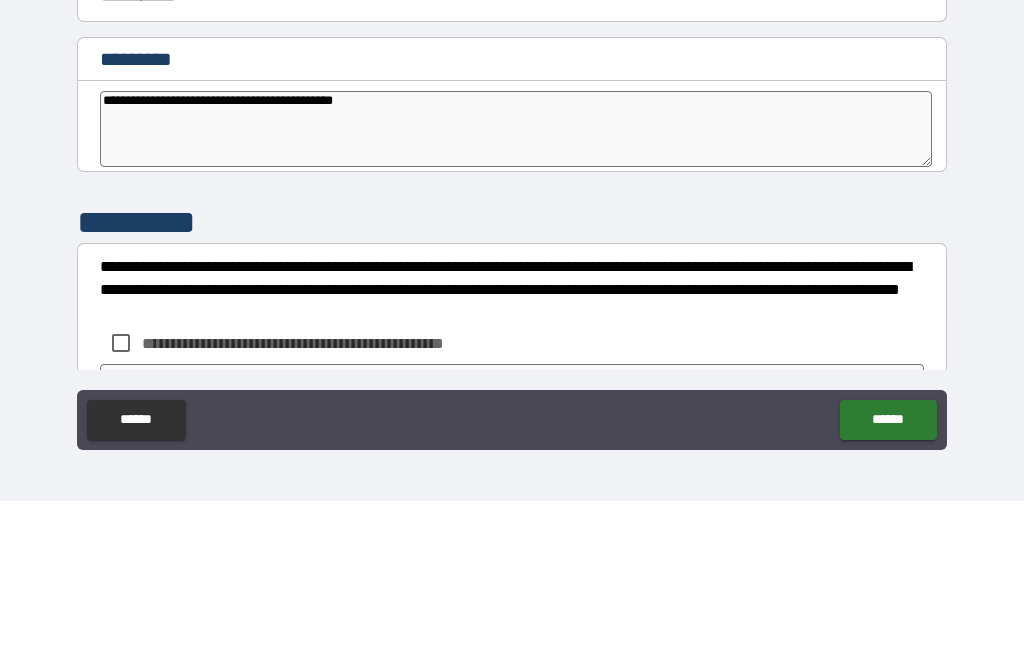type on "*" 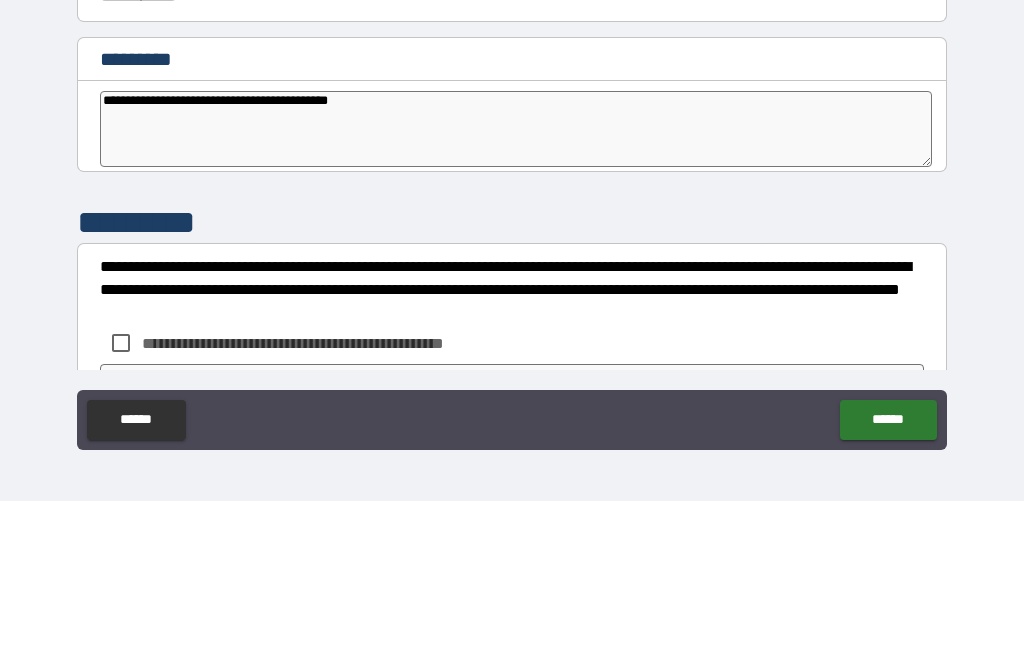 type on "**********" 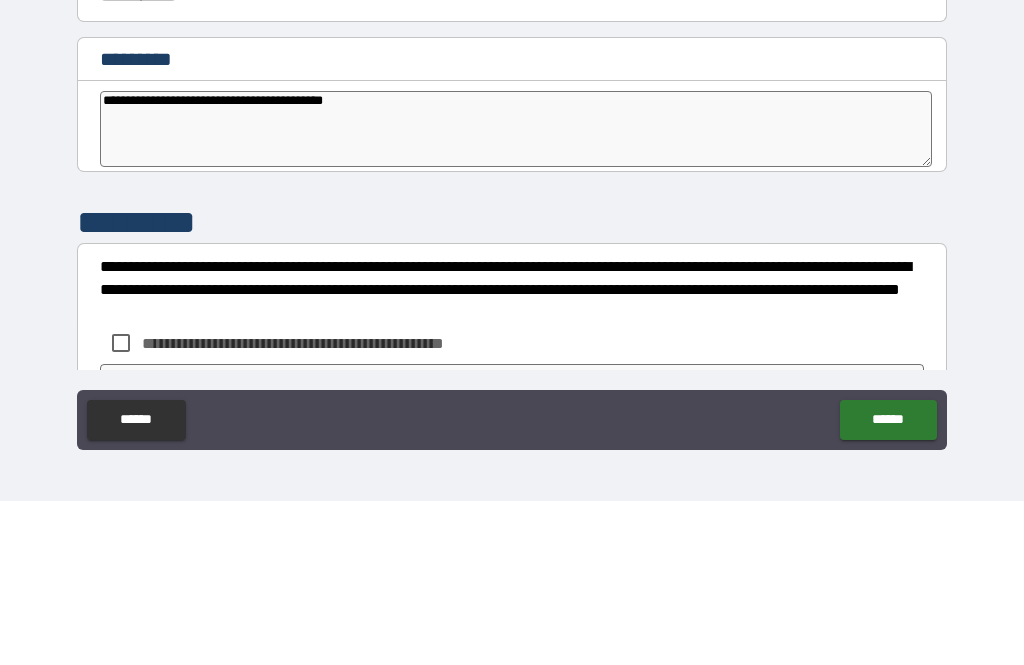 type on "*" 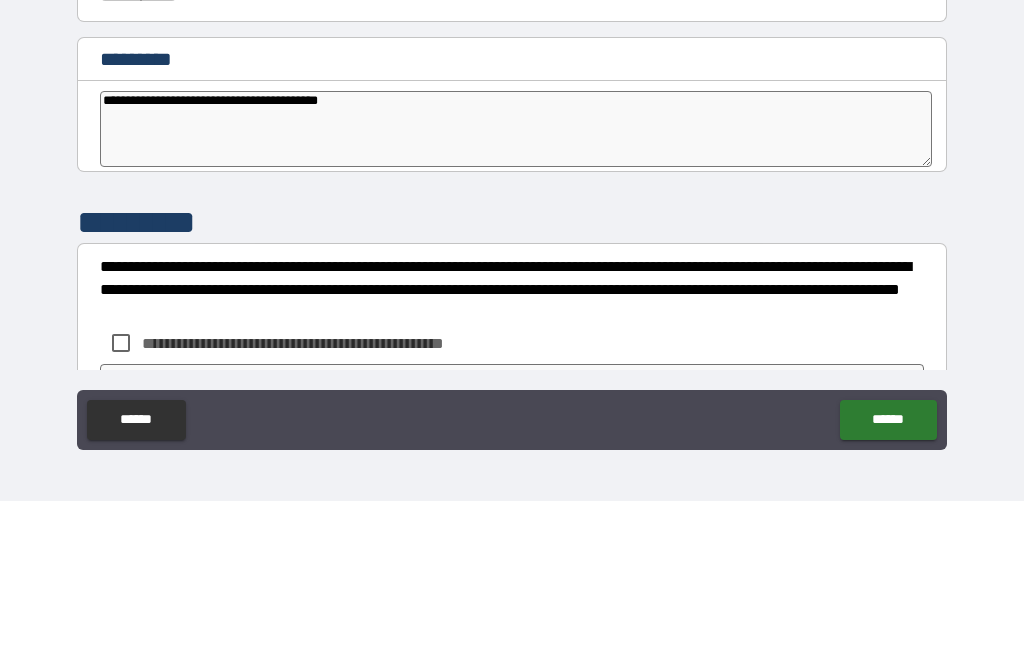 type on "*" 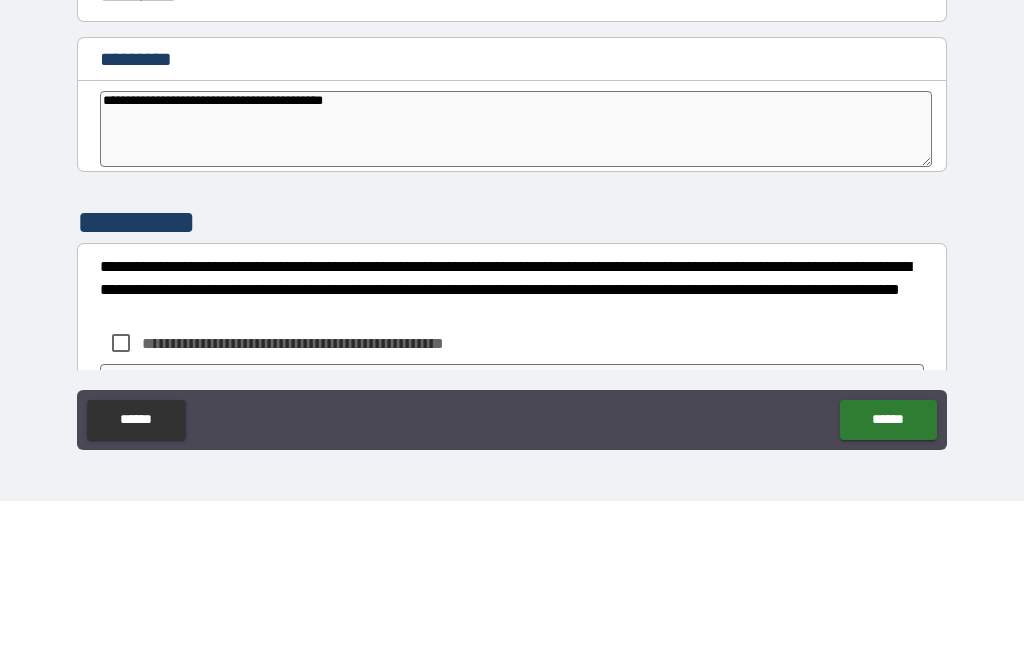 type on "*" 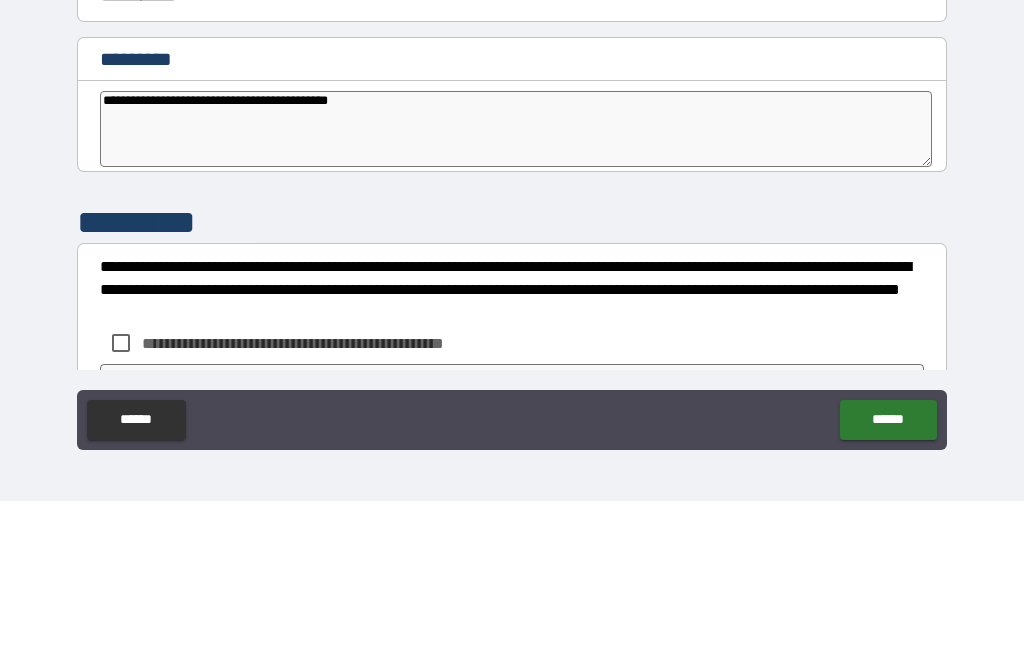 type on "*" 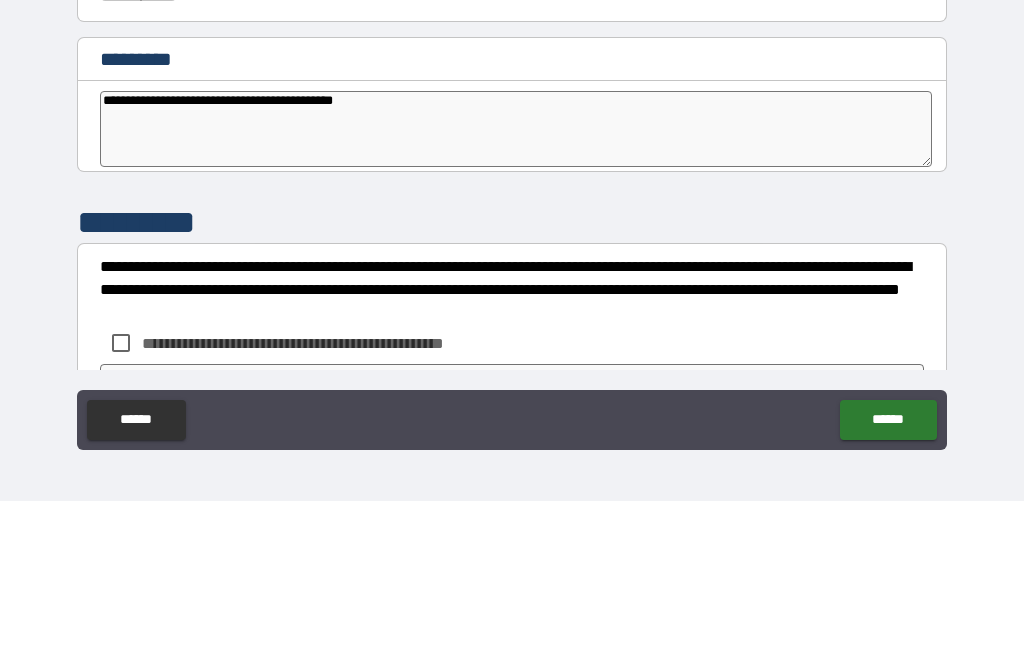 type on "*" 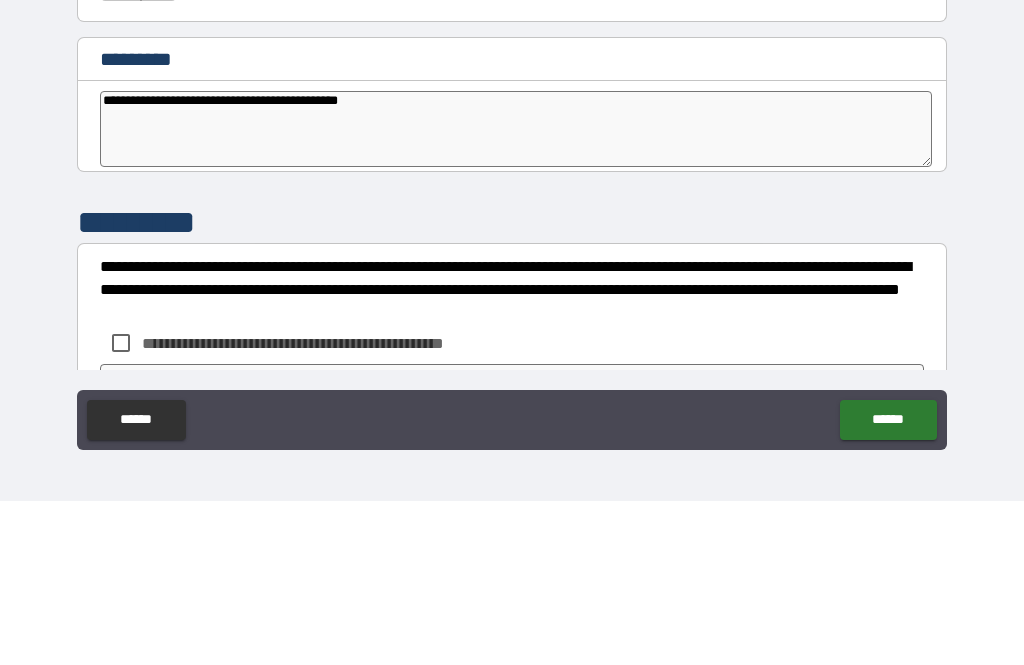 type on "*" 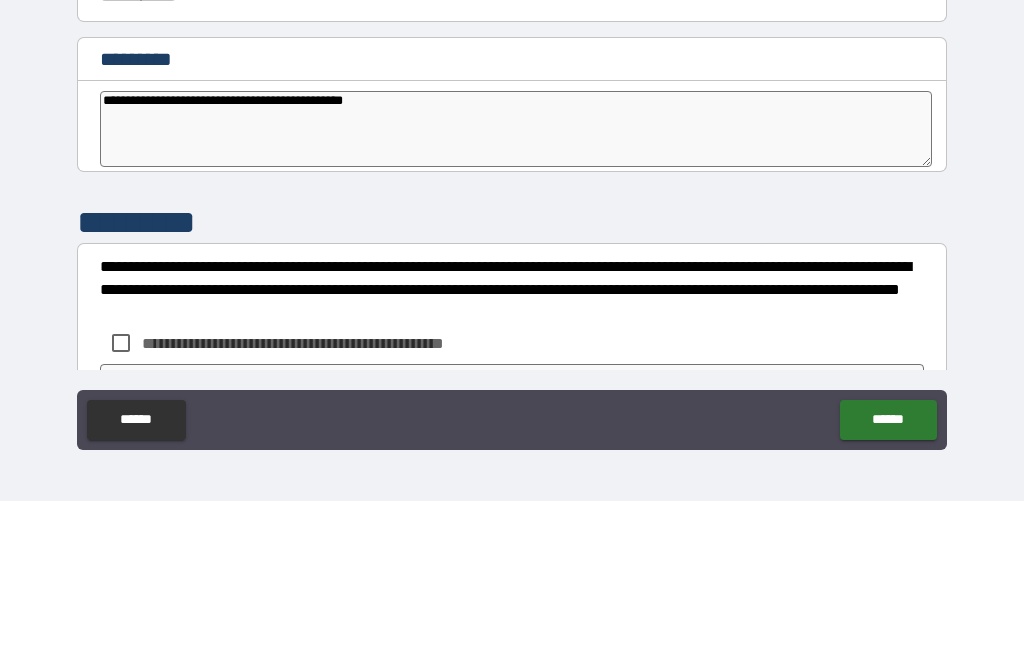 type on "*" 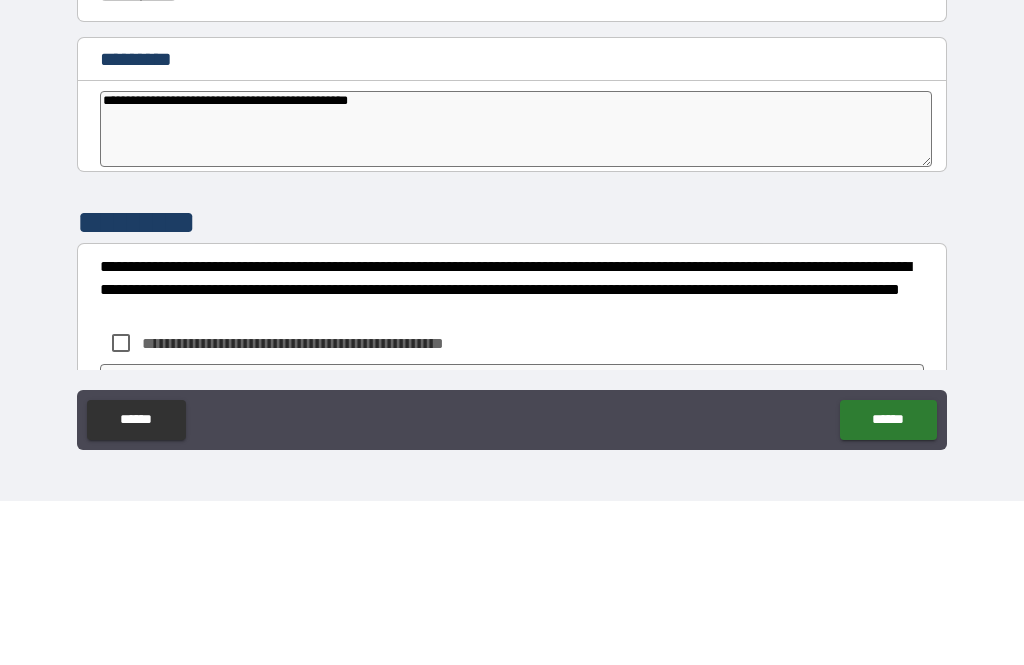 type on "*" 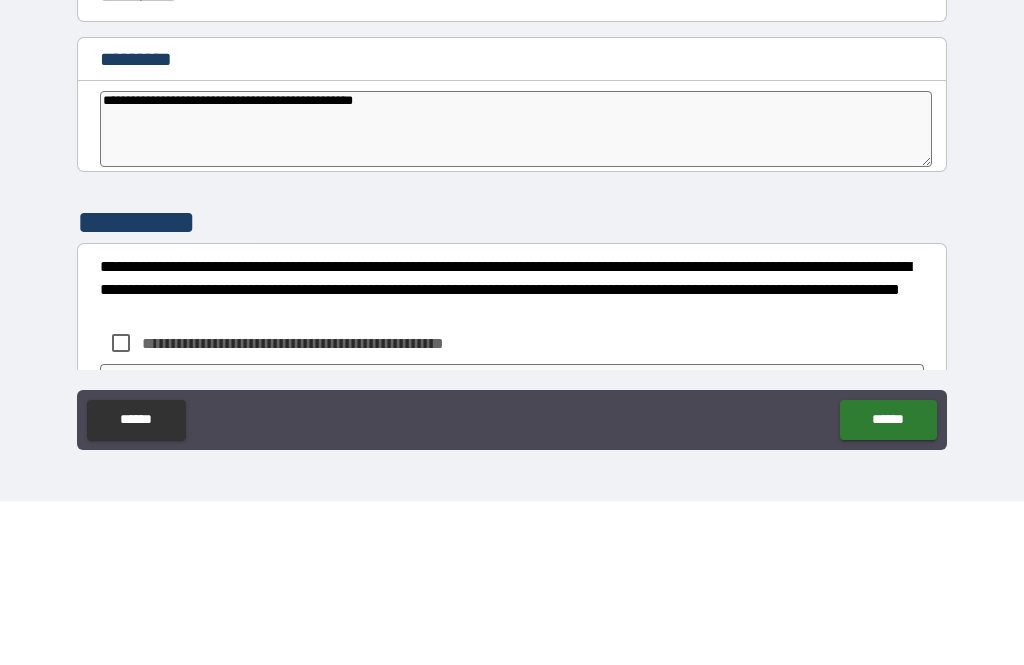 type on "*" 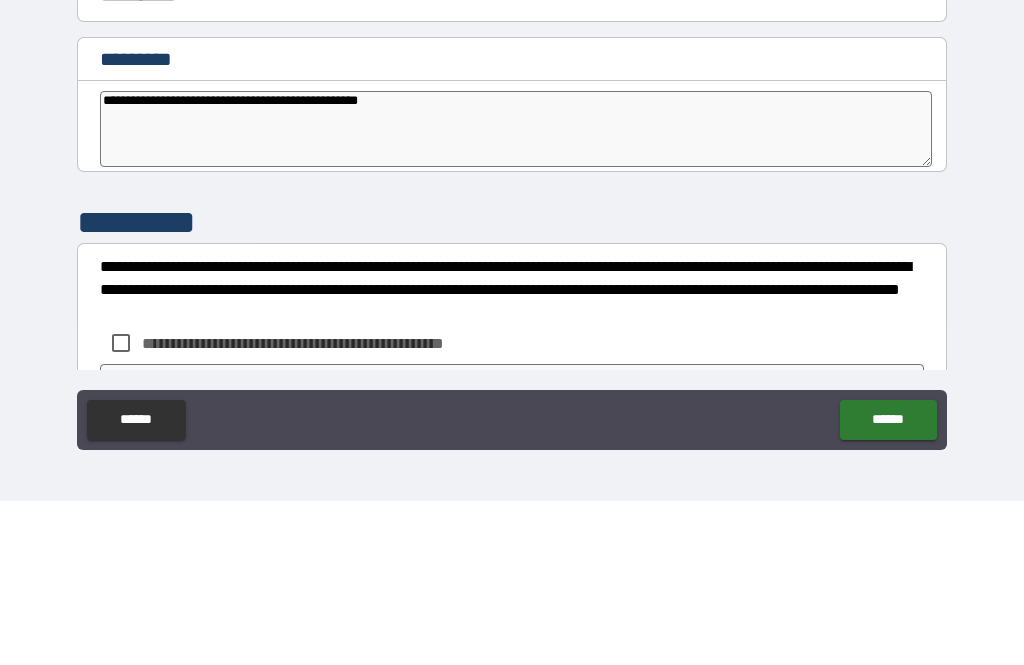type on "*" 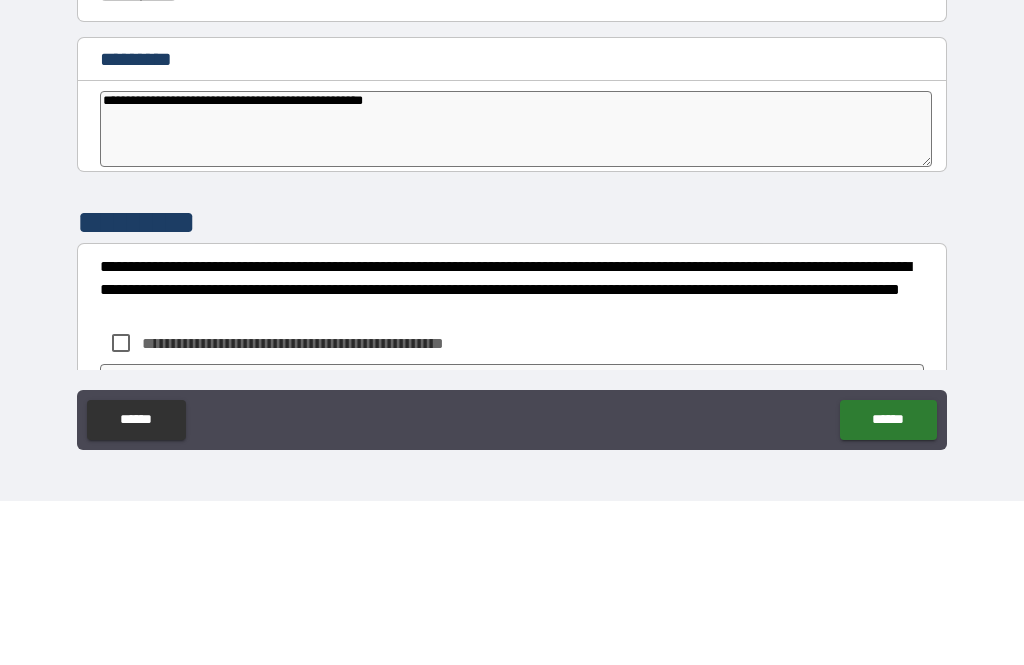 type on "*" 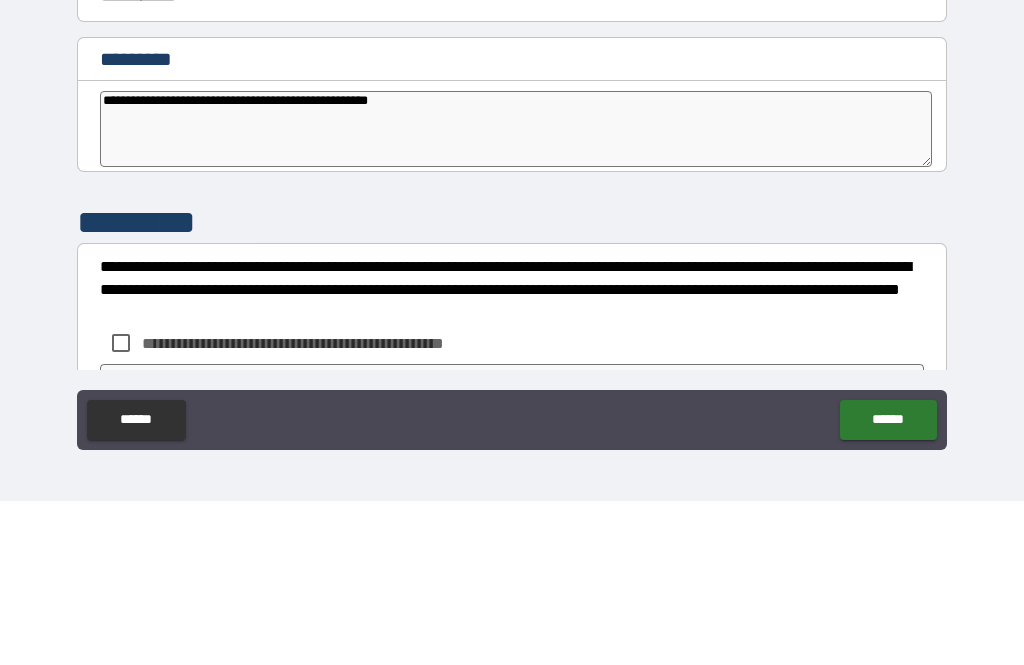 type on "*" 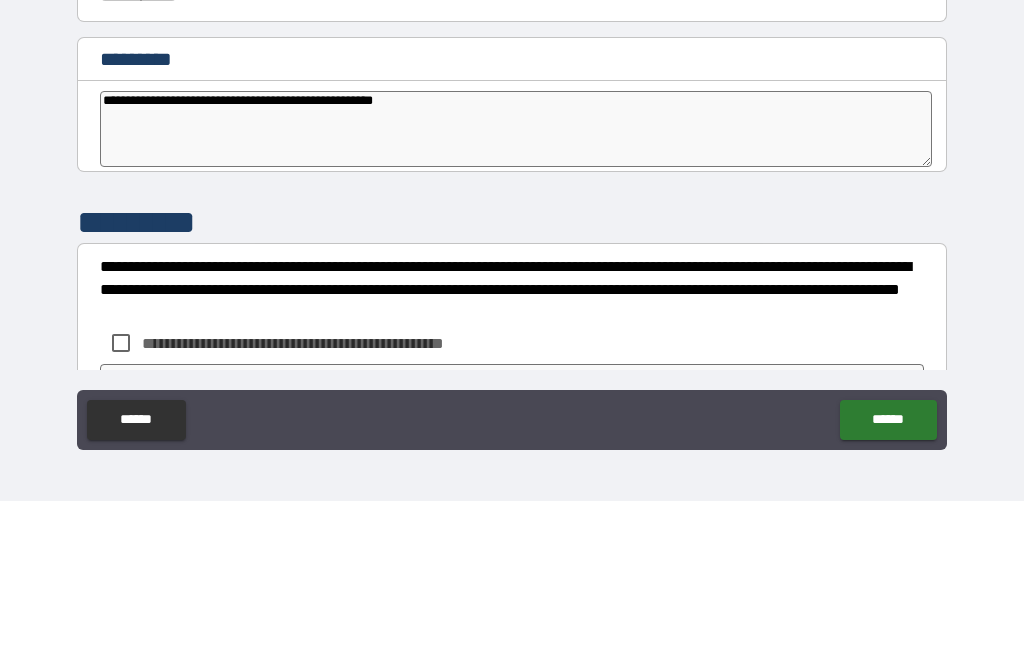type on "*" 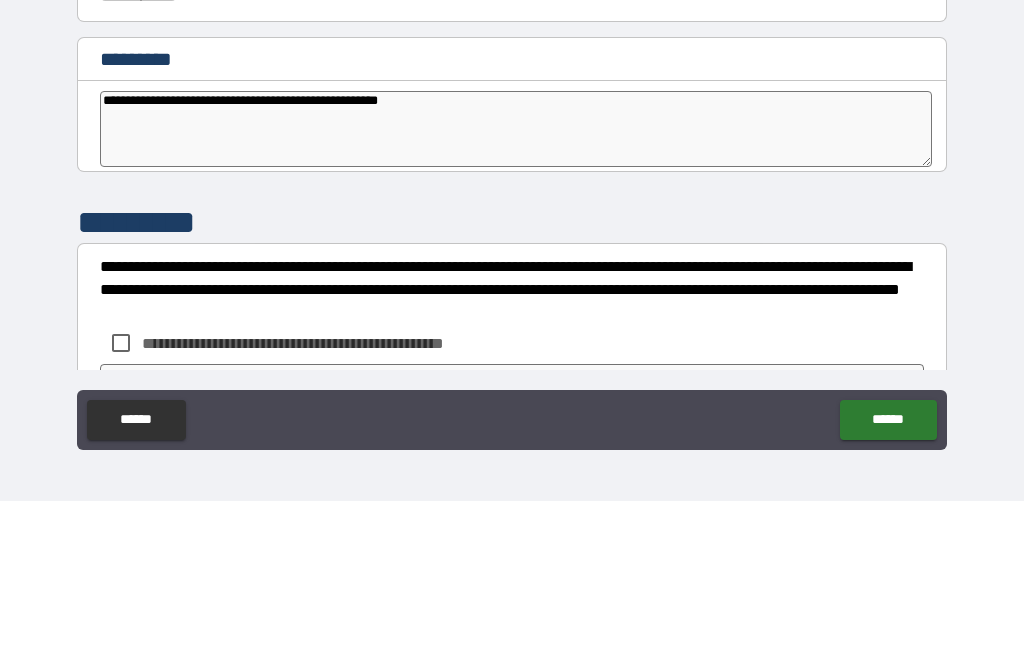 type on "*" 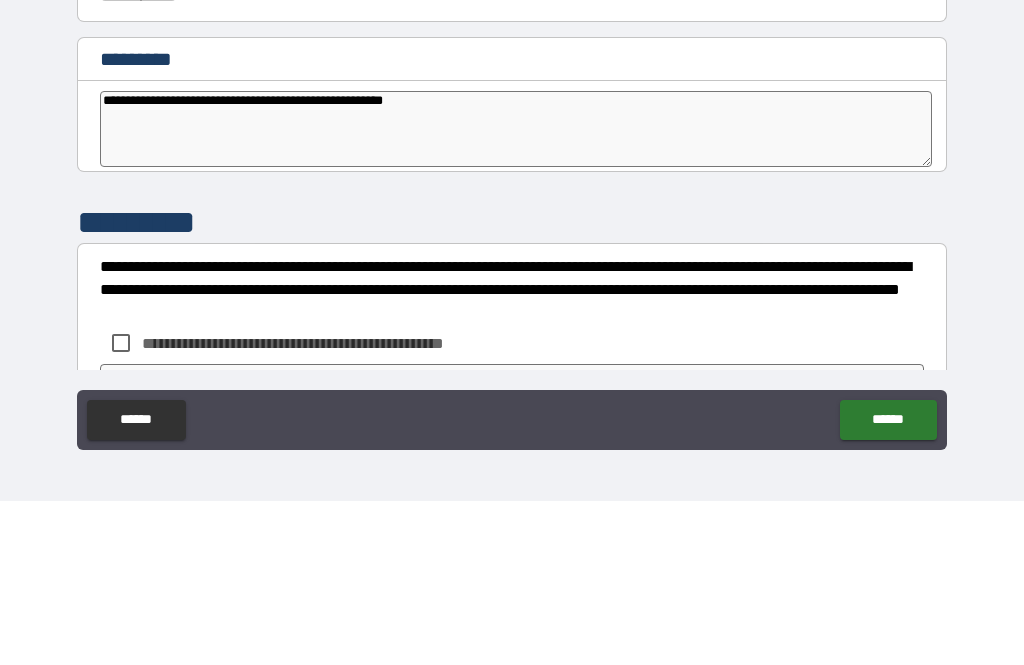 type on "*" 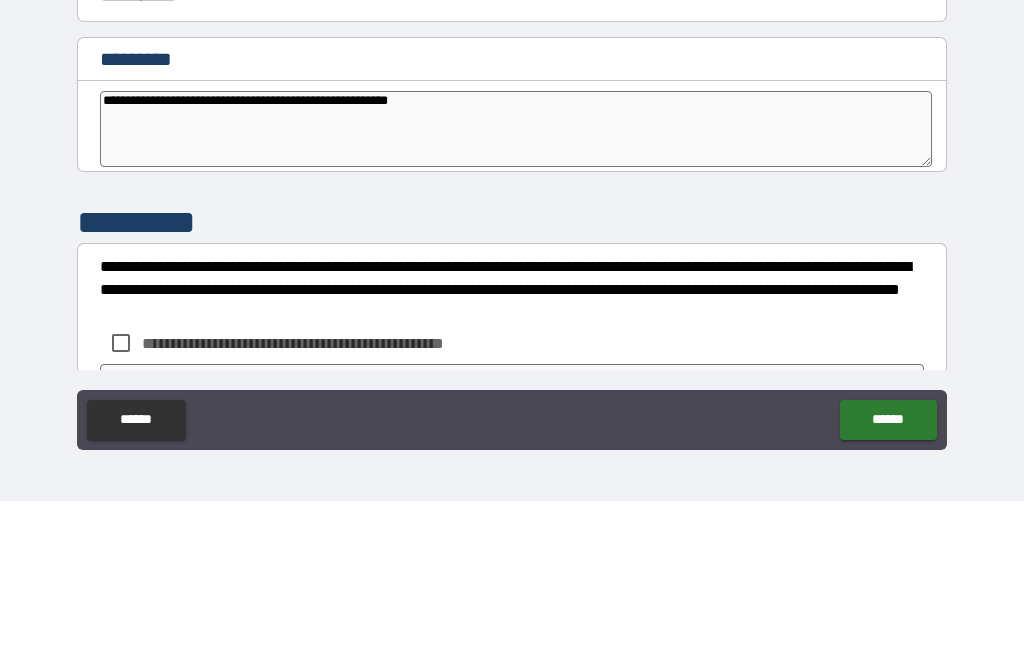type on "**********" 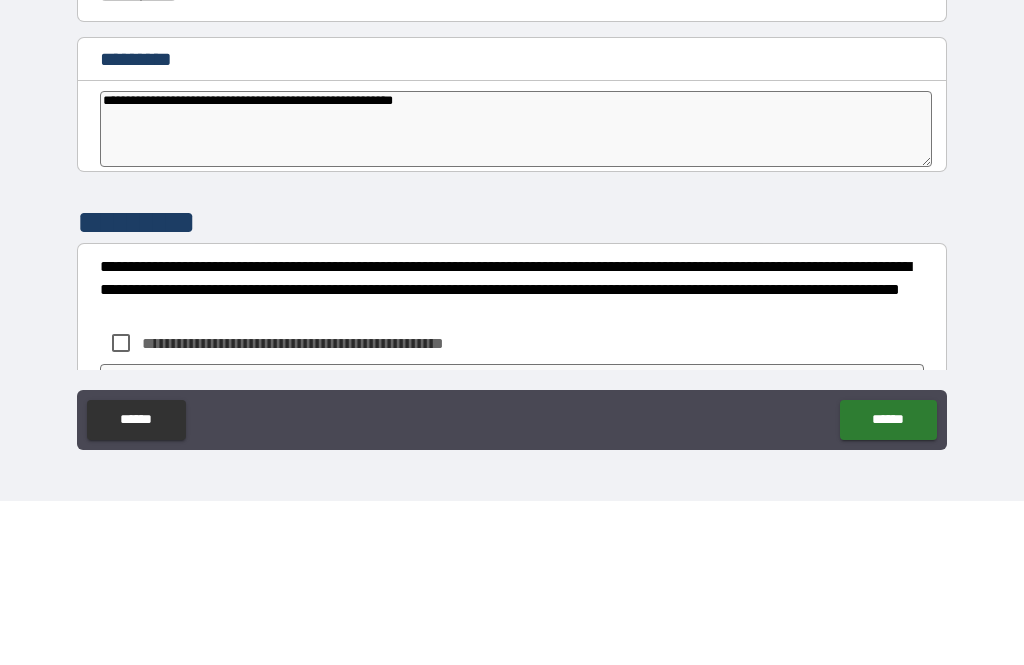 type on "*" 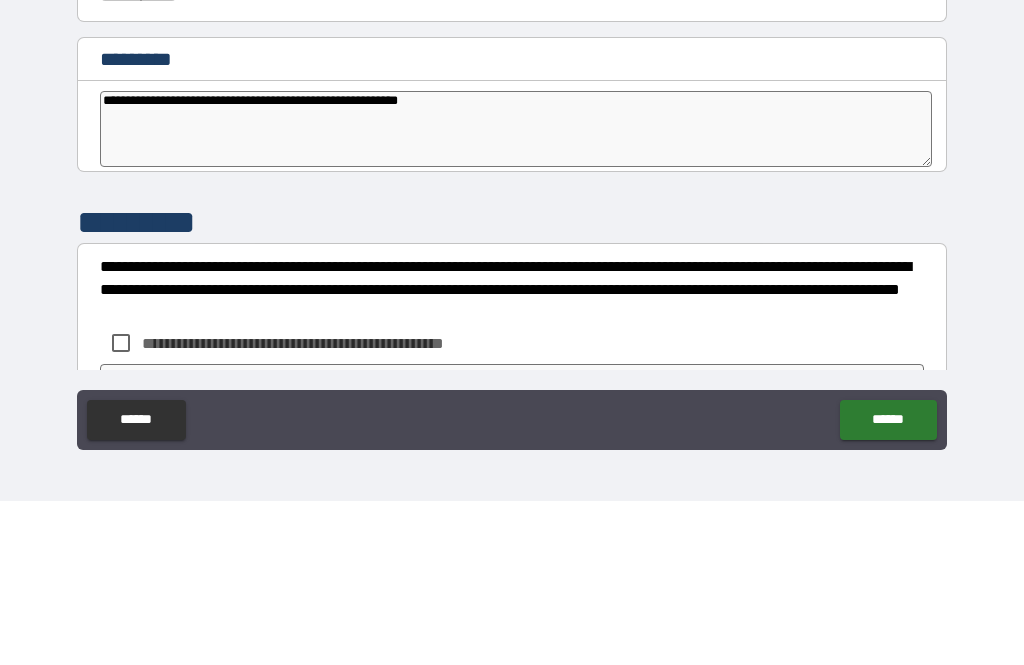 type on "*" 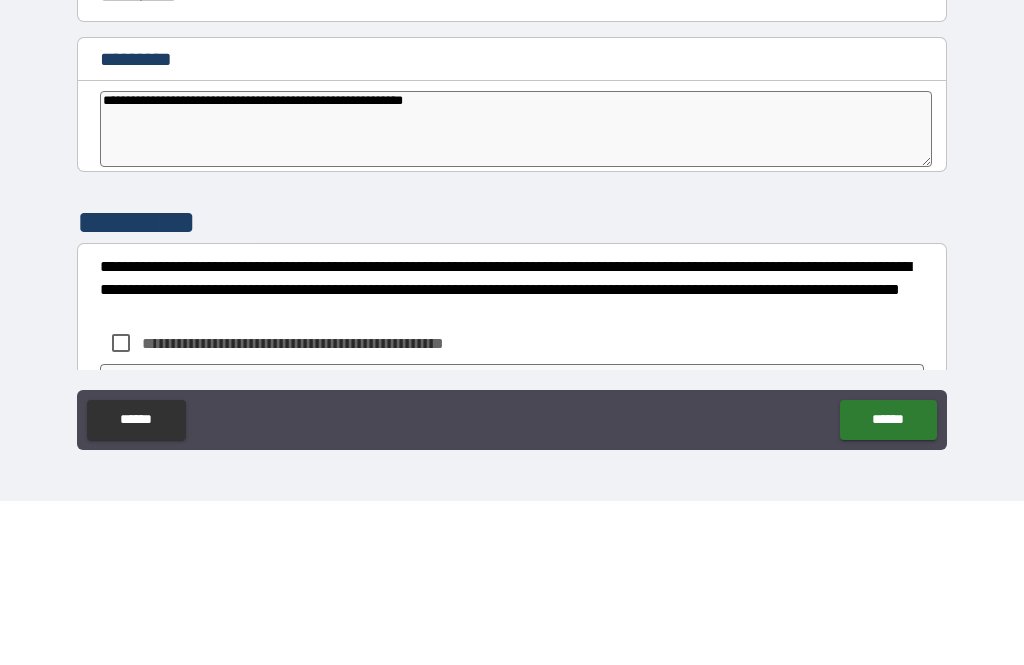 type on "*" 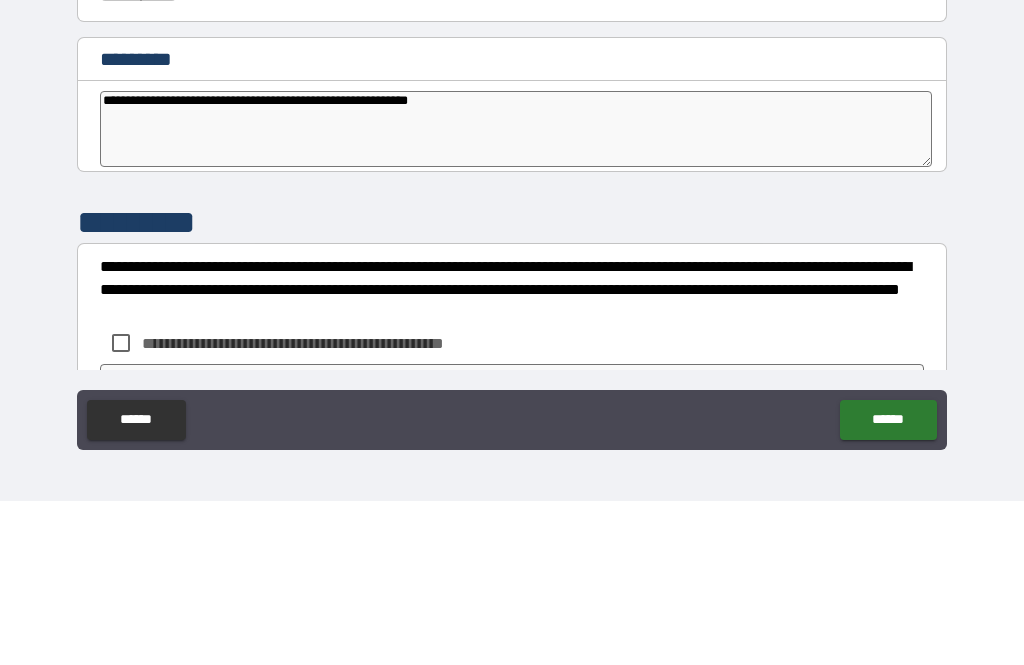 type on "*" 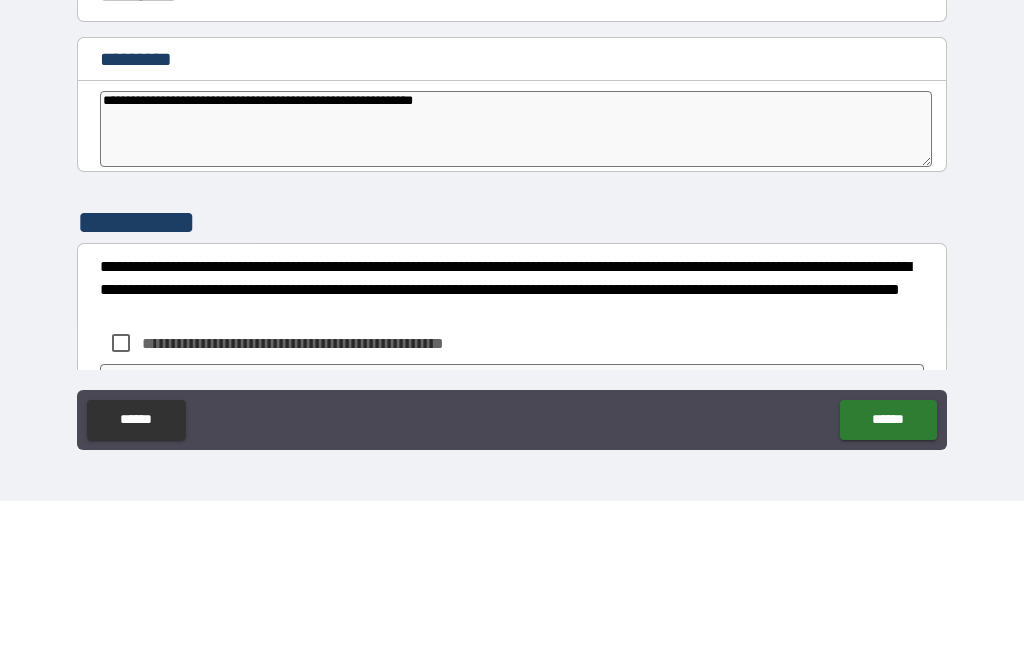 type on "*" 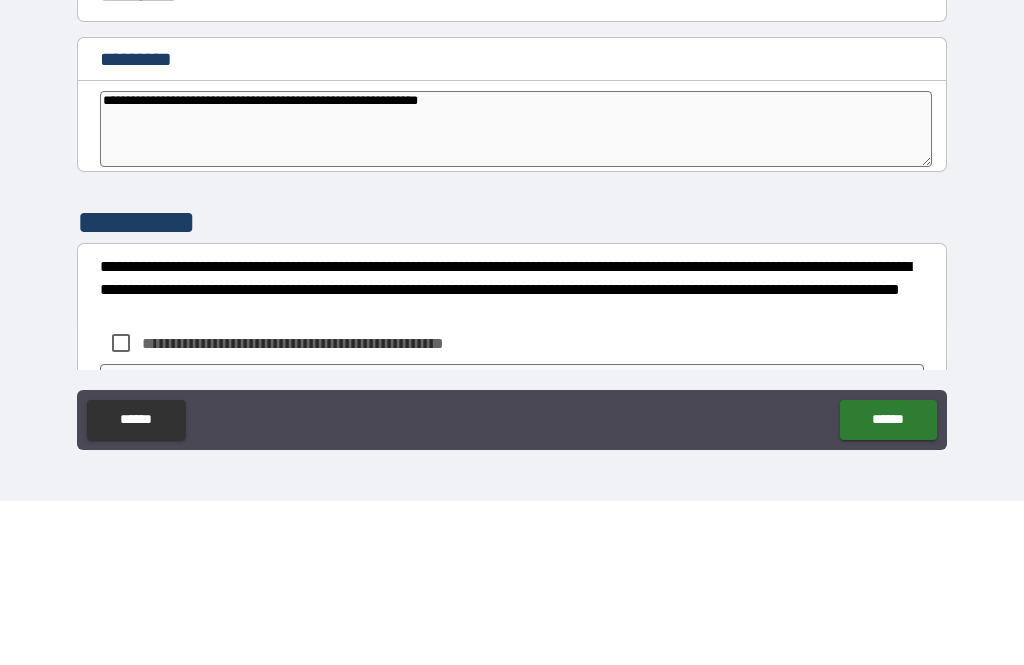 type on "*" 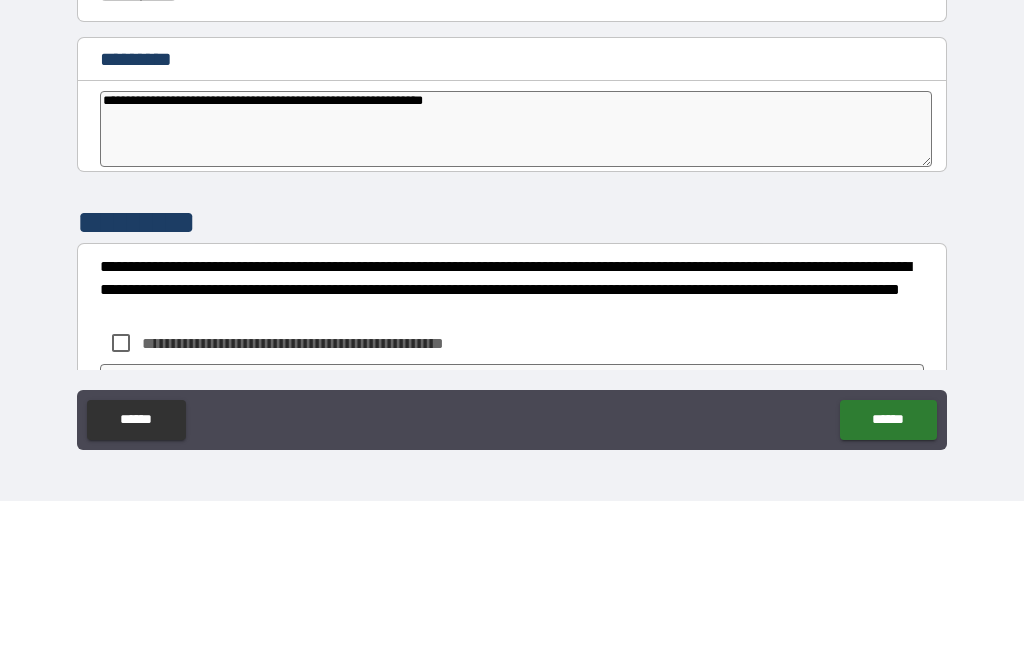 type on "*" 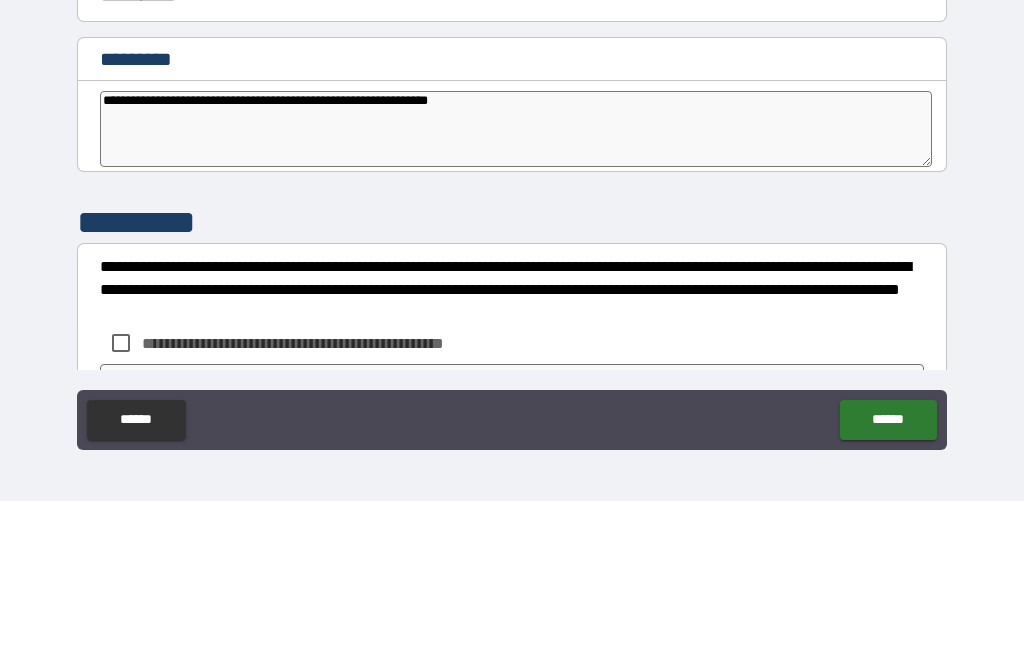 type on "*" 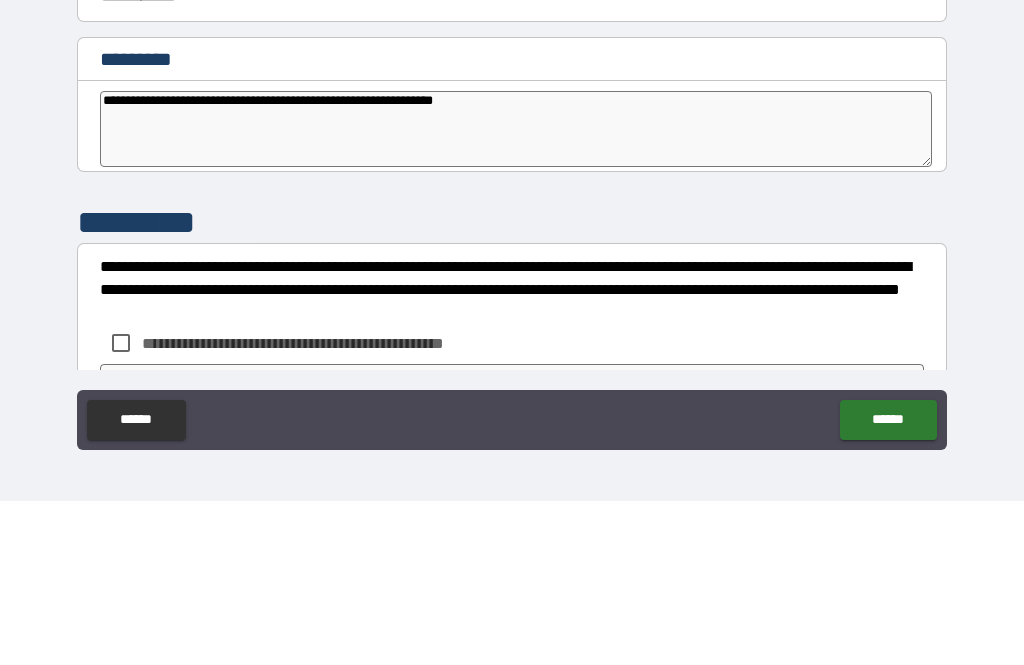 type on "*" 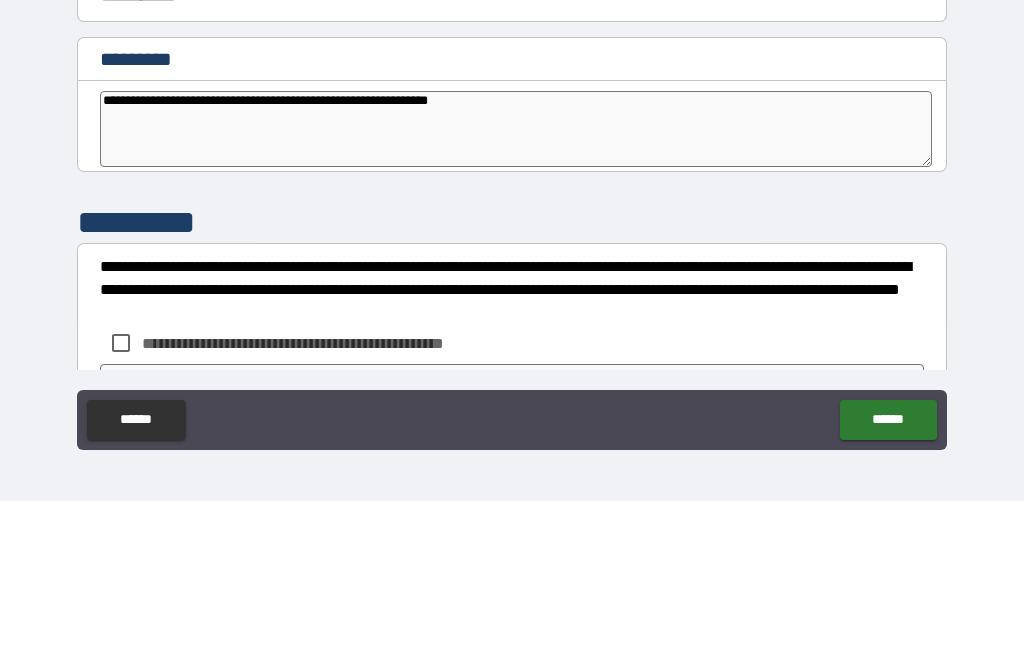 type on "**********" 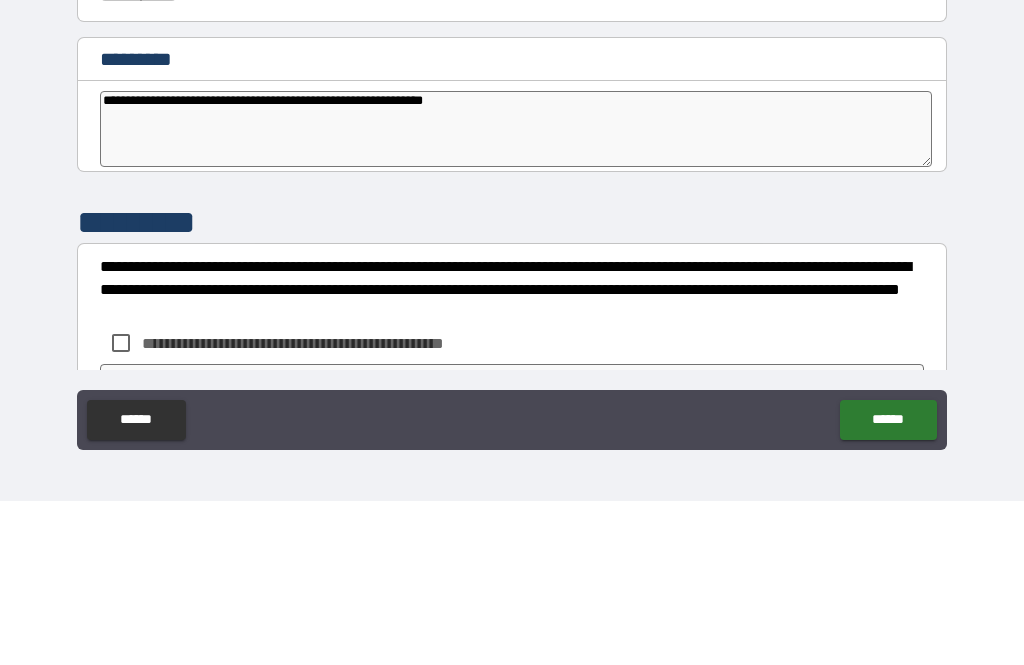 type on "*" 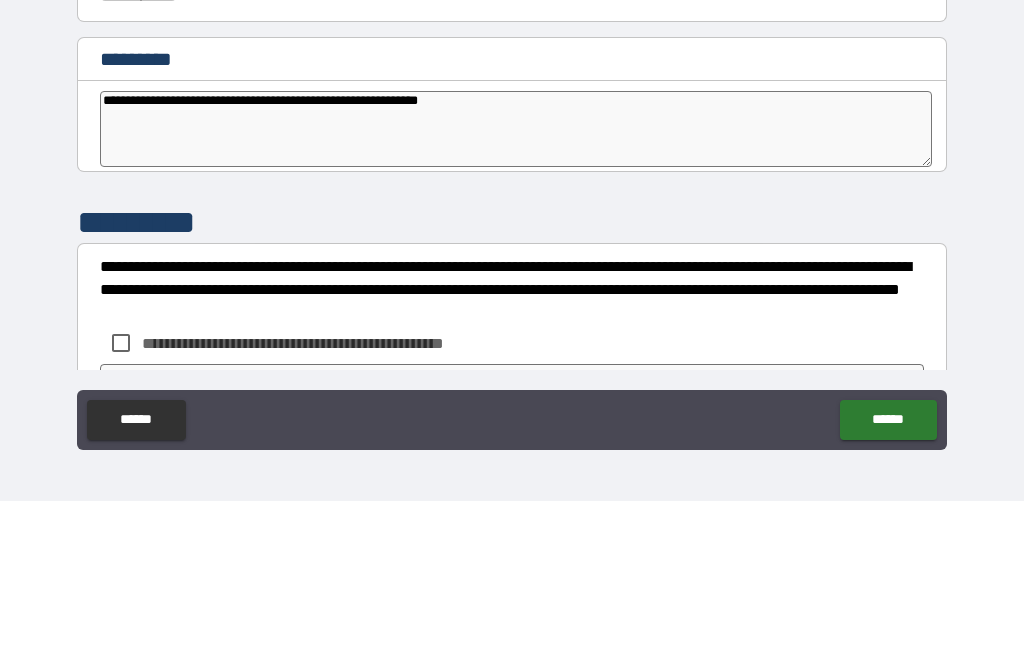 type on "*" 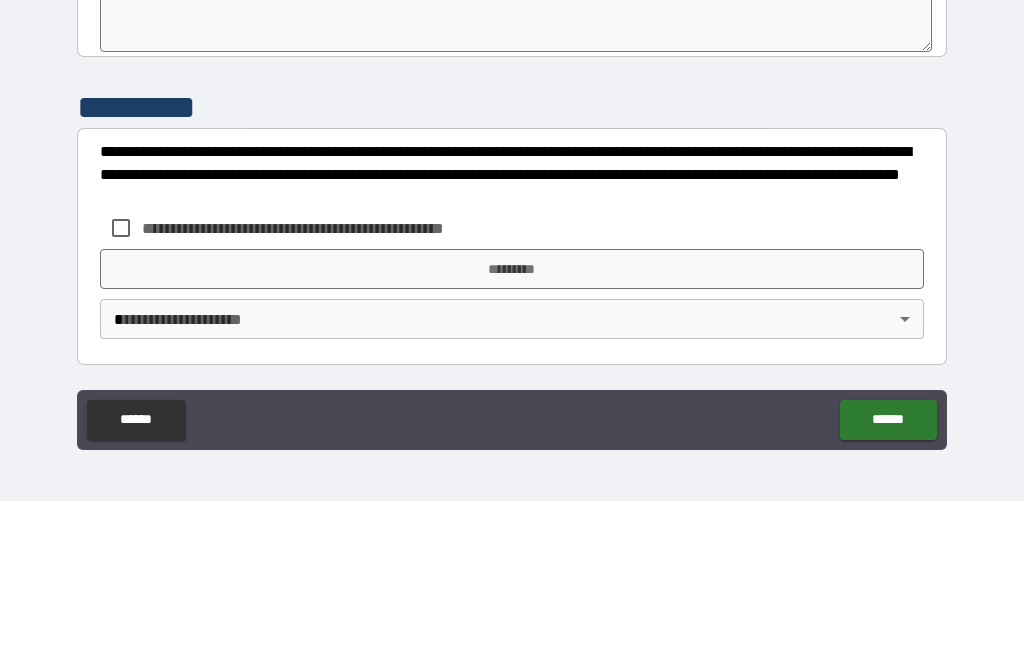 scroll, scrollTop: 10255, scrollLeft: 0, axis: vertical 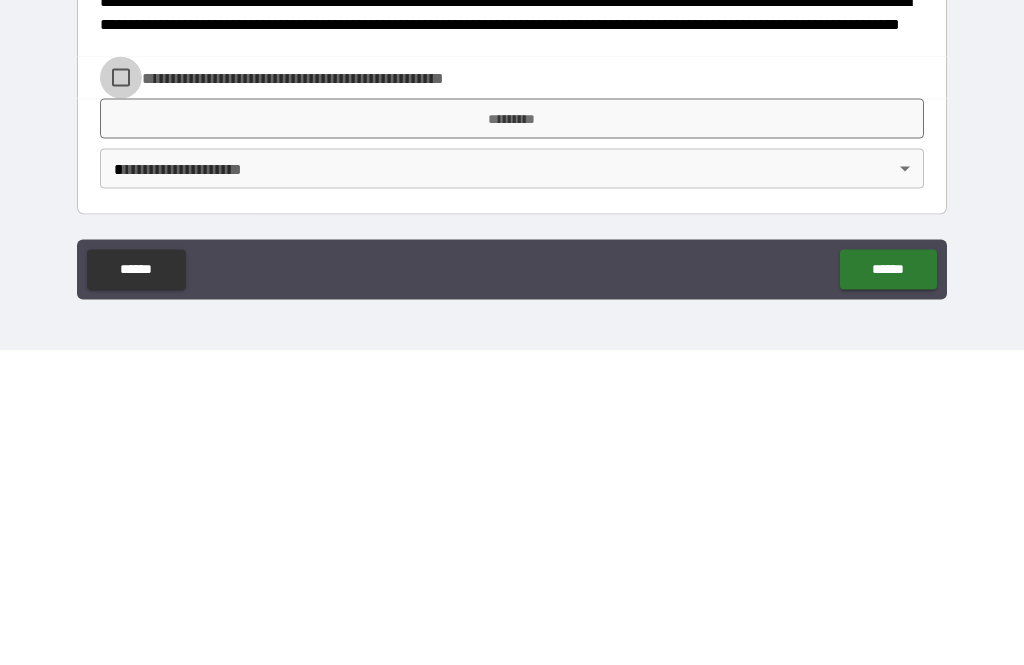 type on "**********" 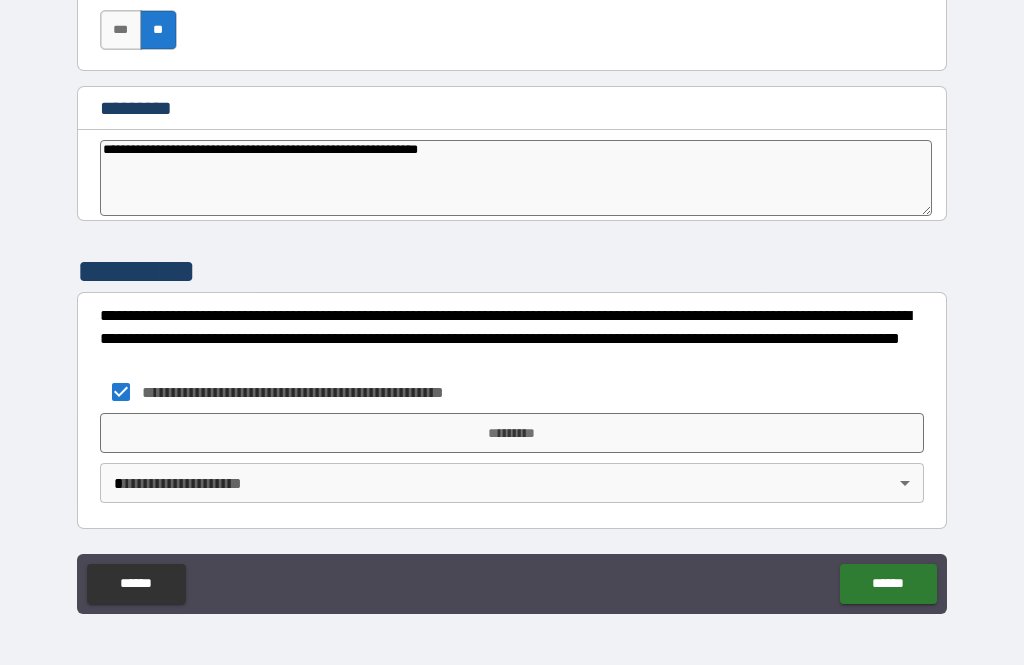 click on "*********" at bounding box center [512, 433] 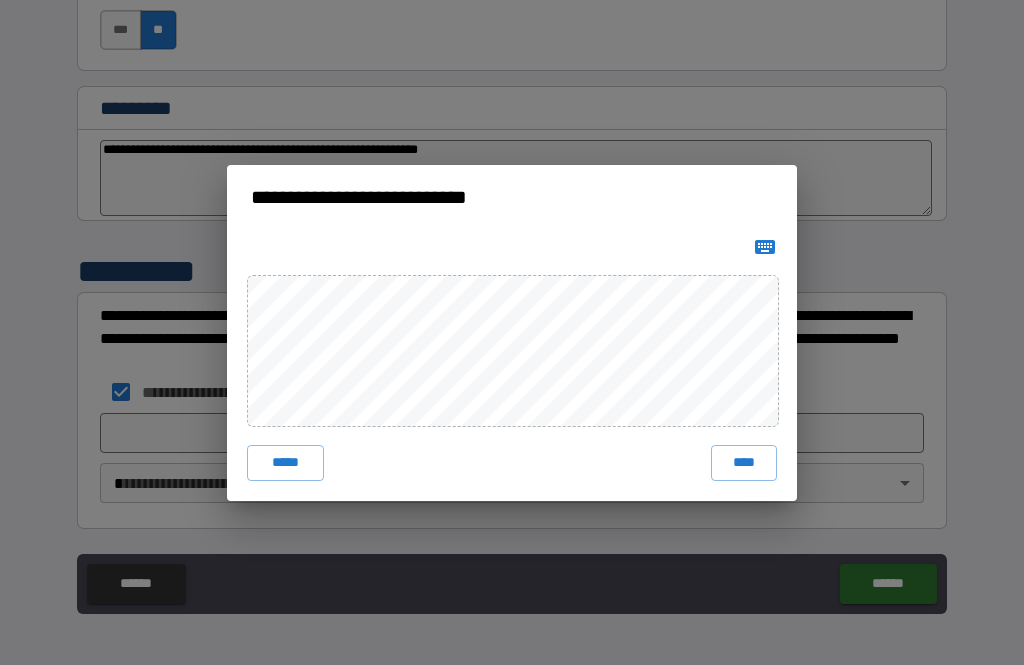 click on "****" at bounding box center [744, 463] 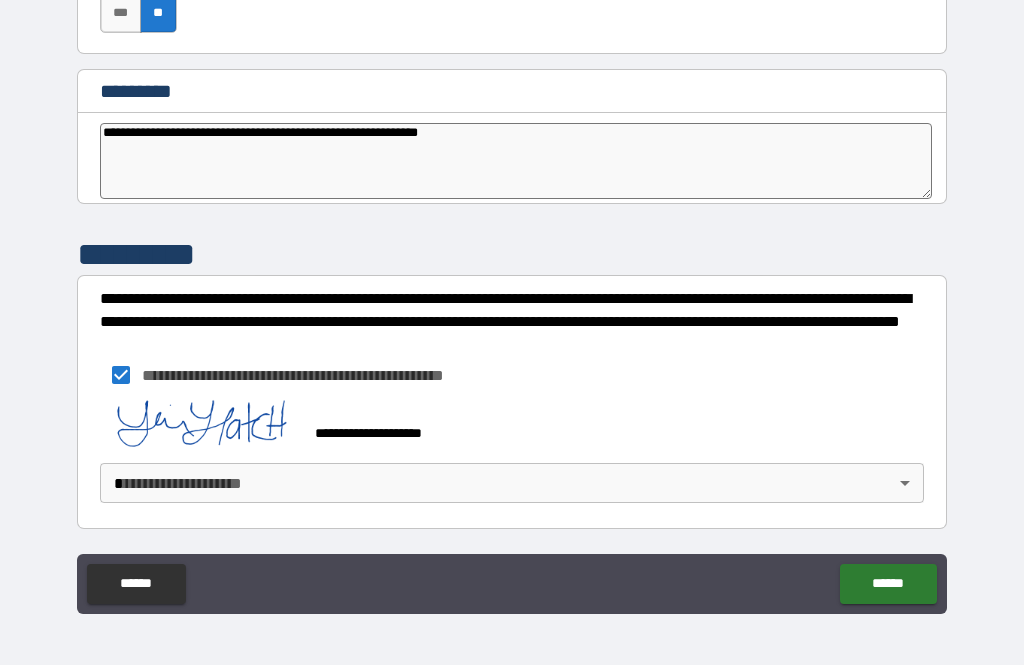 scroll, scrollTop: 10272, scrollLeft: 0, axis: vertical 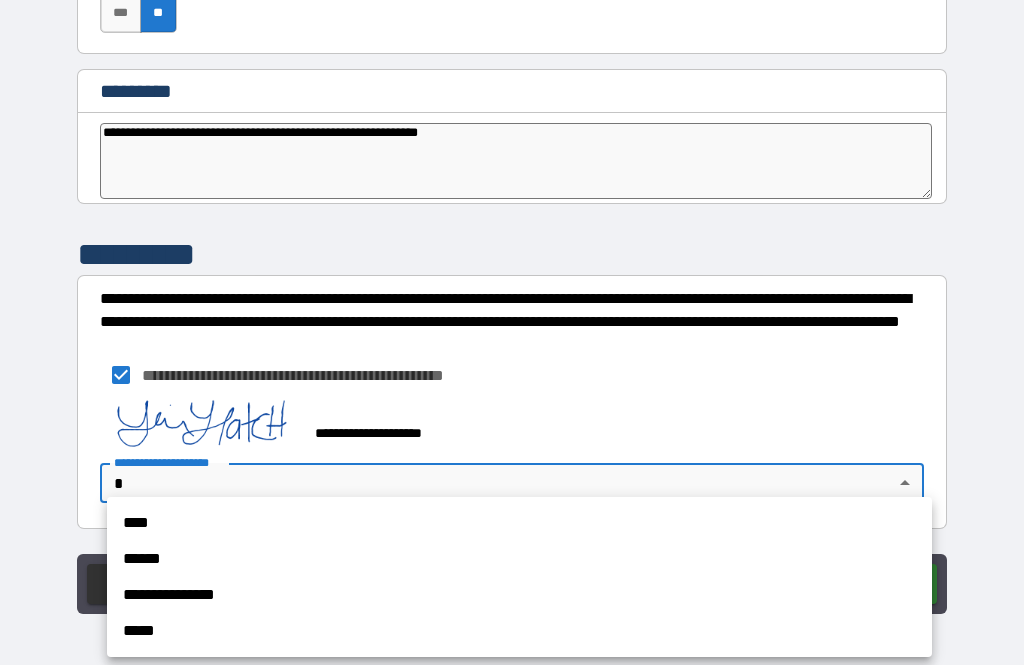 click on "****" at bounding box center (519, 523) 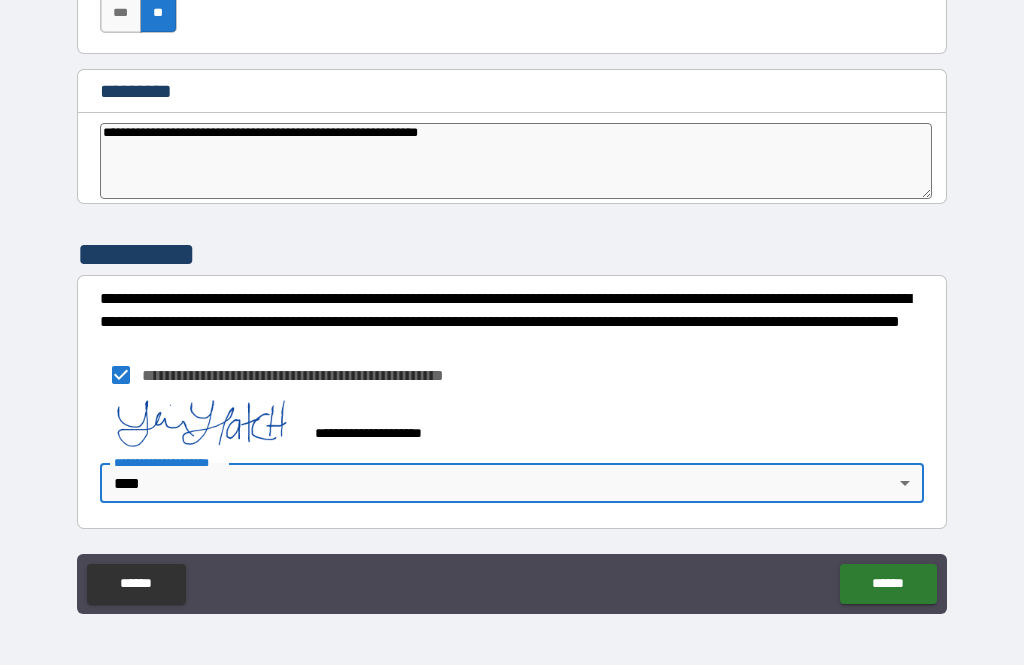 type on "*" 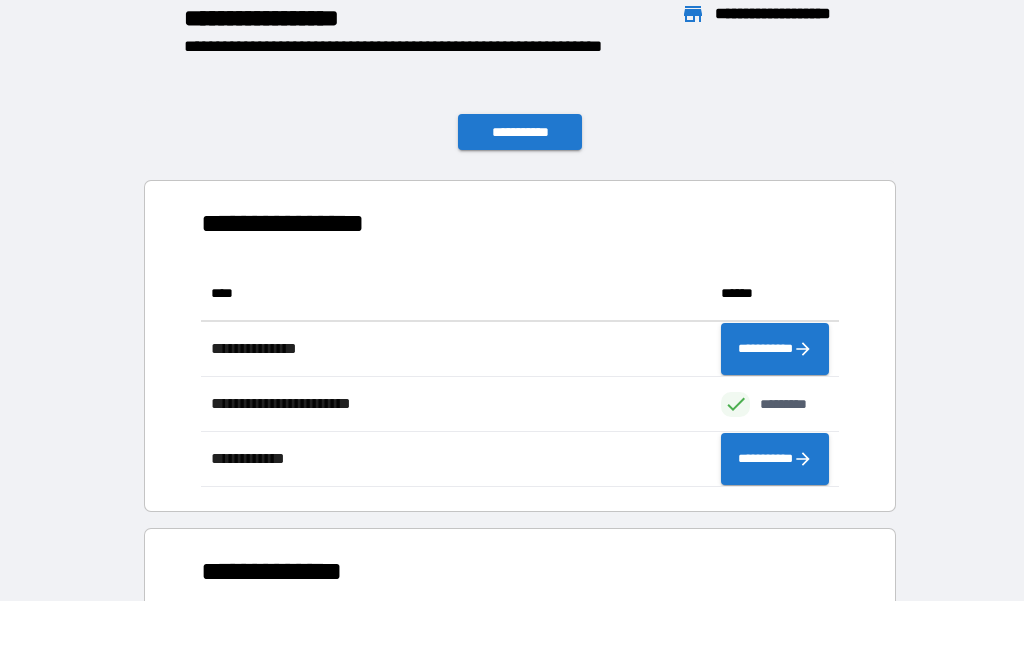 scroll, scrollTop: 1, scrollLeft: 1, axis: both 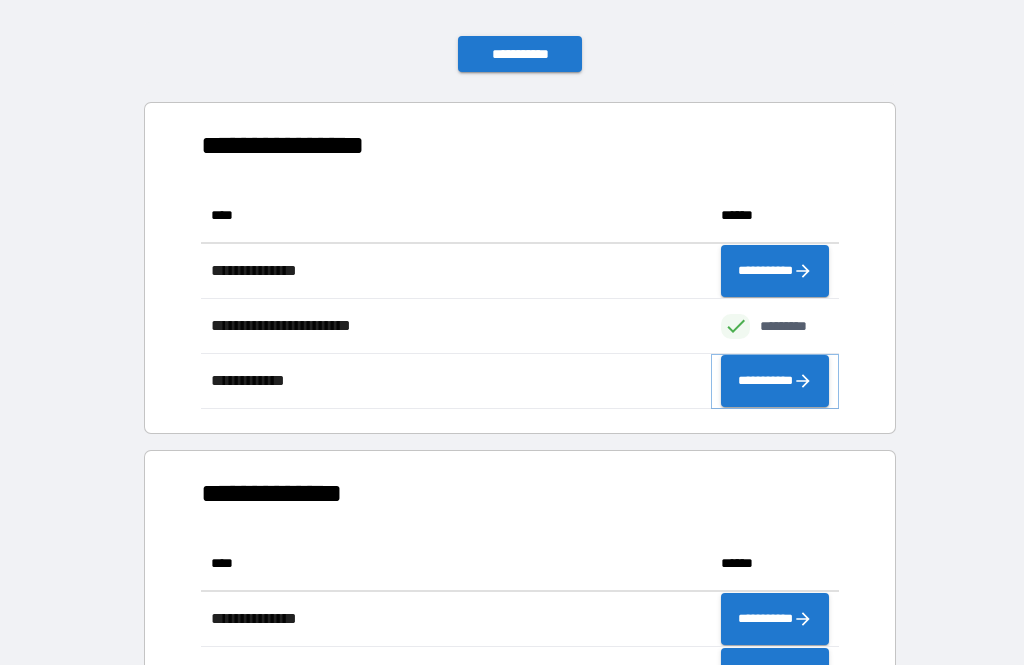 click on "**********" at bounding box center (775, 381) 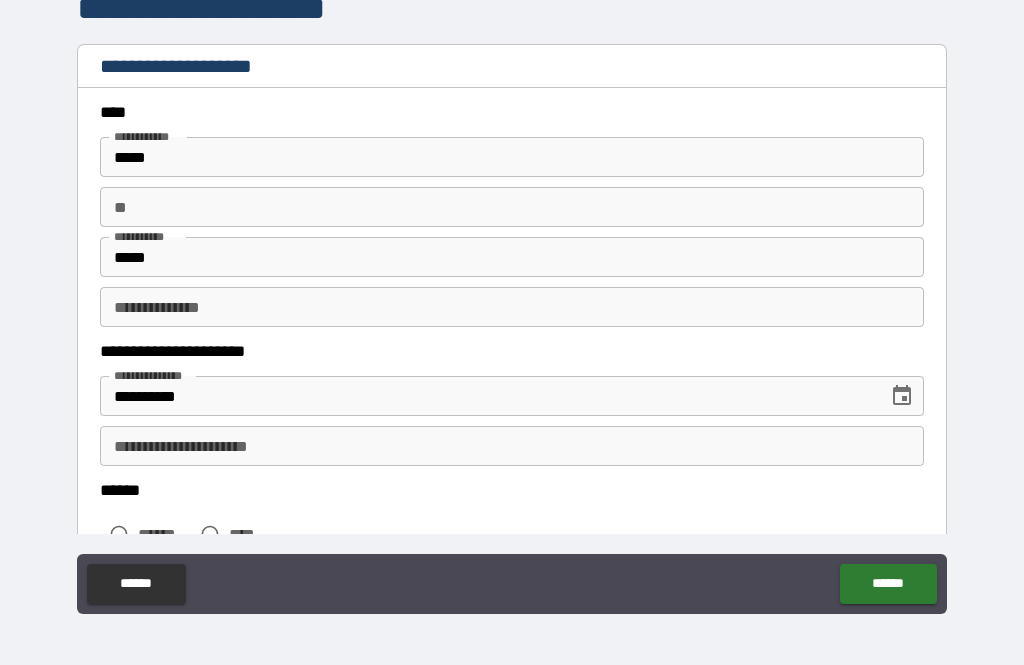 click on "** **" at bounding box center (512, 207) 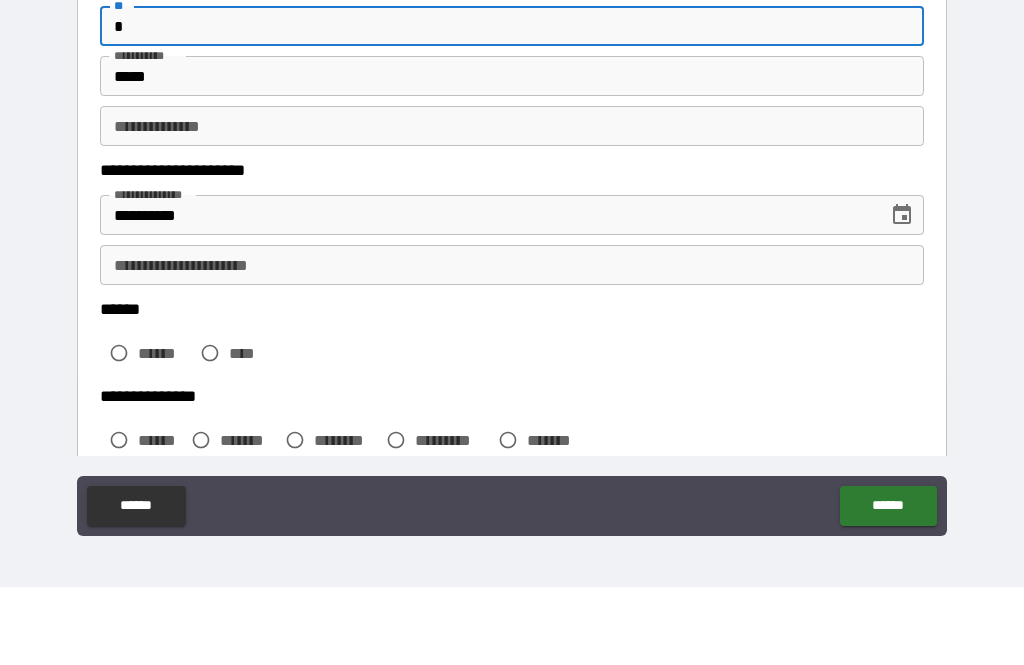 scroll, scrollTop: 103, scrollLeft: 0, axis: vertical 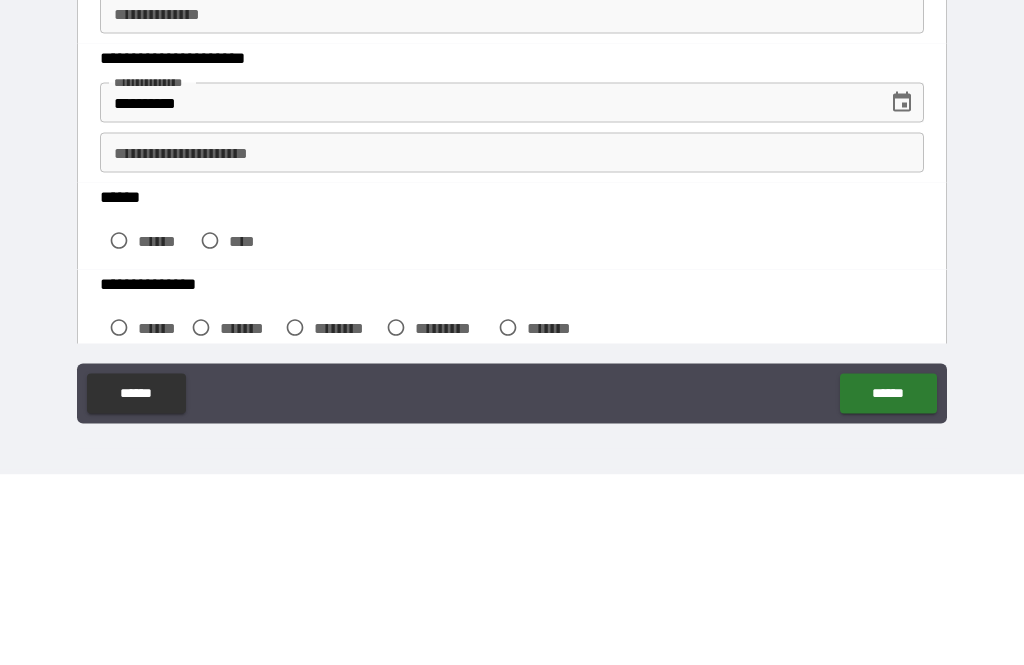 type on "*" 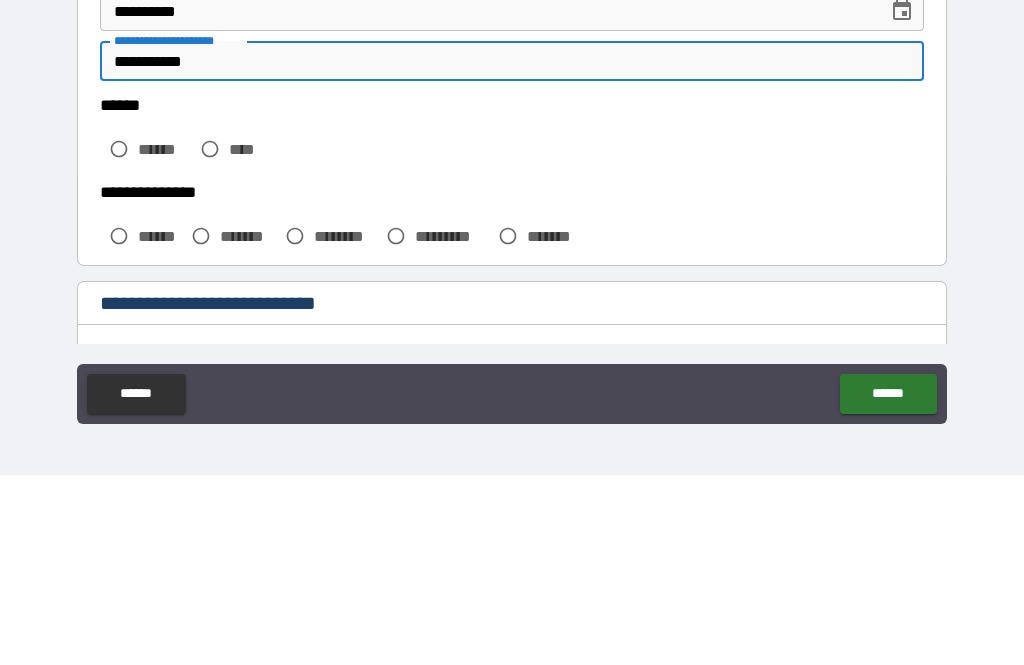 scroll, scrollTop: 202, scrollLeft: 0, axis: vertical 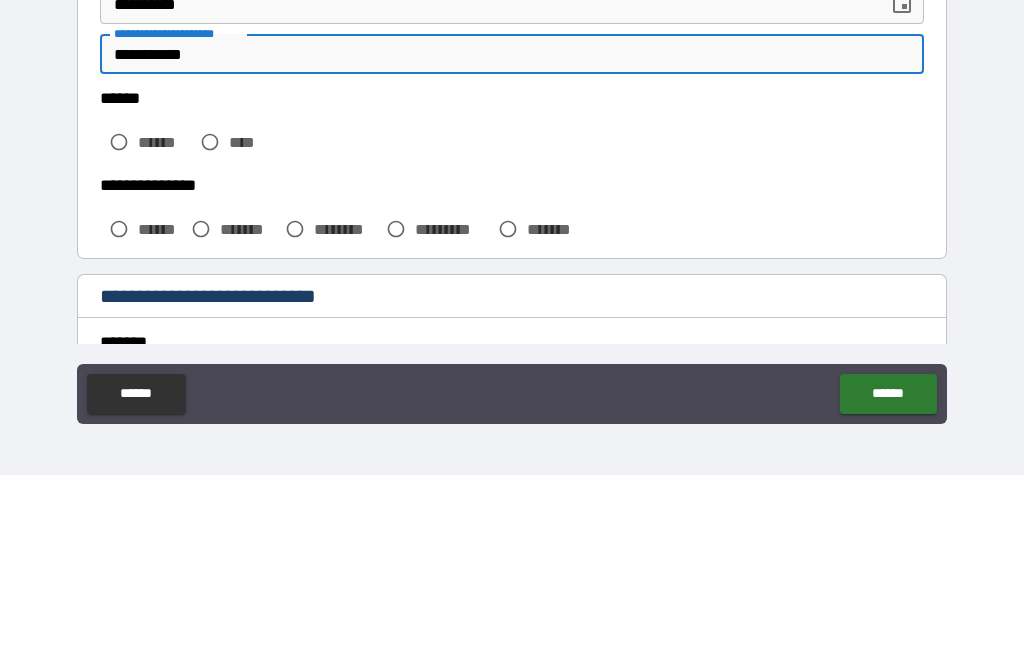 type on "**********" 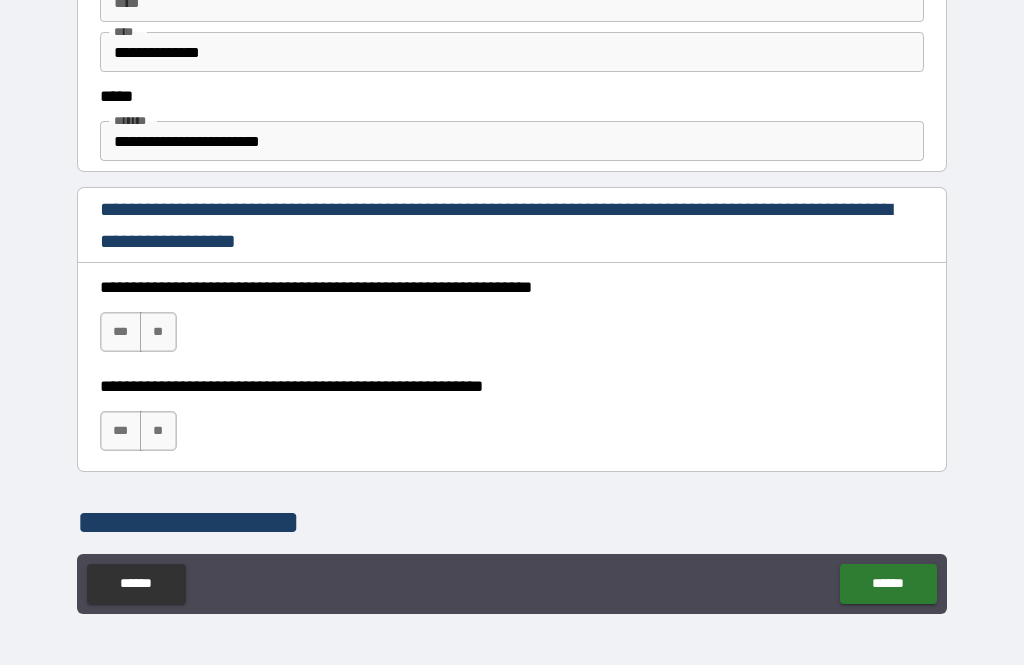 scroll, scrollTop: 1116, scrollLeft: 0, axis: vertical 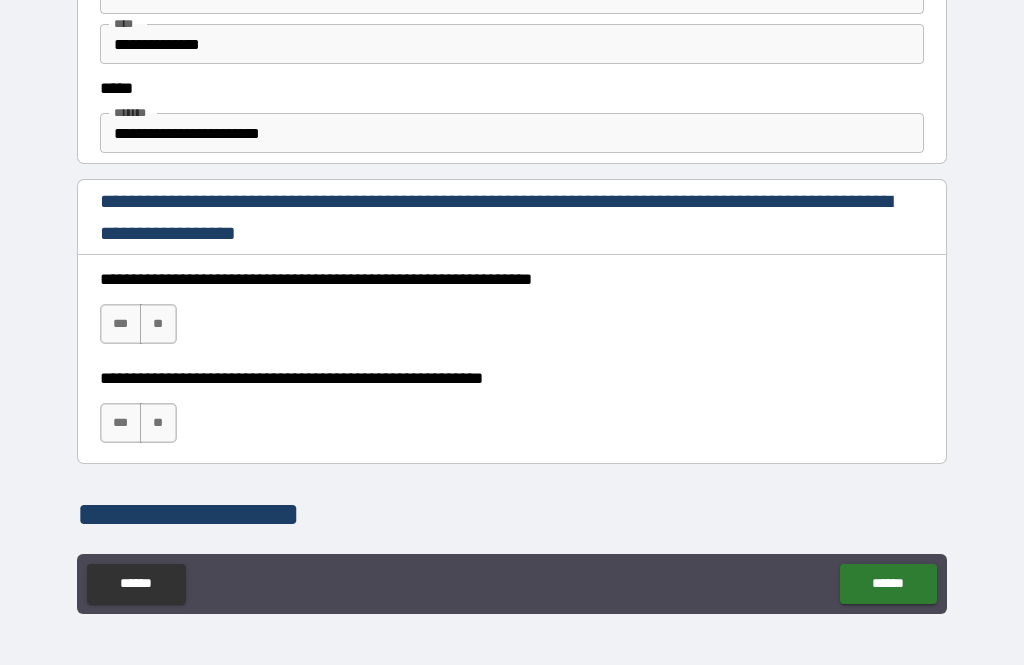 click on "***" at bounding box center [121, 324] 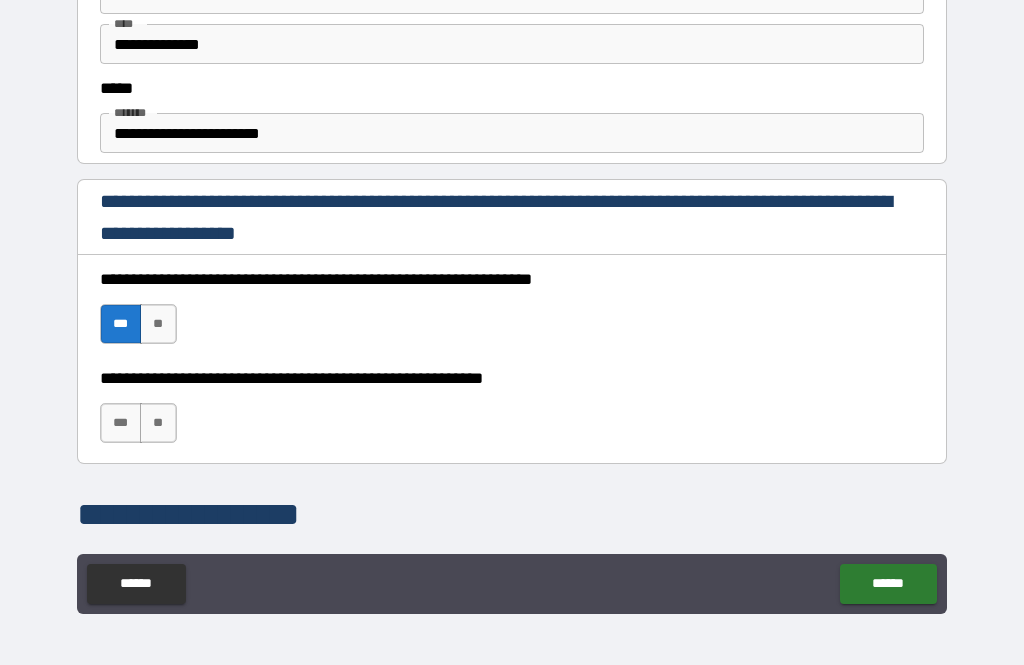 click on "**" at bounding box center (158, 423) 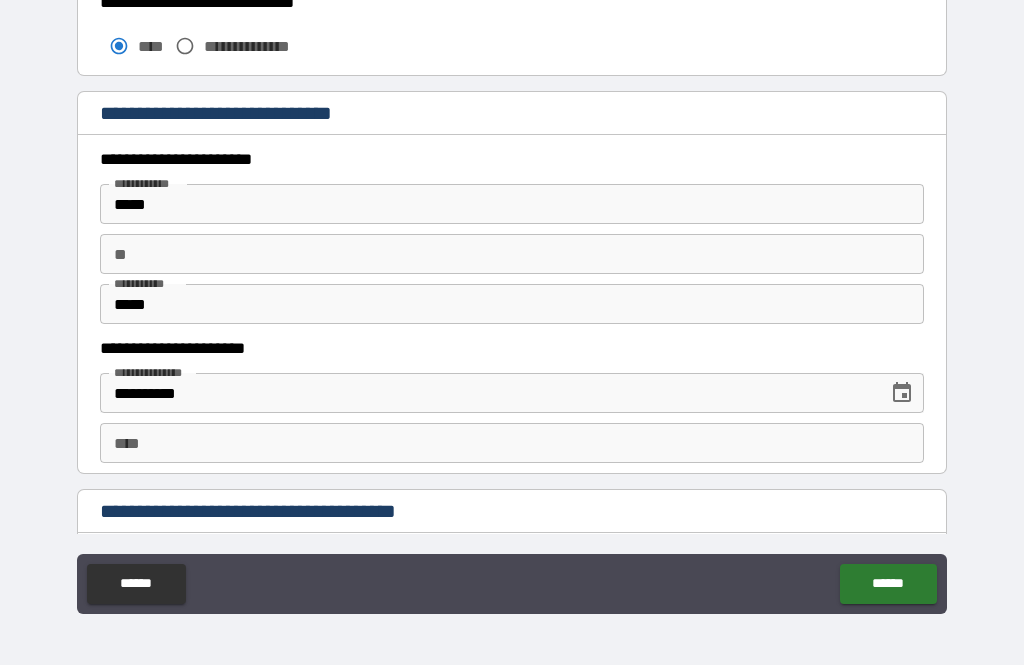 scroll, scrollTop: 1765, scrollLeft: 0, axis: vertical 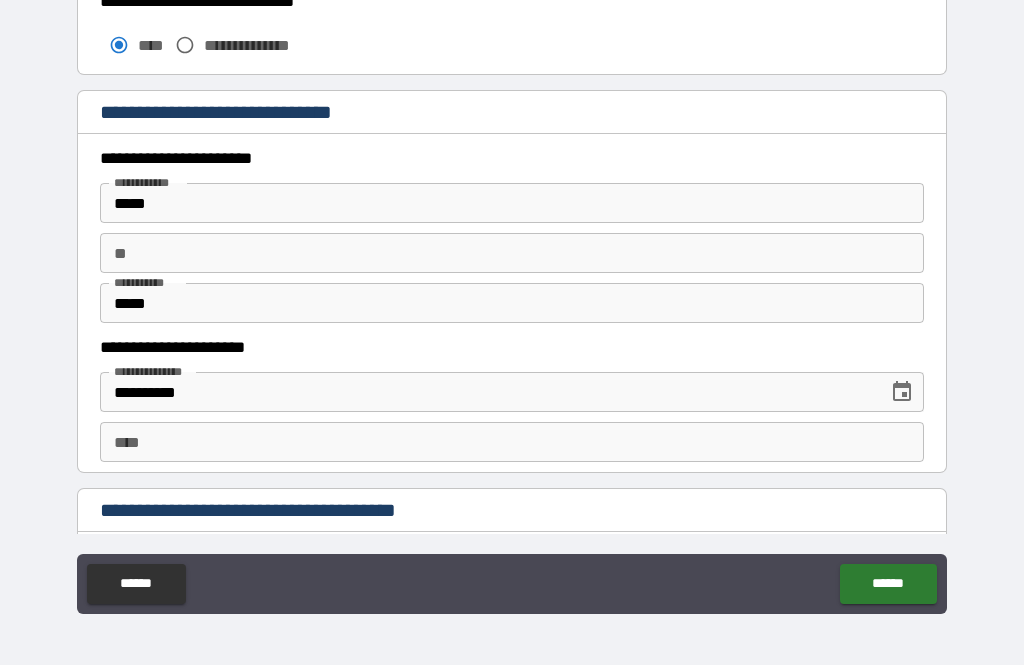 click on "** **" at bounding box center (512, 253) 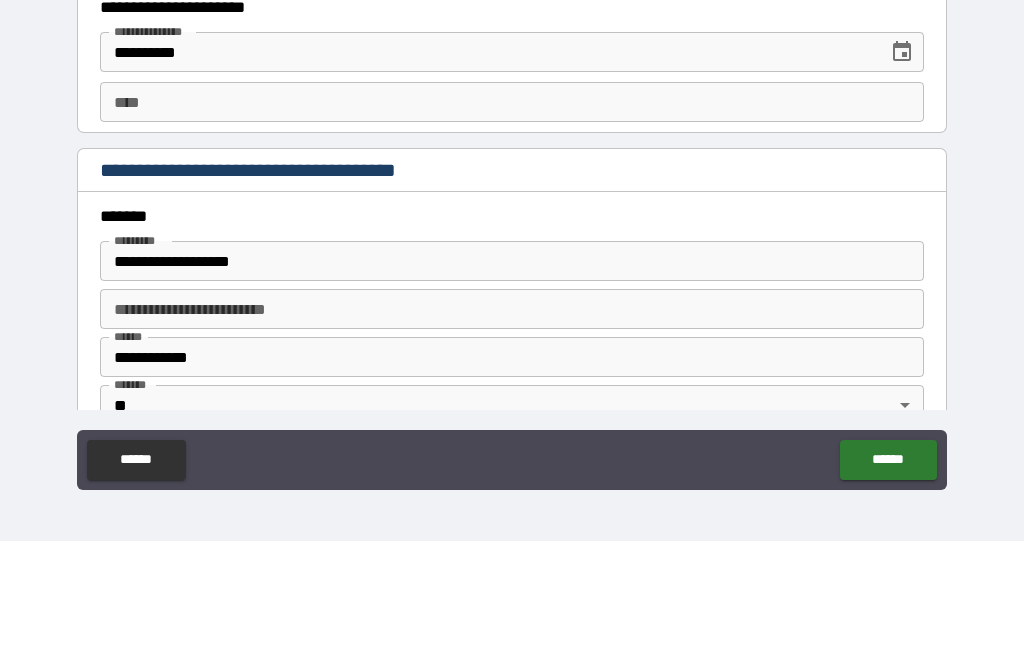 scroll, scrollTop: 1986, scrollLeft: 0, axis: vertical 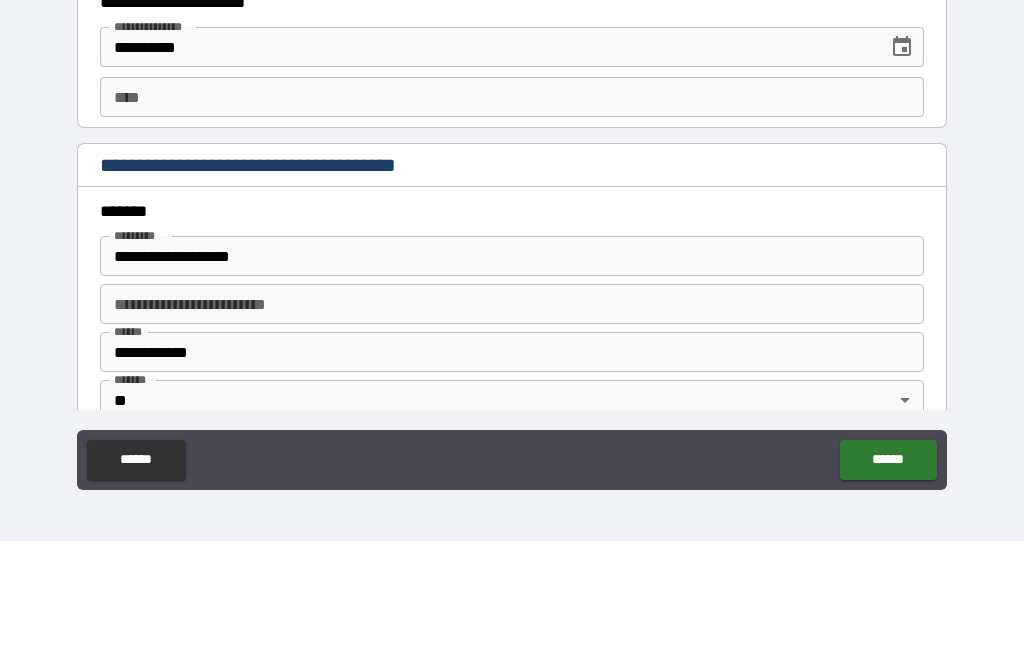 type on "*" 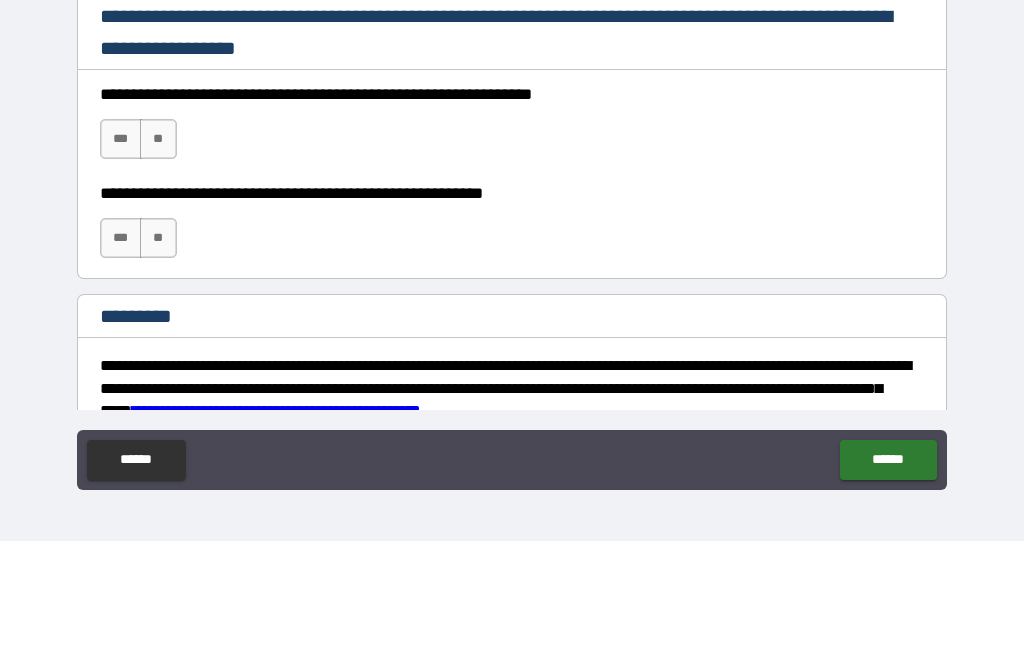 scroll, scrollTop: 2767, scrollLeft: 0, axis: vertical 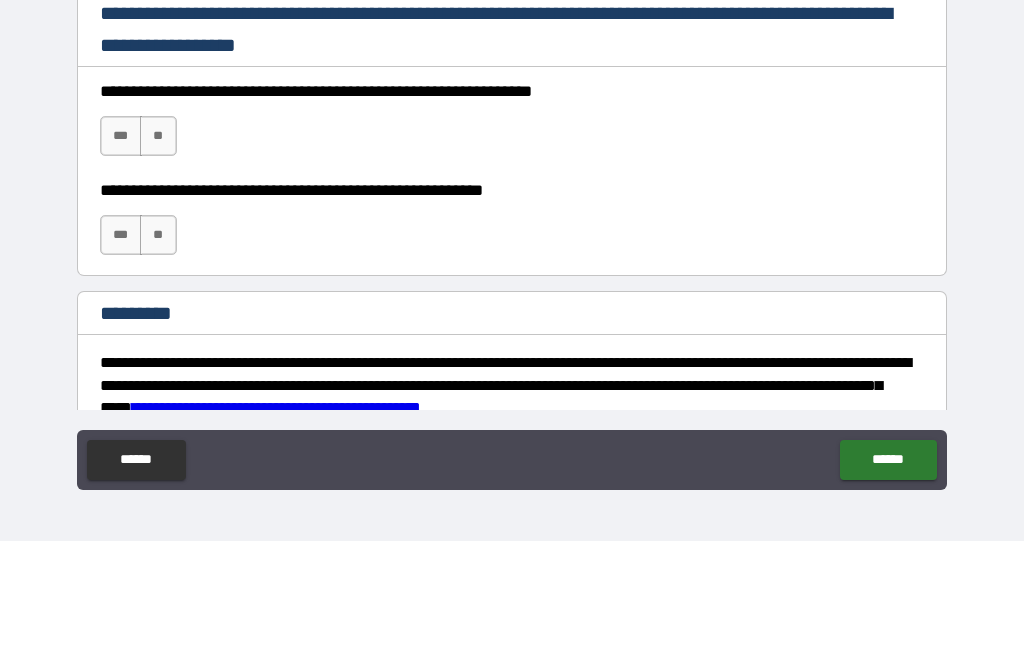 type on "**********" 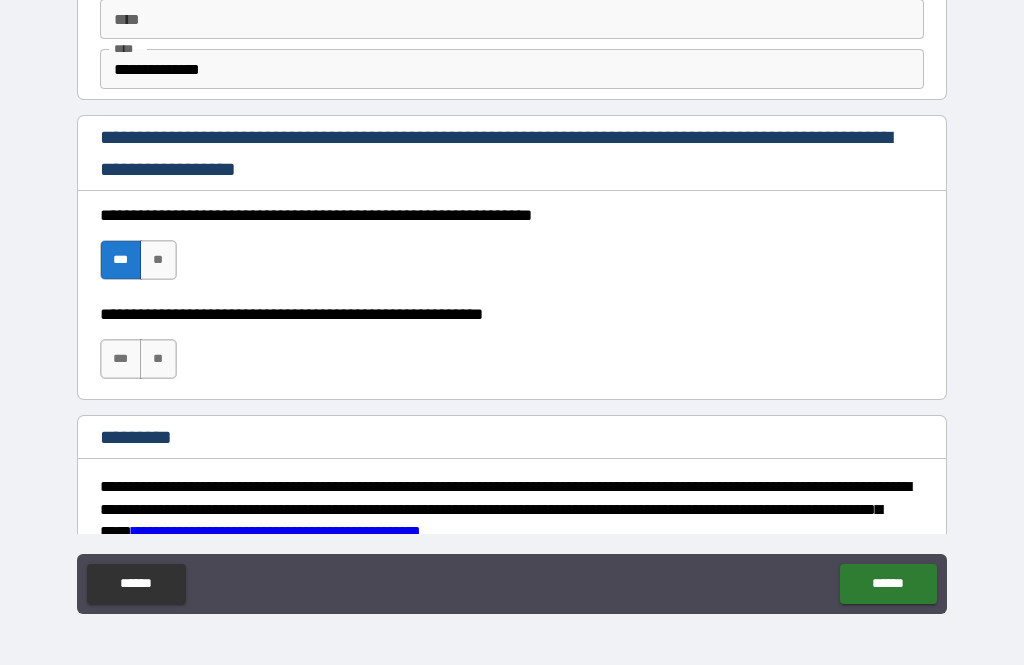 click on "**" at bounding box center [158, 359] 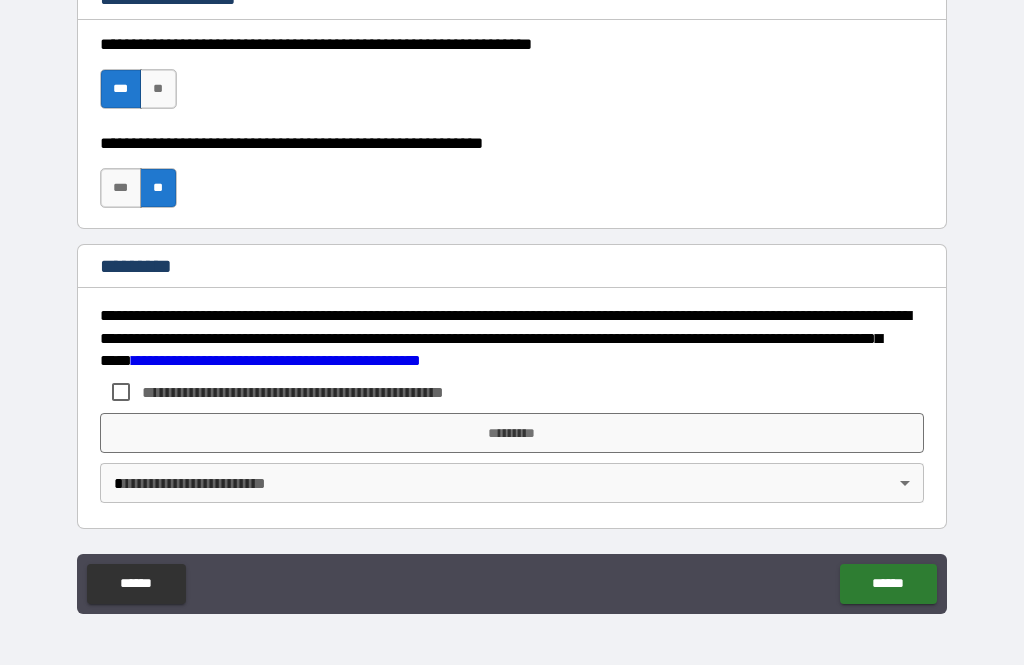 scroll, scrollTop: 2938, scrollLeft: 0, axis: vertical 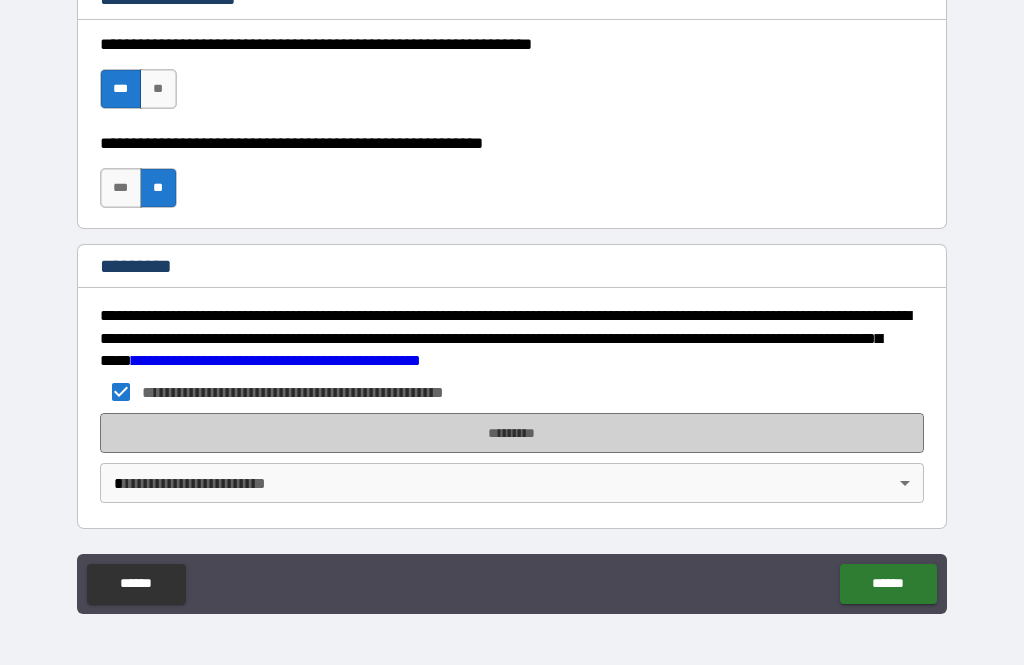 click on "*********" at bounding box center [512, 433] 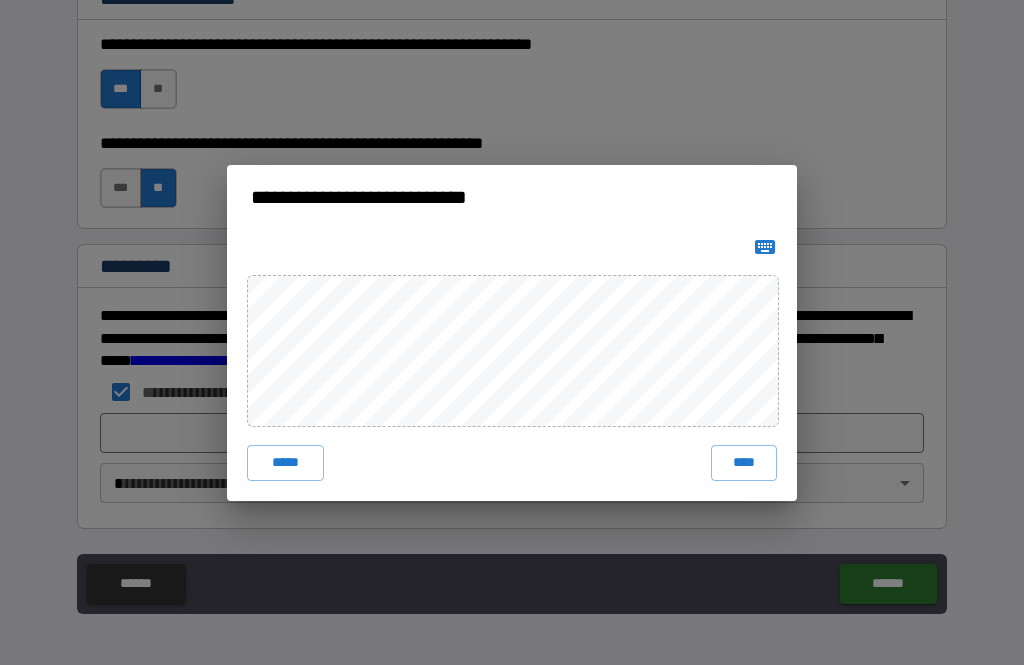 click on "****" at bounding box center (744, 463) 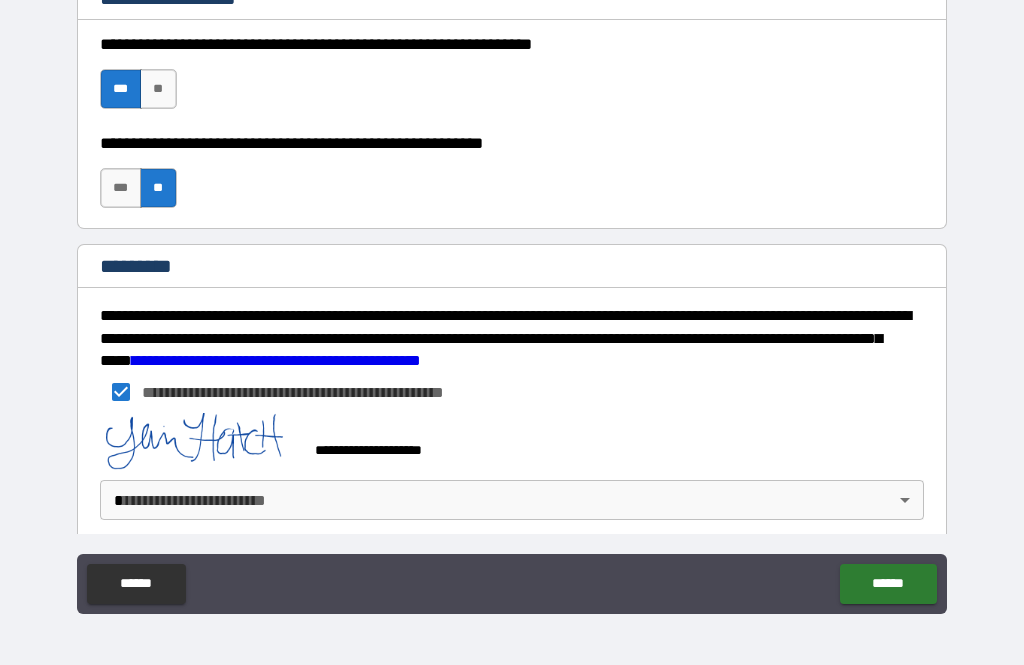 click on "**********" at bounding box center [512, 300] 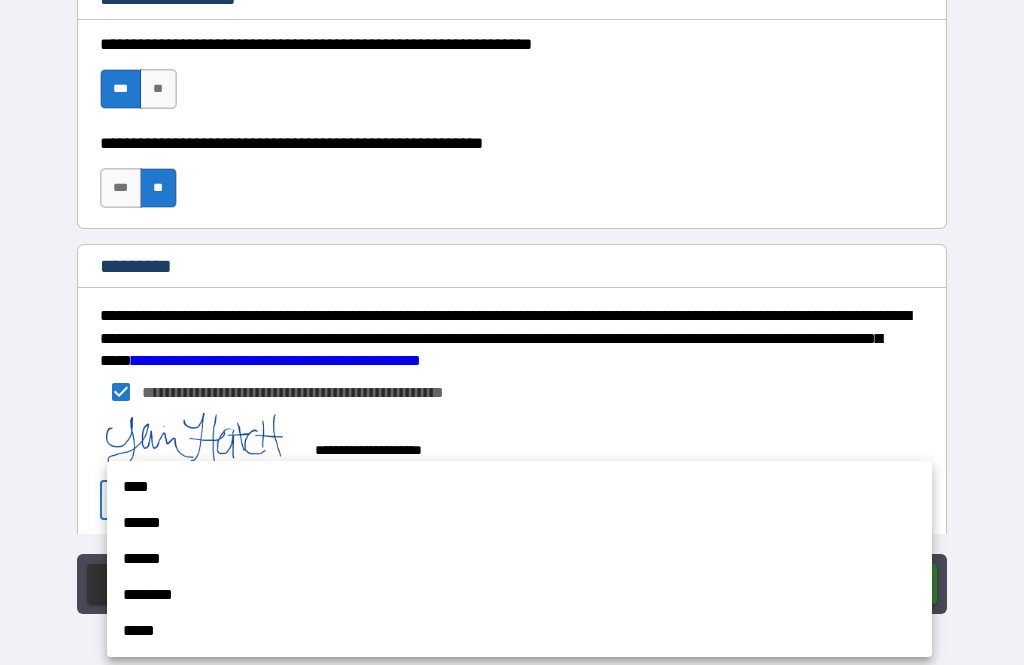 click on "****" at bounding box center [519, 487] 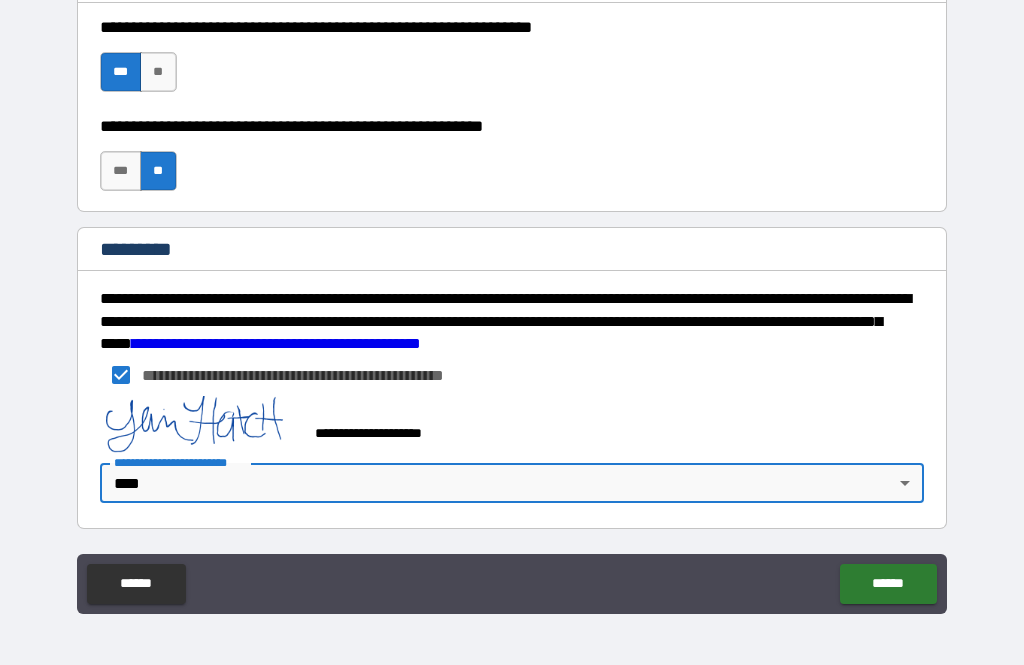 scroll, scrollTop: 2955, scrollLeft: 0, axis: vertical 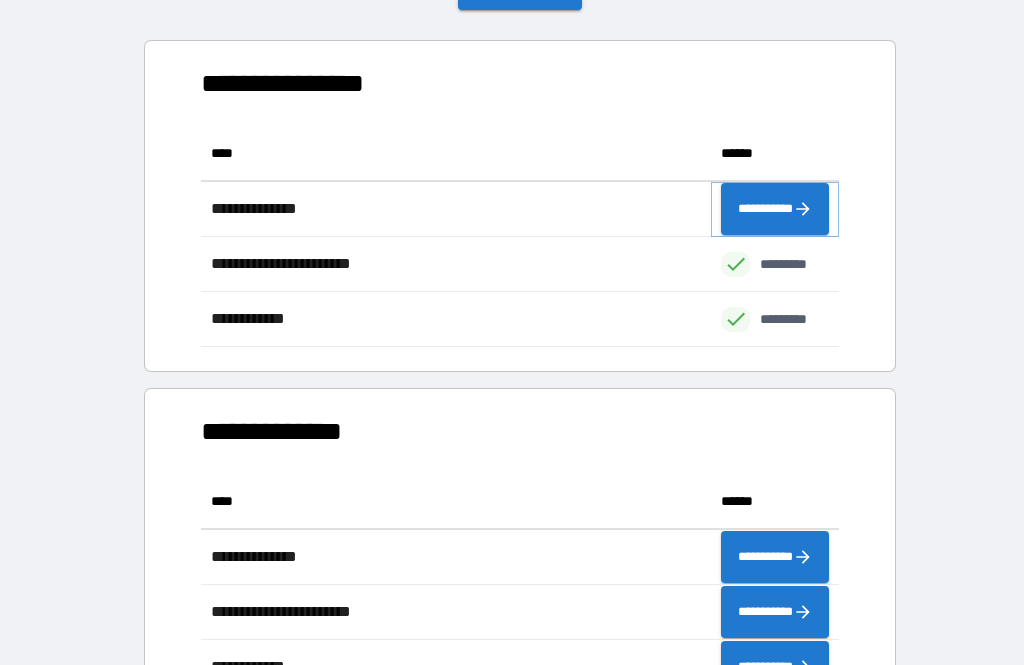 click on "**********" at bounding box center [775, 209] 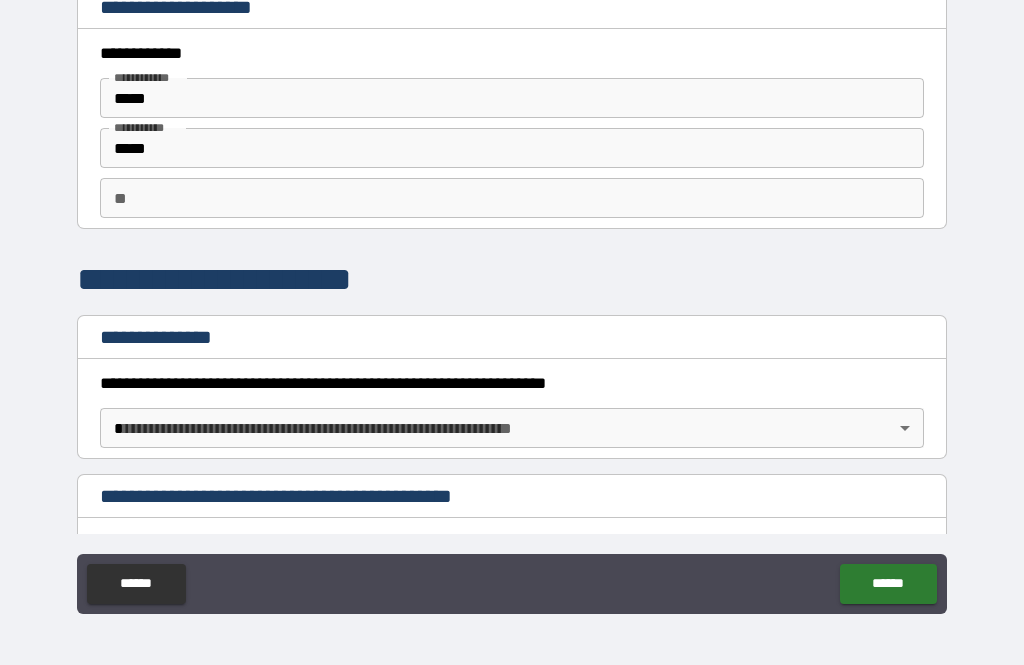 scroll, scrollTop: 4, scrollLeft: 0, axis: vertical 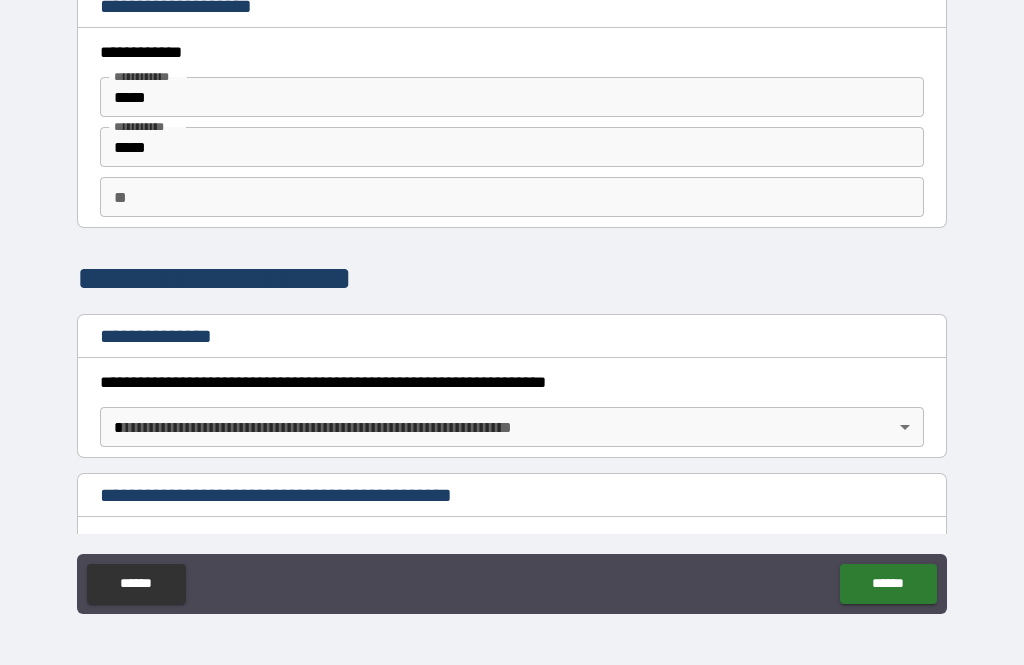click on "**" at bounding box center [512, 197] 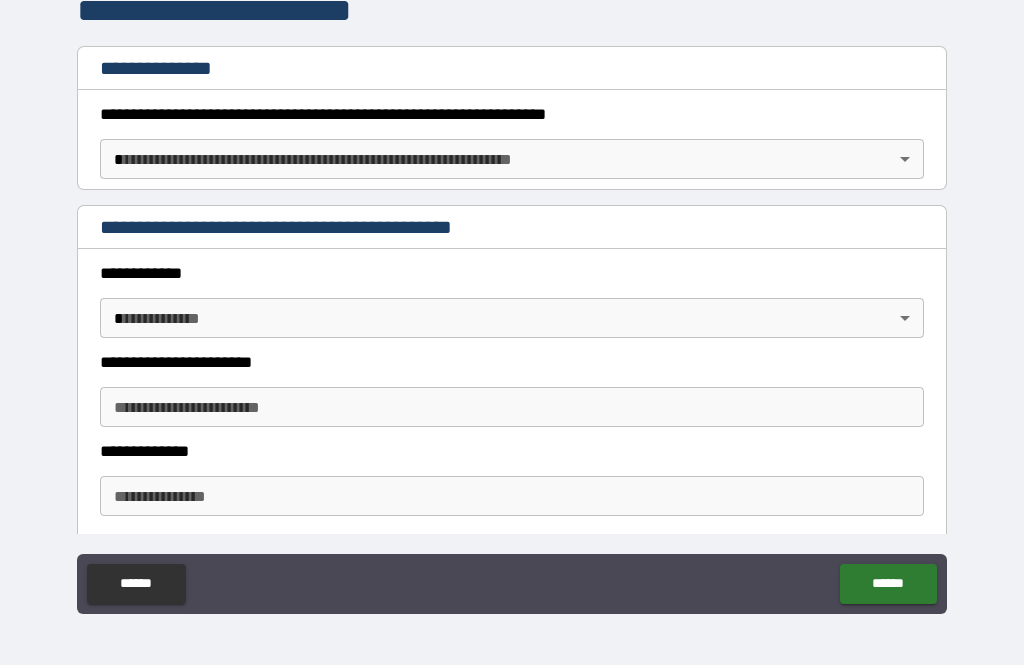 scroll, scrollTop: 296, scrollLeft: 0, axis: vertical 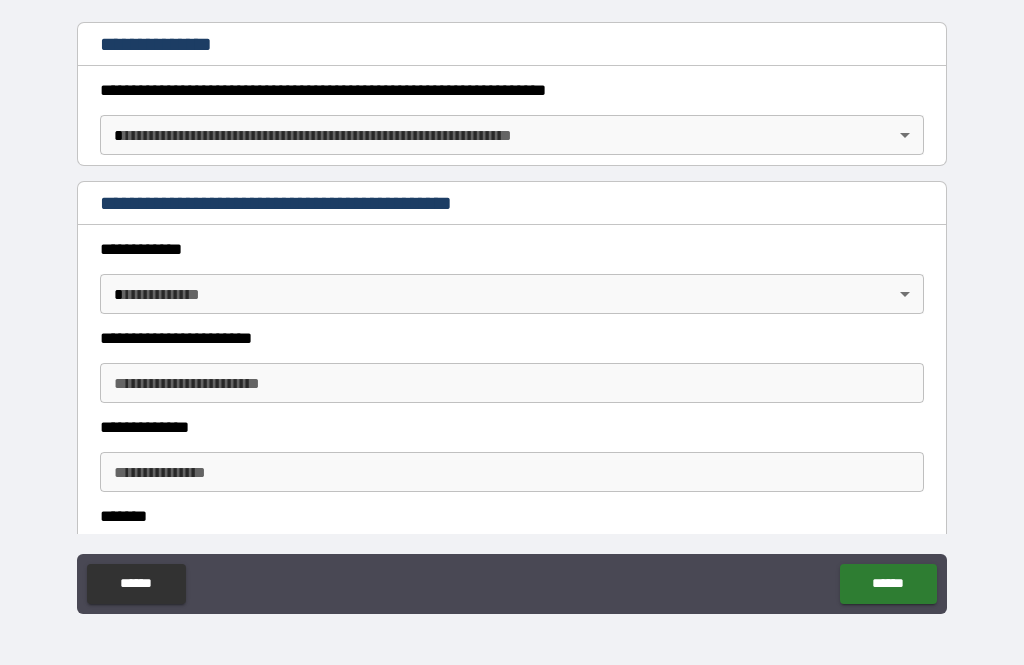 type on "*" 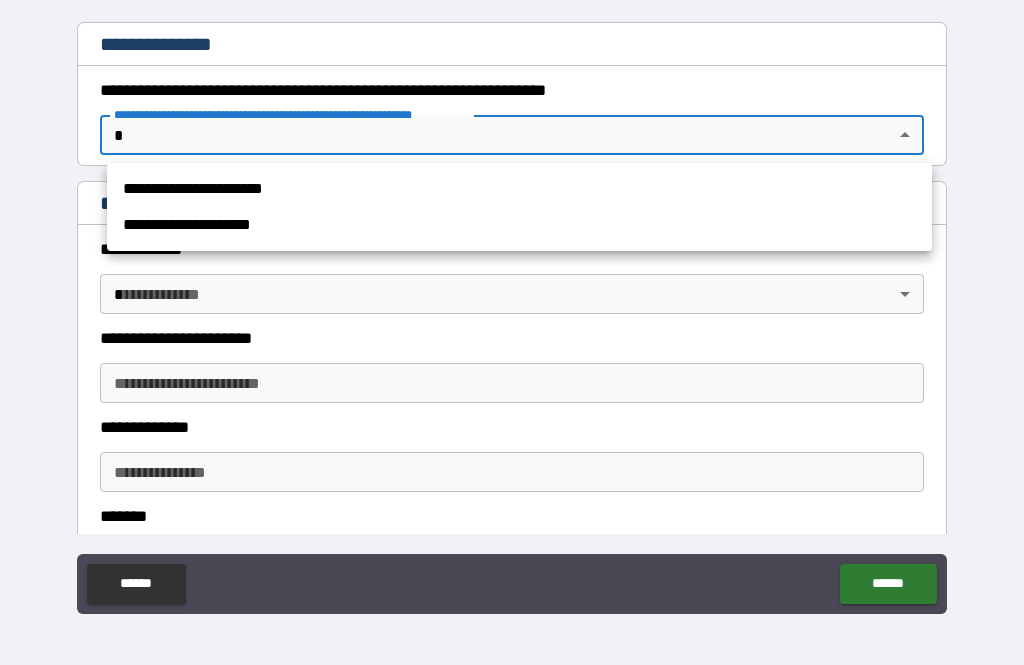 click on "**********" at bounding box center (519, 189) 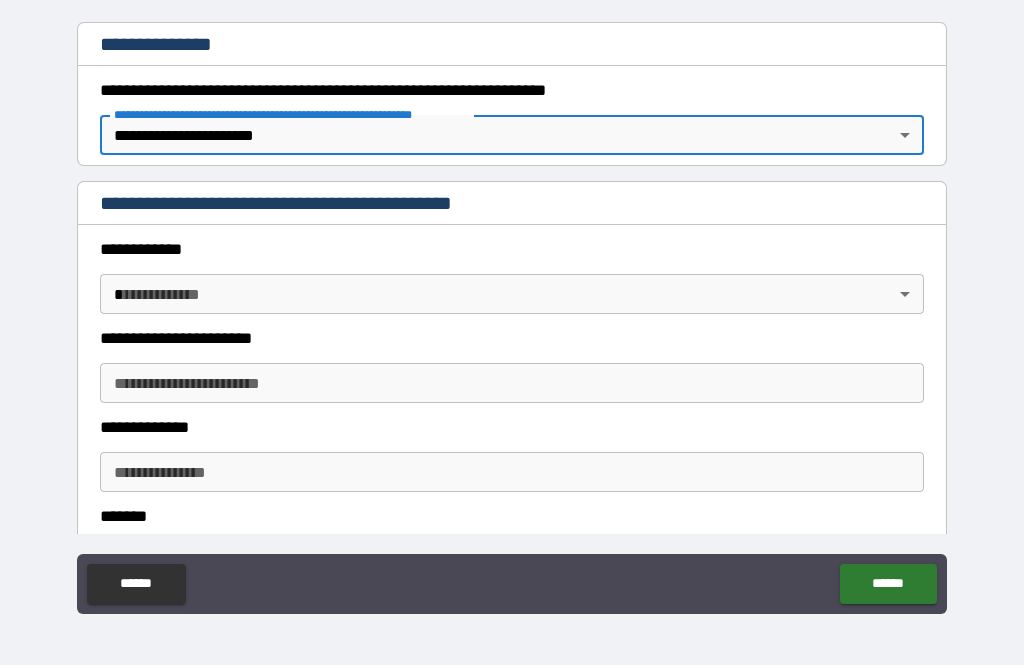 click on "**********" at bounding box center [512, 300] 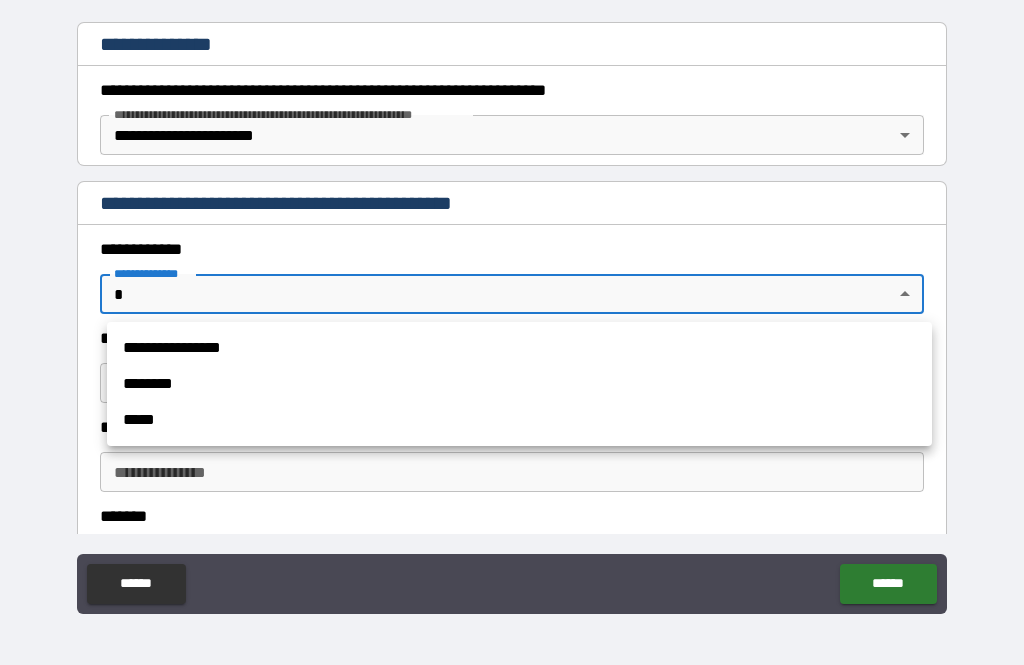 click at bounding box center [512, 332] 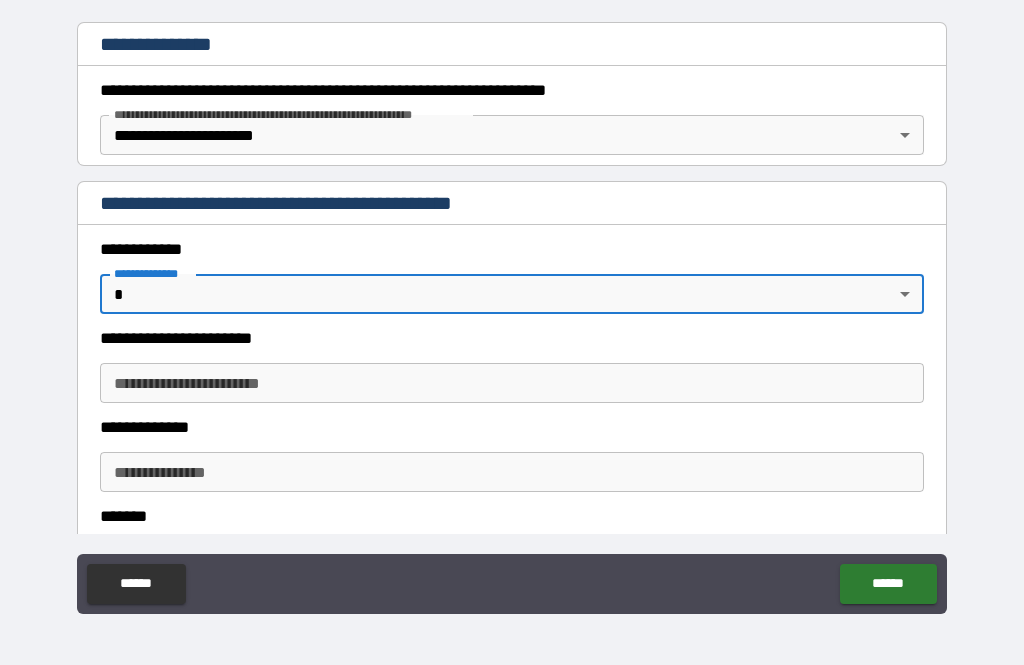 click on "**********" at bounding box center [512, 383] 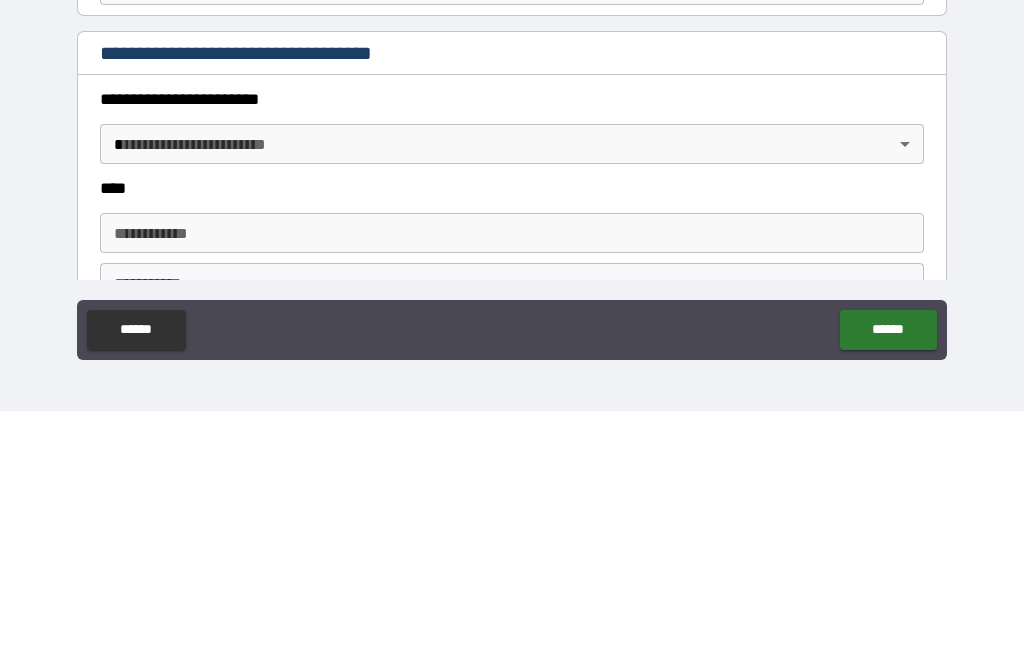 scroll, scrollTop: 606, scrollLeft: 0, axis: vertical 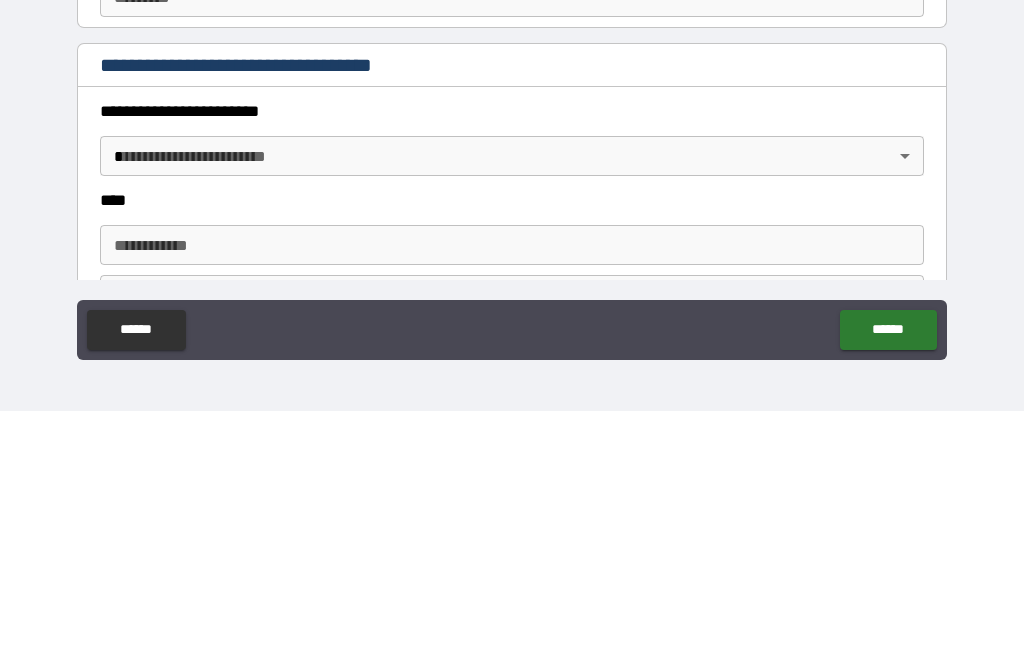 type on "*****" 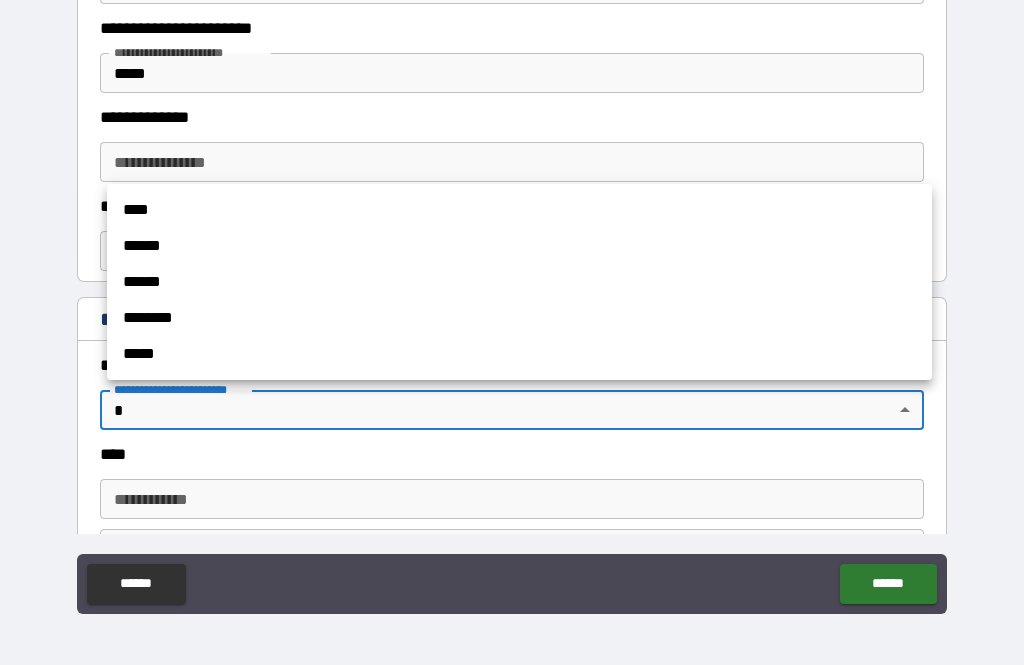 click on "****" at bounding box center [519, 210] 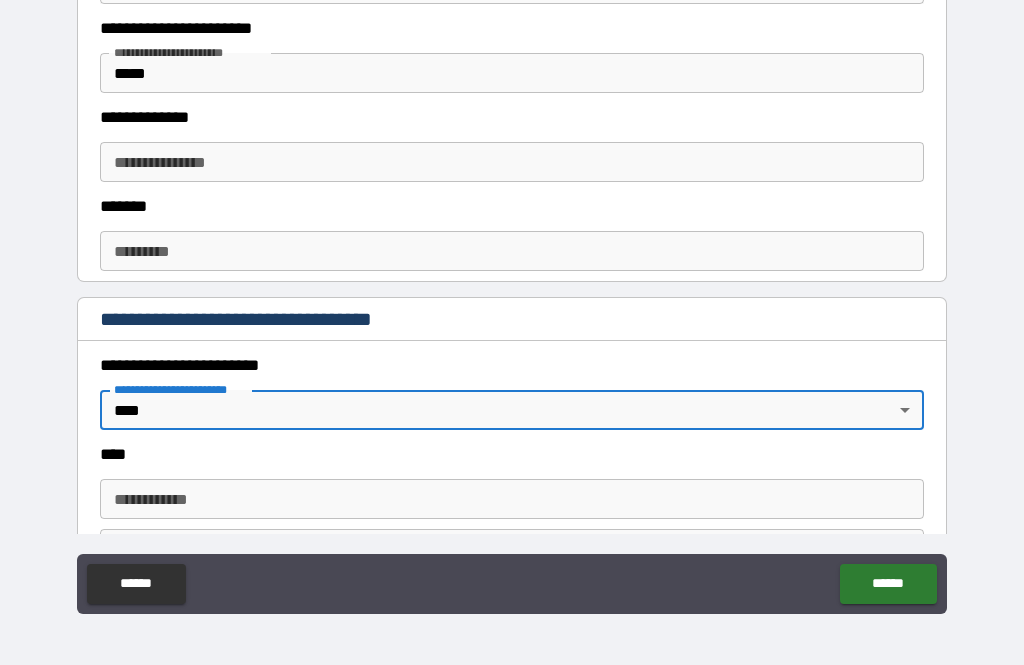 type on "*" 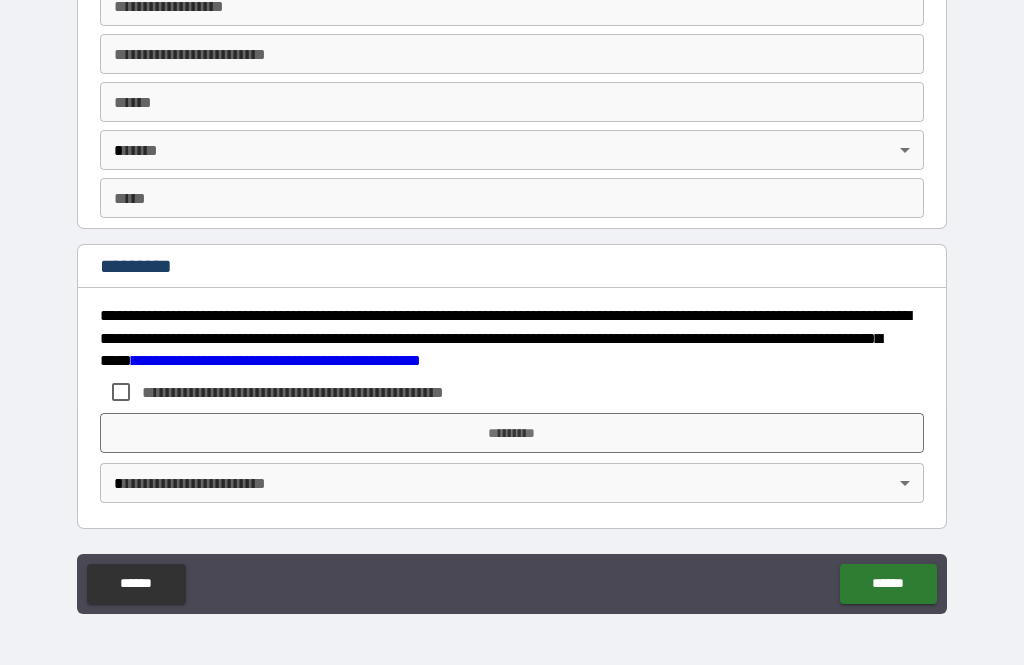 scroll, scrollTop: 3768, scrollLeft: 0, axis: vertical 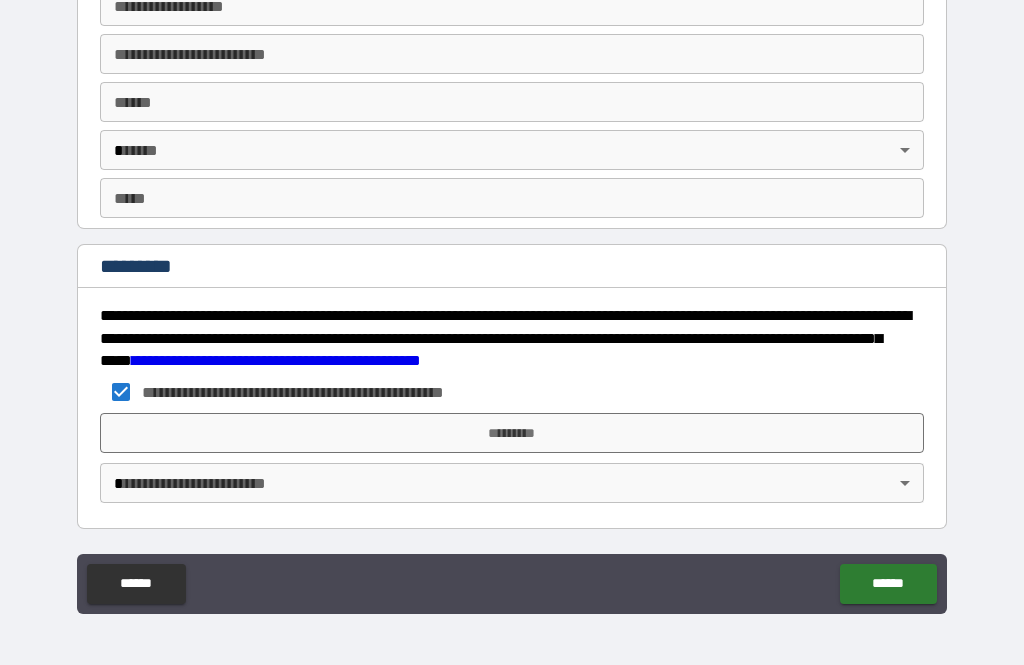 click on "*********" at bounding box center (512, 433) 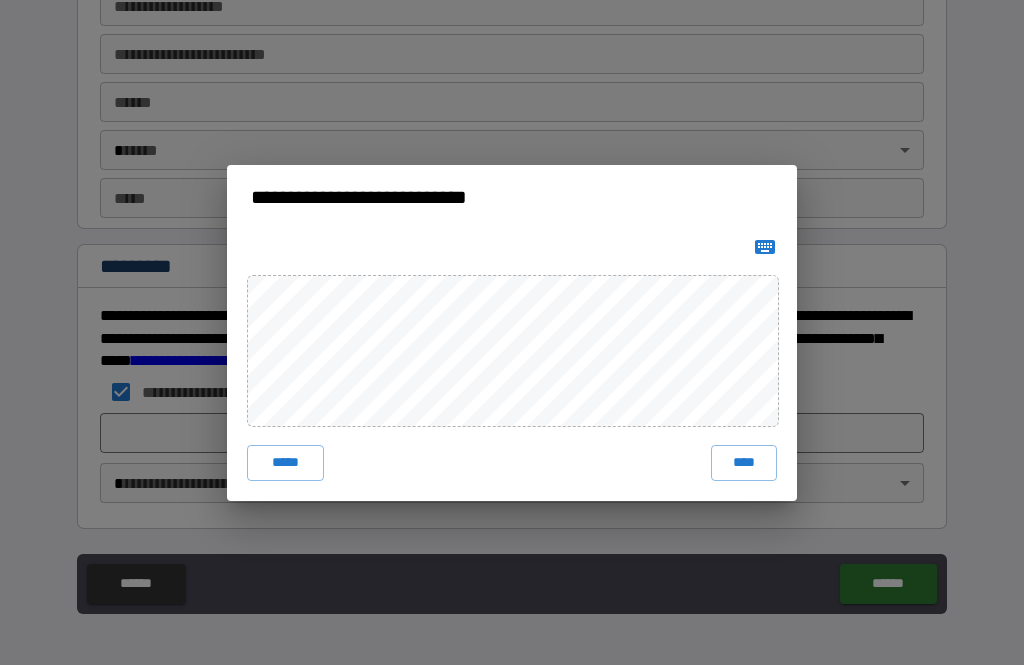 click on "***** ****" at bounding box center [512, 365] 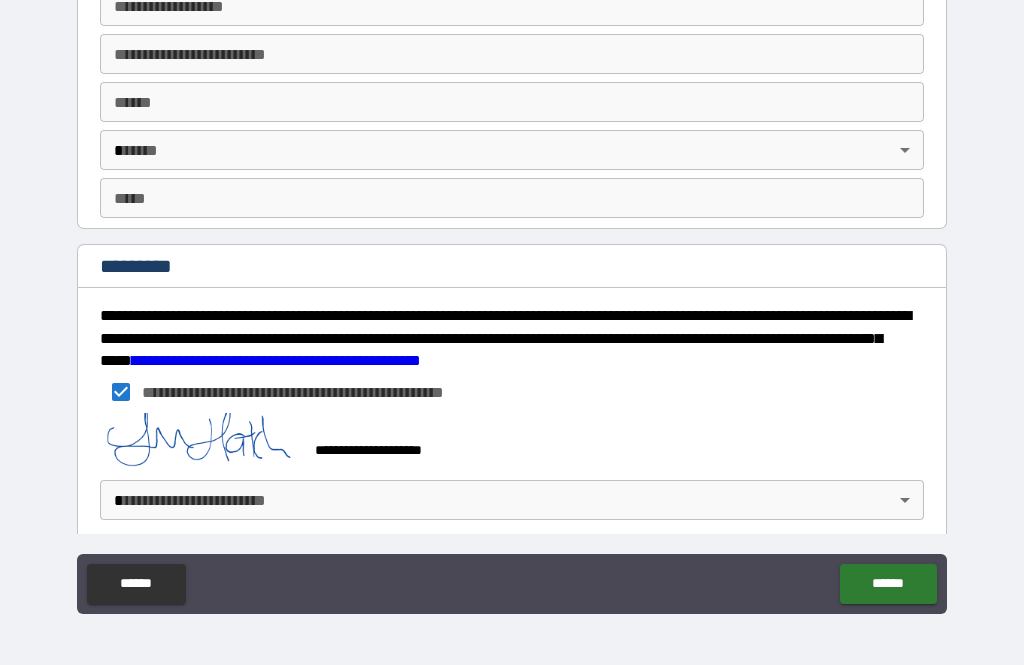 click on "******" at bounding box center (888, 584) 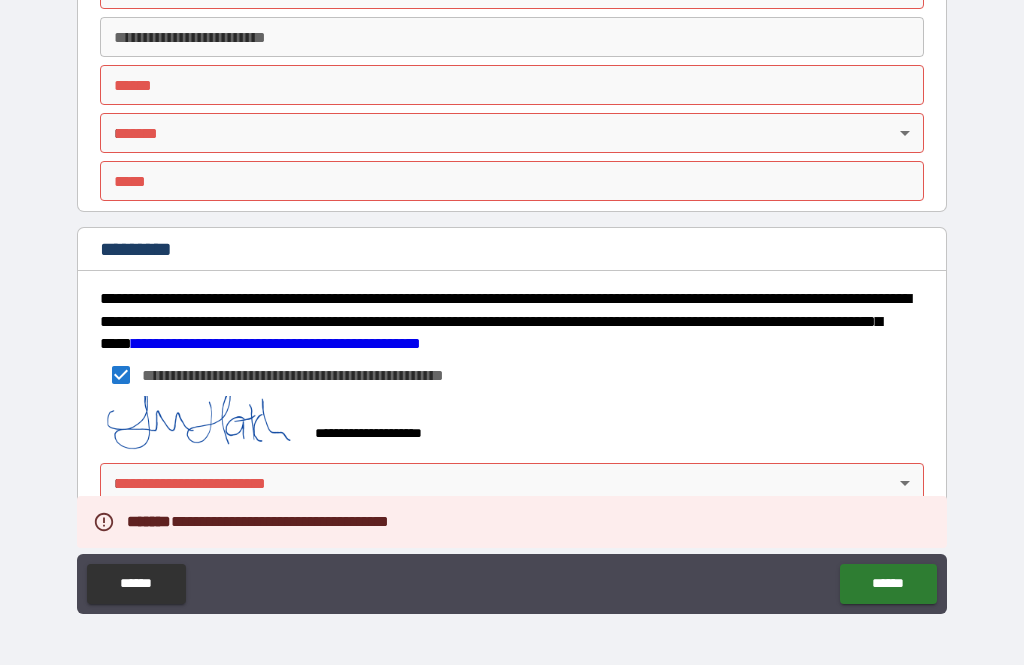 scroll, scrollTop: 3785, scrollLeft: 0, axis: vertical 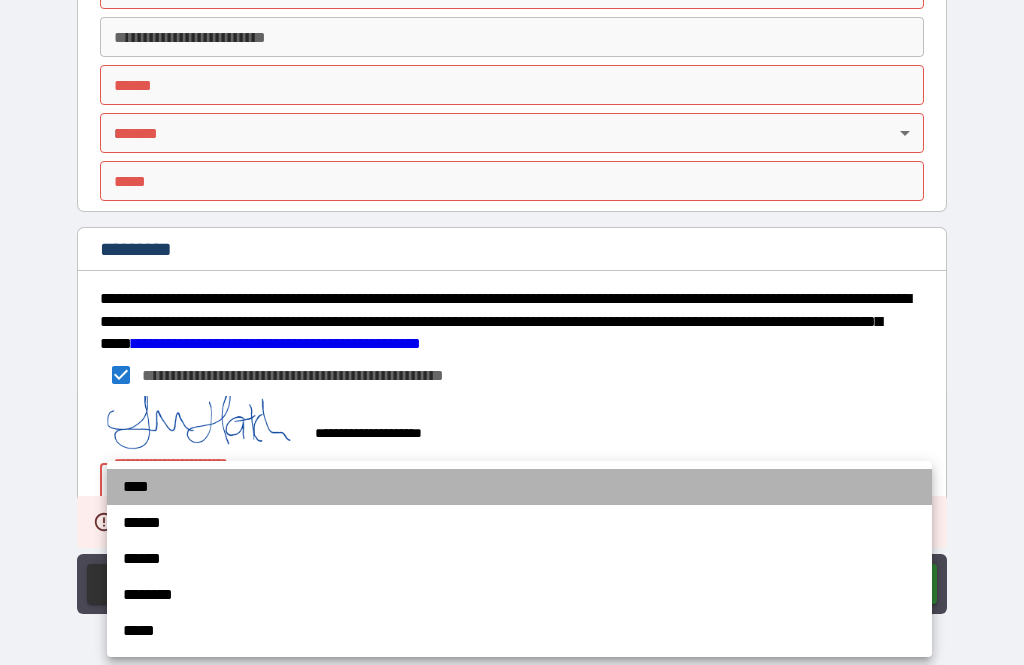 click on "****" at bounding box center (519, 487) 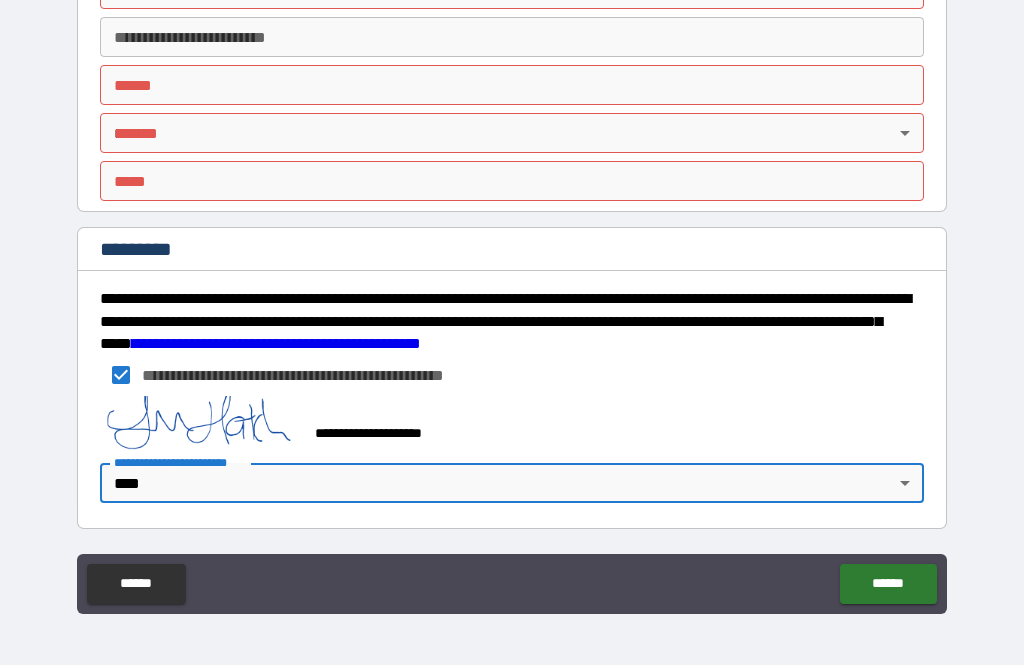 scroll, scrollTop: 3785, scrollLeft: 0, axis: vertical 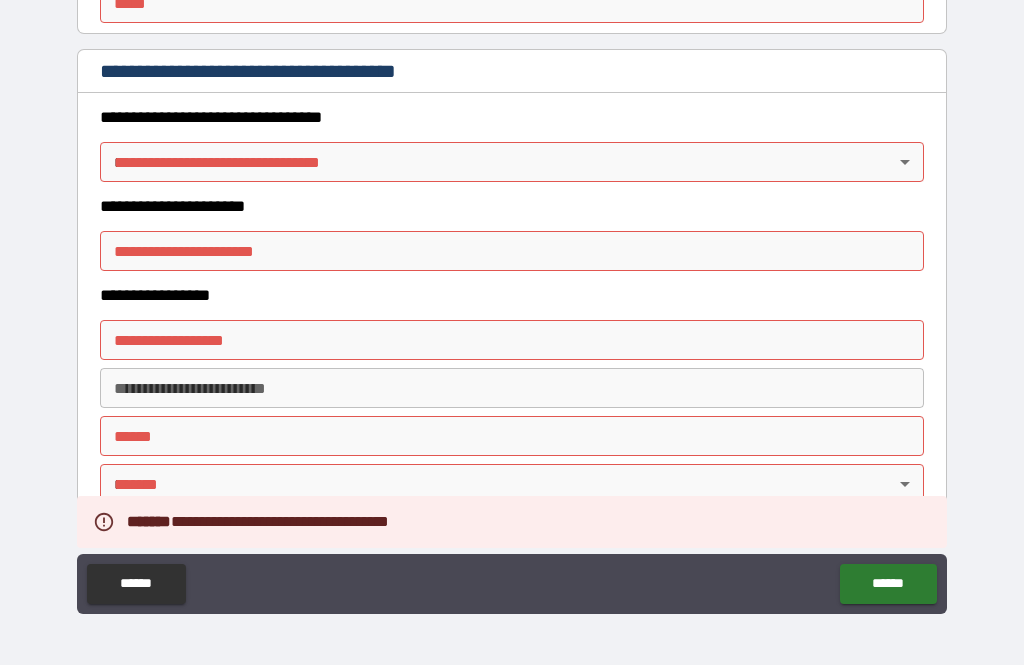 click on "******" at bounding box center (136, 584) 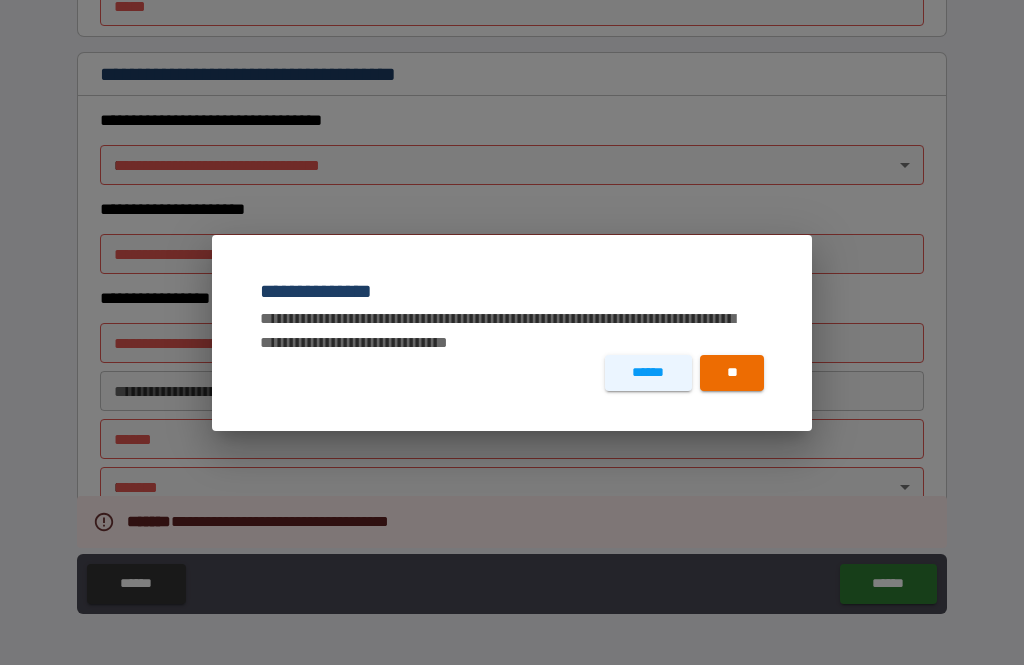 scroll, scrollTop: 3431, scrollLeft: 0, axis: vertical 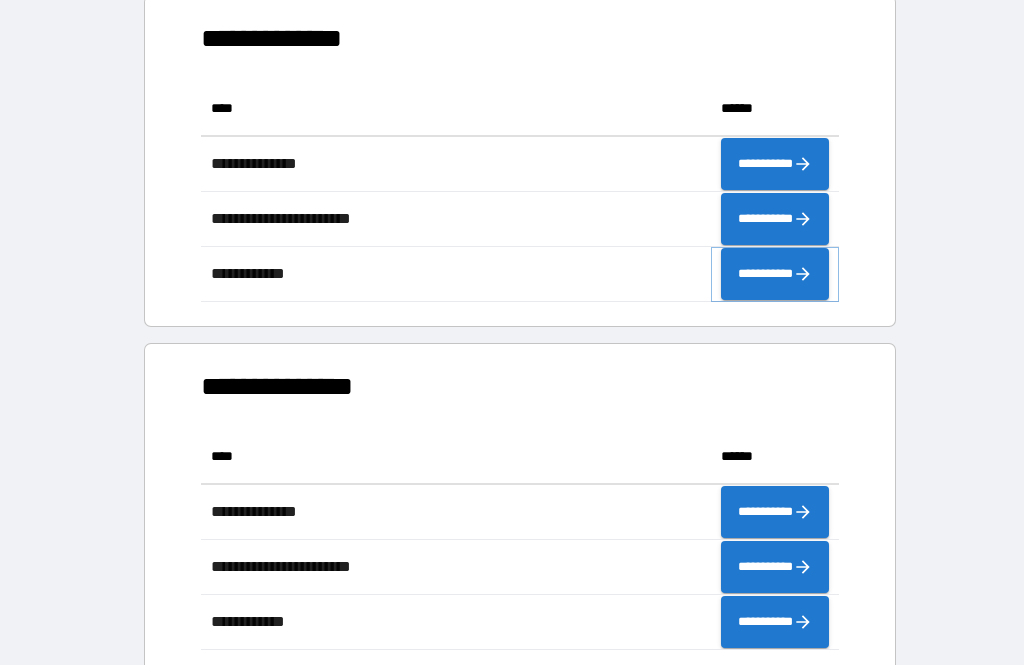 click on "**********" at bounding box center (775, 274) 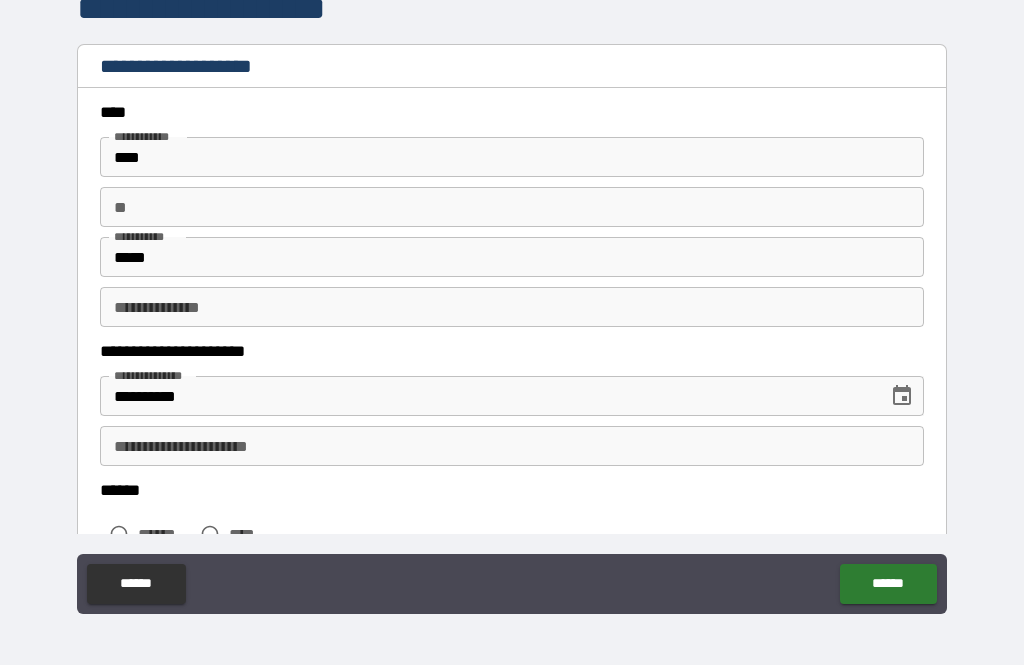 click on "** **" at bounding box center (512, 207) 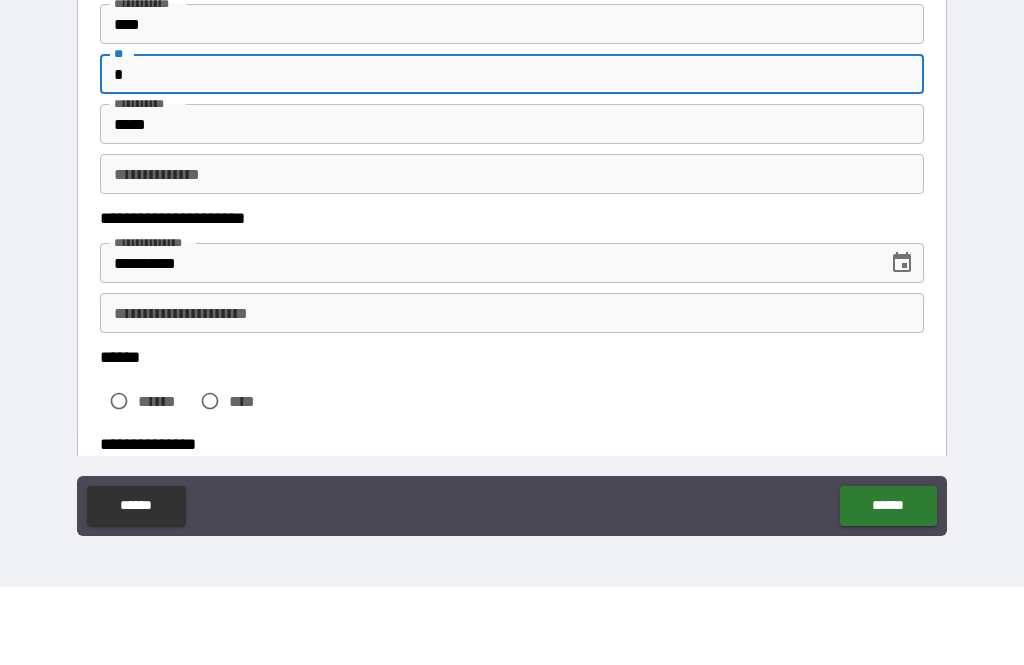 scroll, scrollTop: 55, scrollLeft: 0, axis: vertical 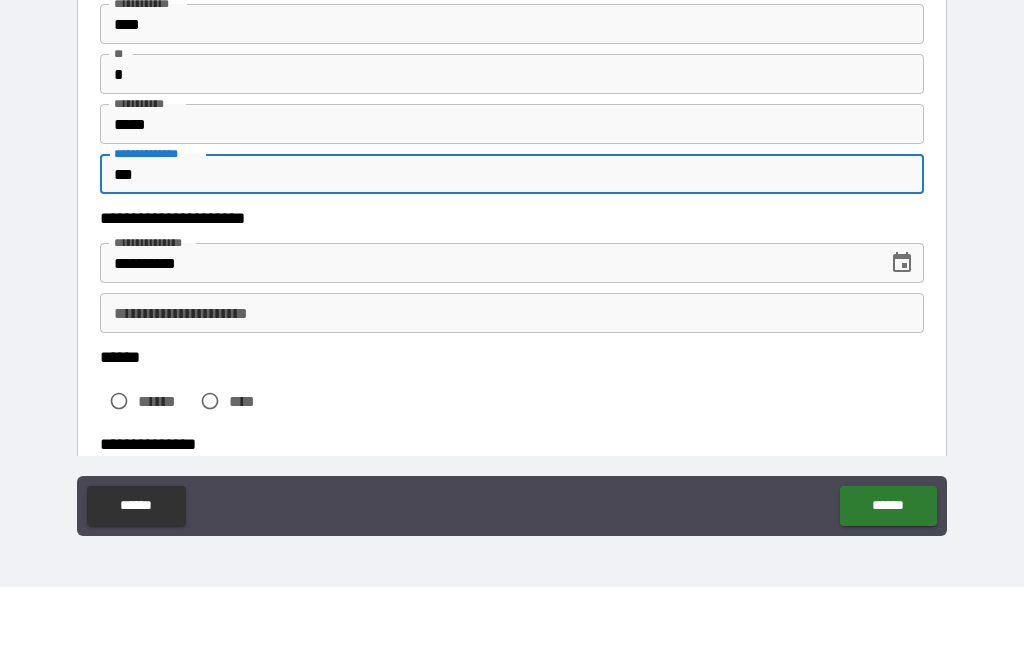 type on "****" 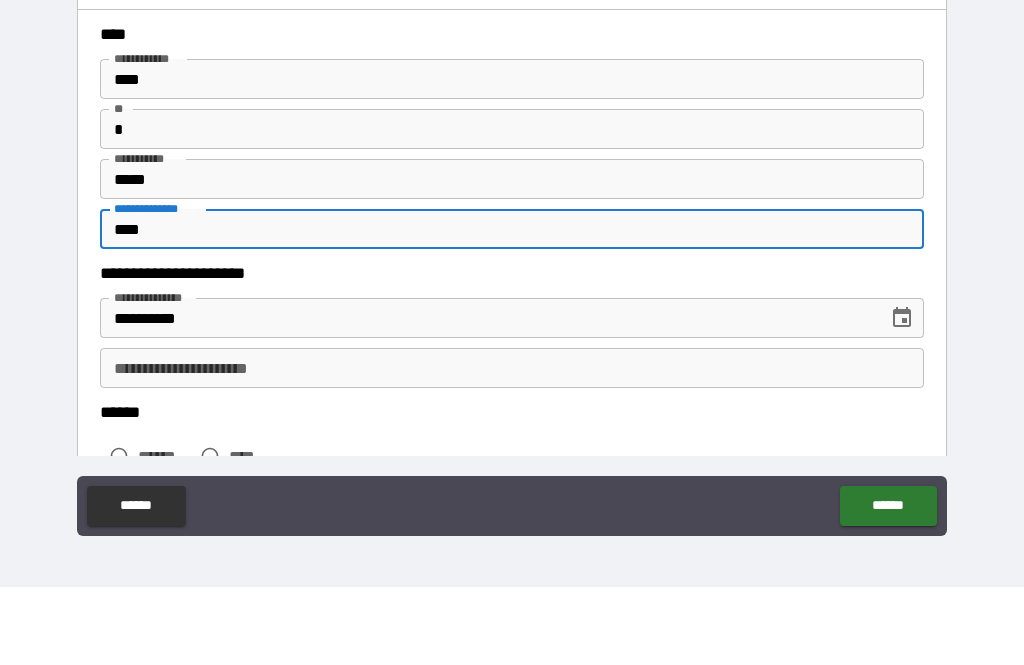 scroll, scrollTop: 0, scrollLeft: 0, axis: both 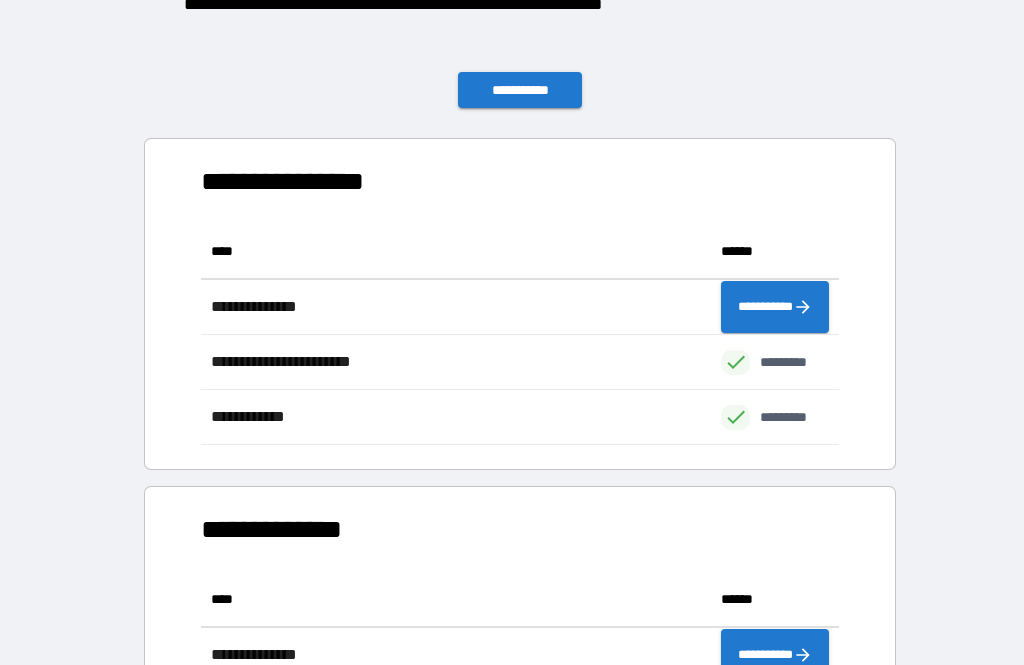 click on "**********" at bounding box center (520, 90) 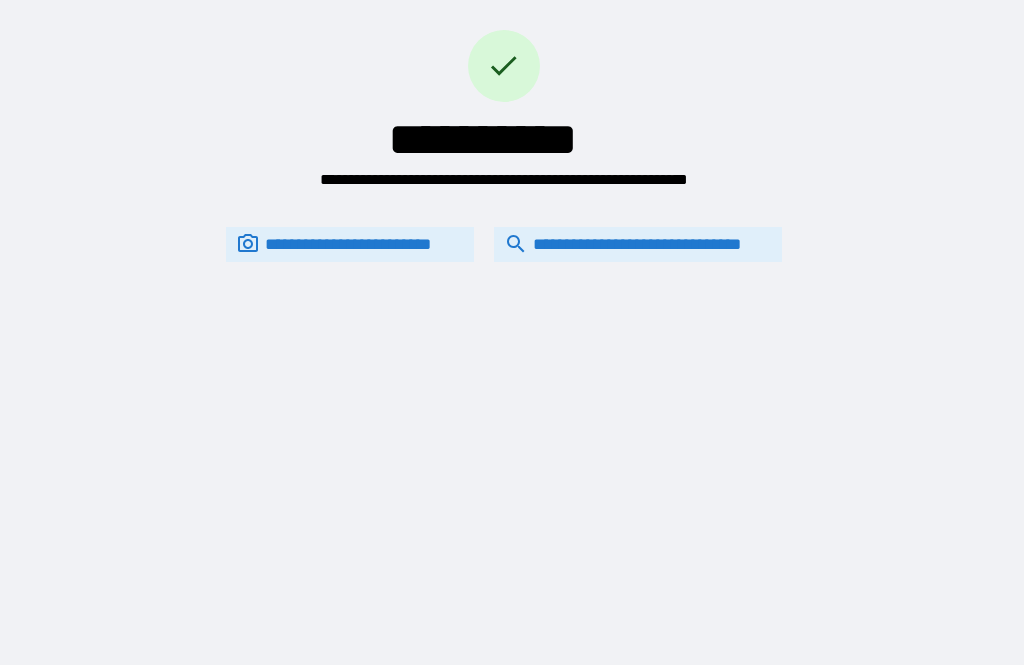 scroll, scrollTop: 0, scrollLeft: 0, axis: both 